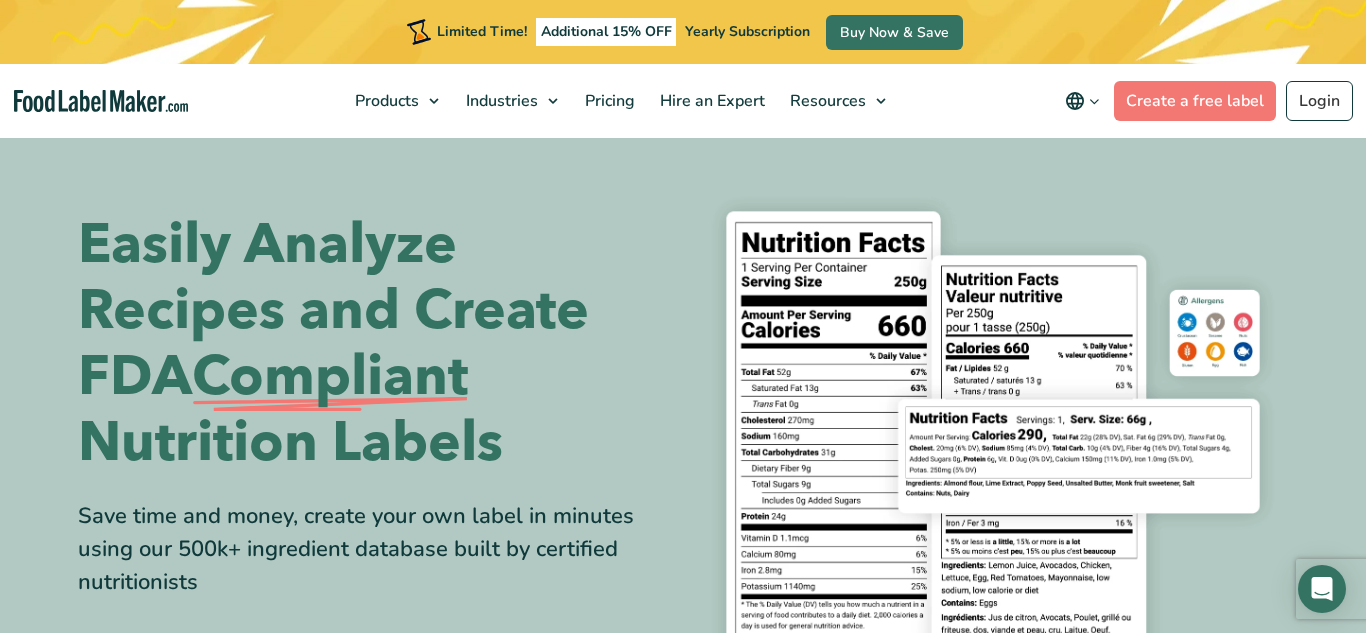 scroll, scrollTop: 0, scrollLeft: 0, axis: both 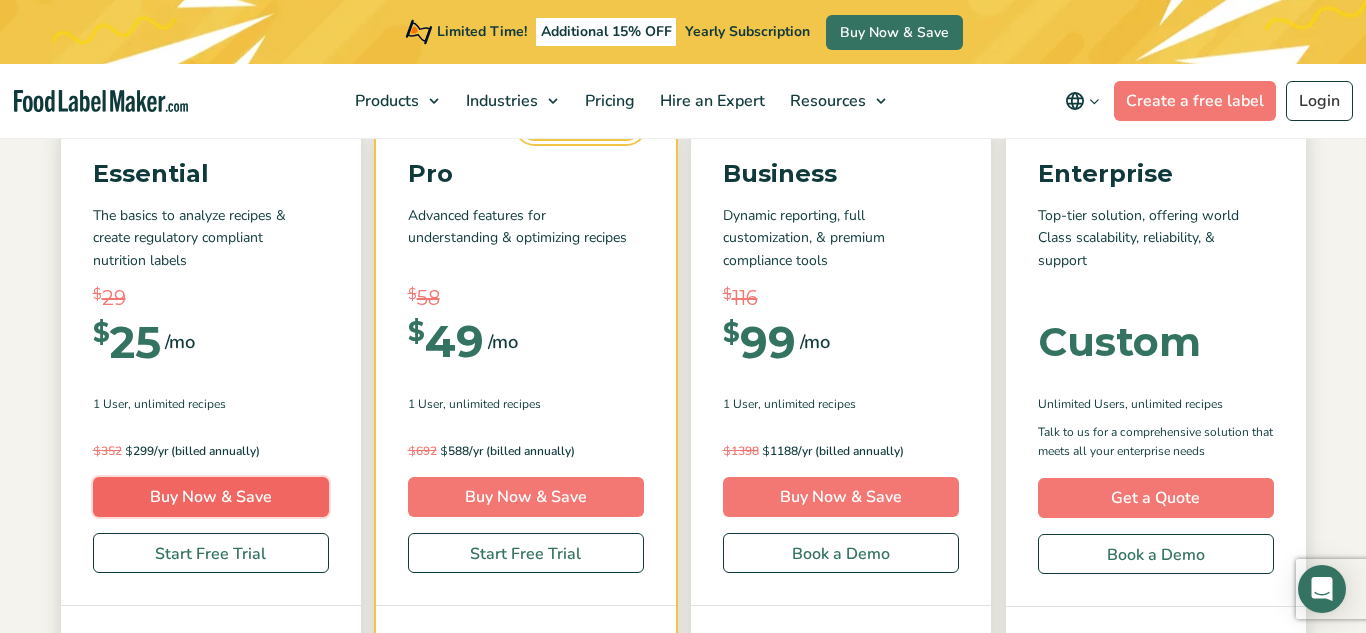 click on "Buy Now & Save" at bounding box center (211, 497) 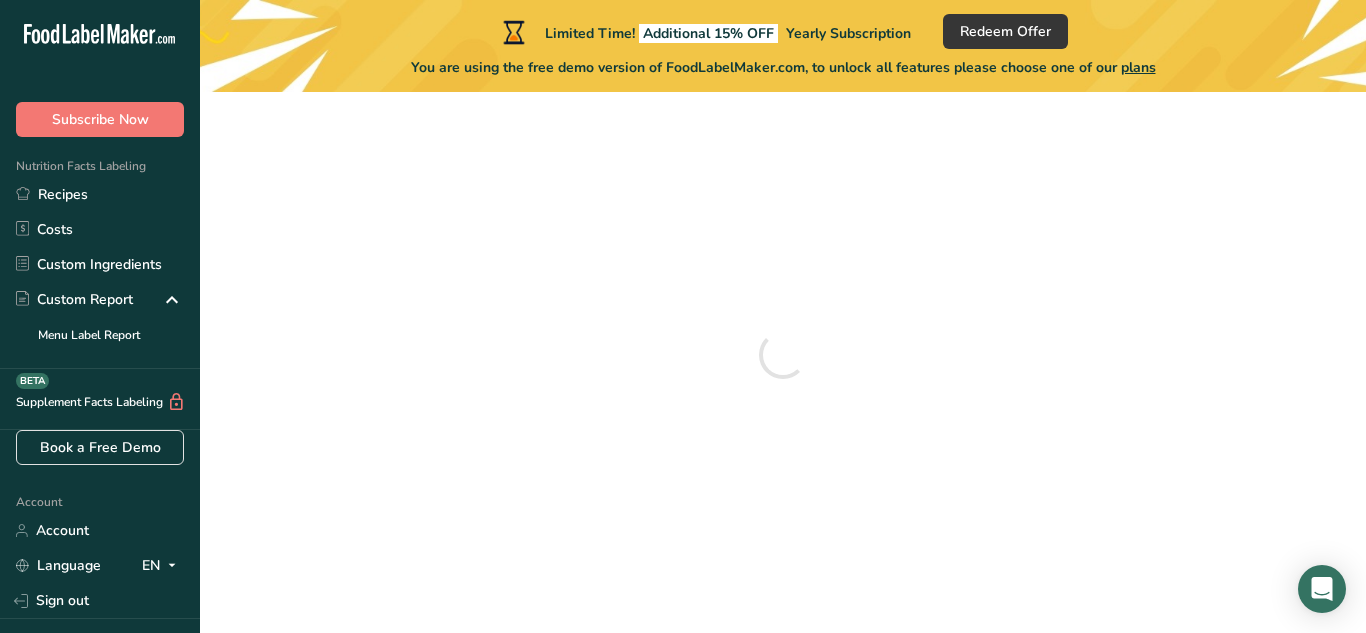 scroll, scrollTop: 0, scrollLeft: 0, axis: both 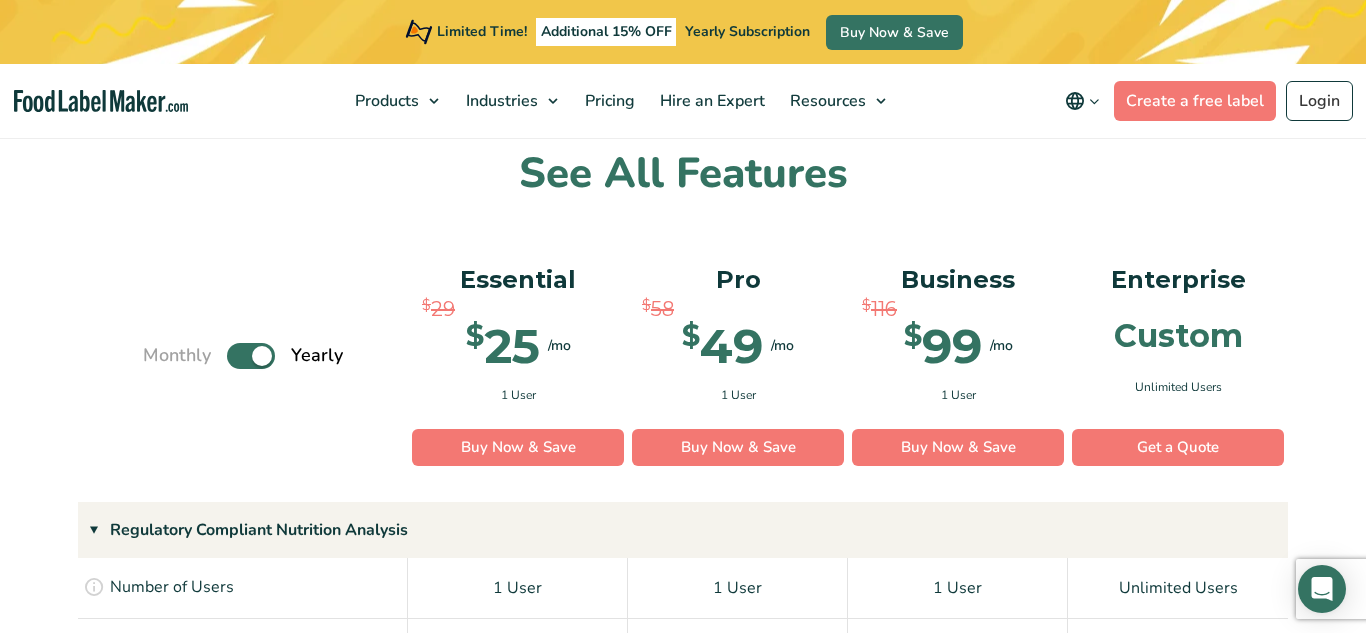 click on "Toggle" at bounding box center (251, 356) 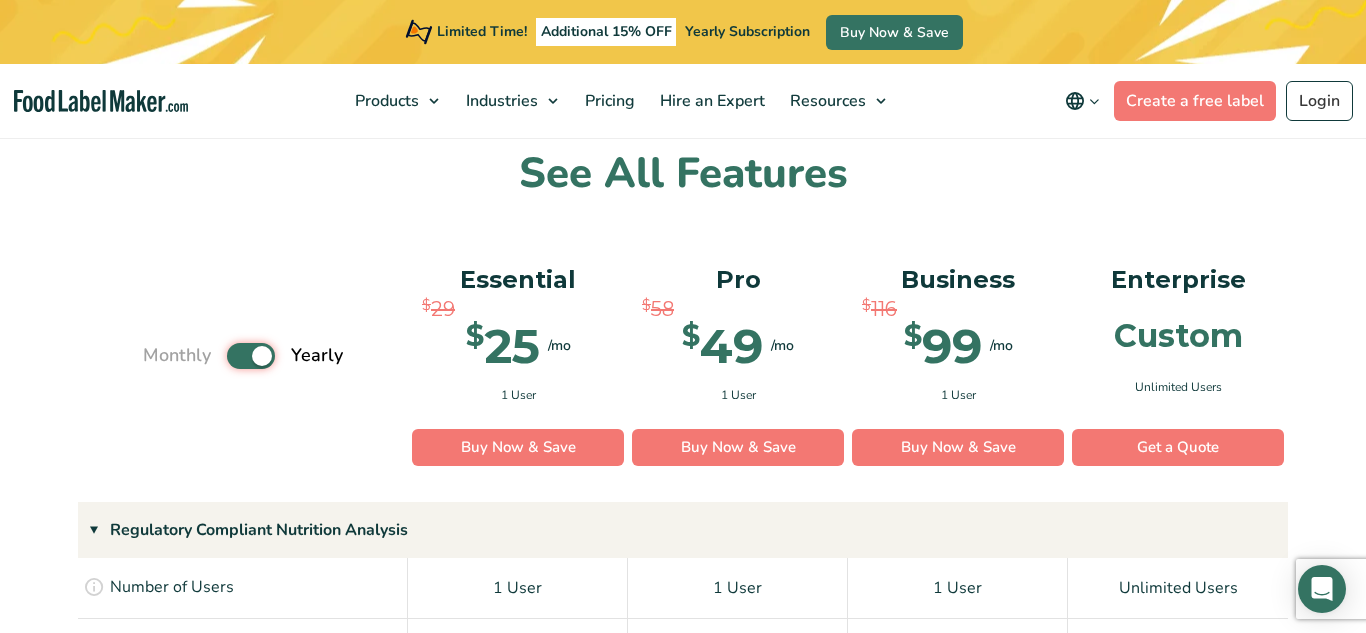 click on "Toggle" at bounding box center [153, 355] 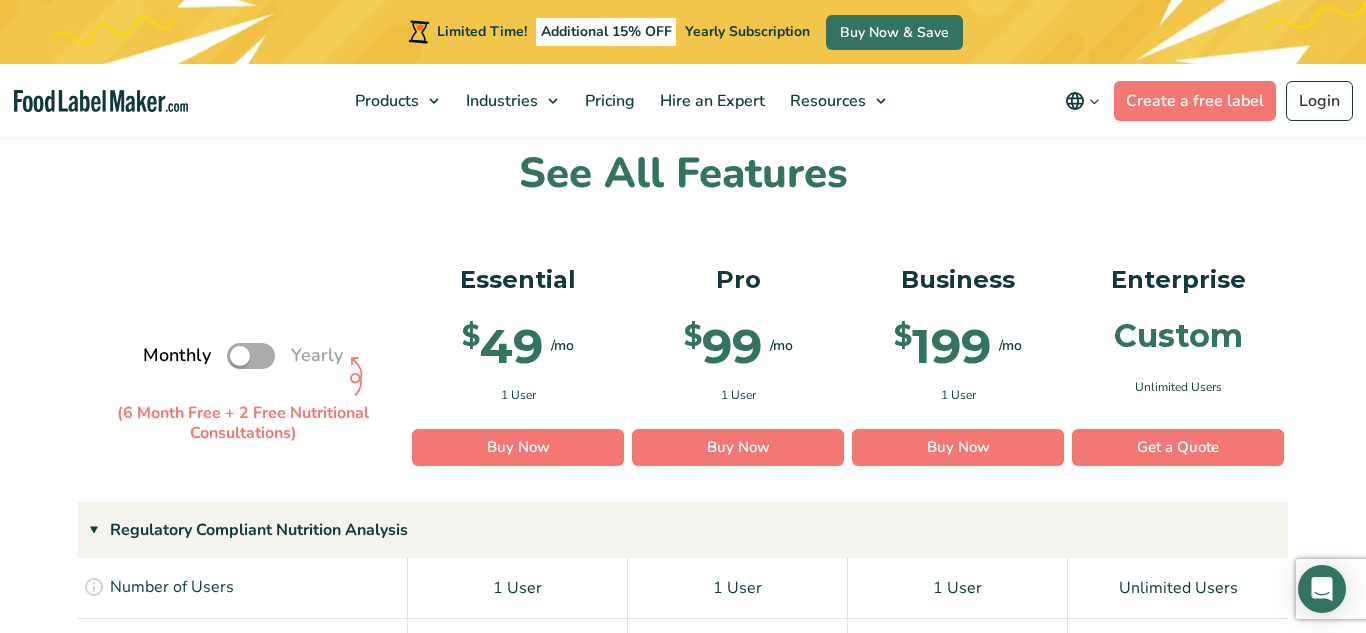 click on "Toggle" at bounding box center [251, 356] 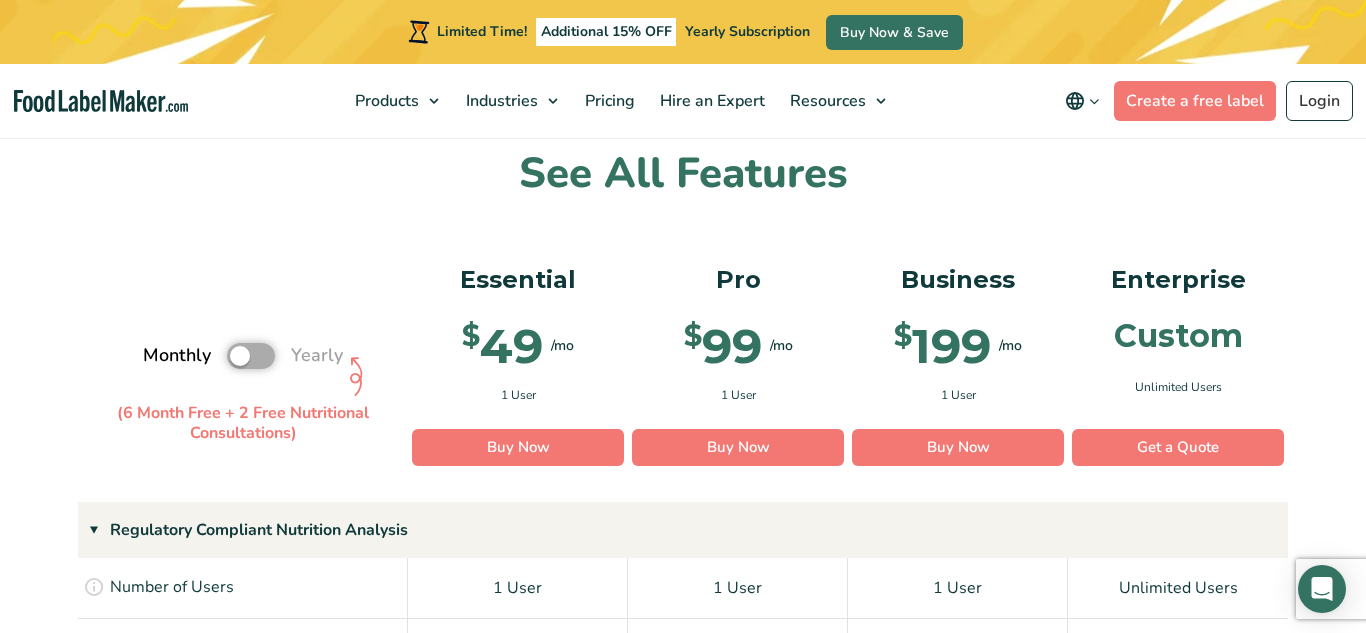 click on "Toggle" at bounding box center (153, 355) 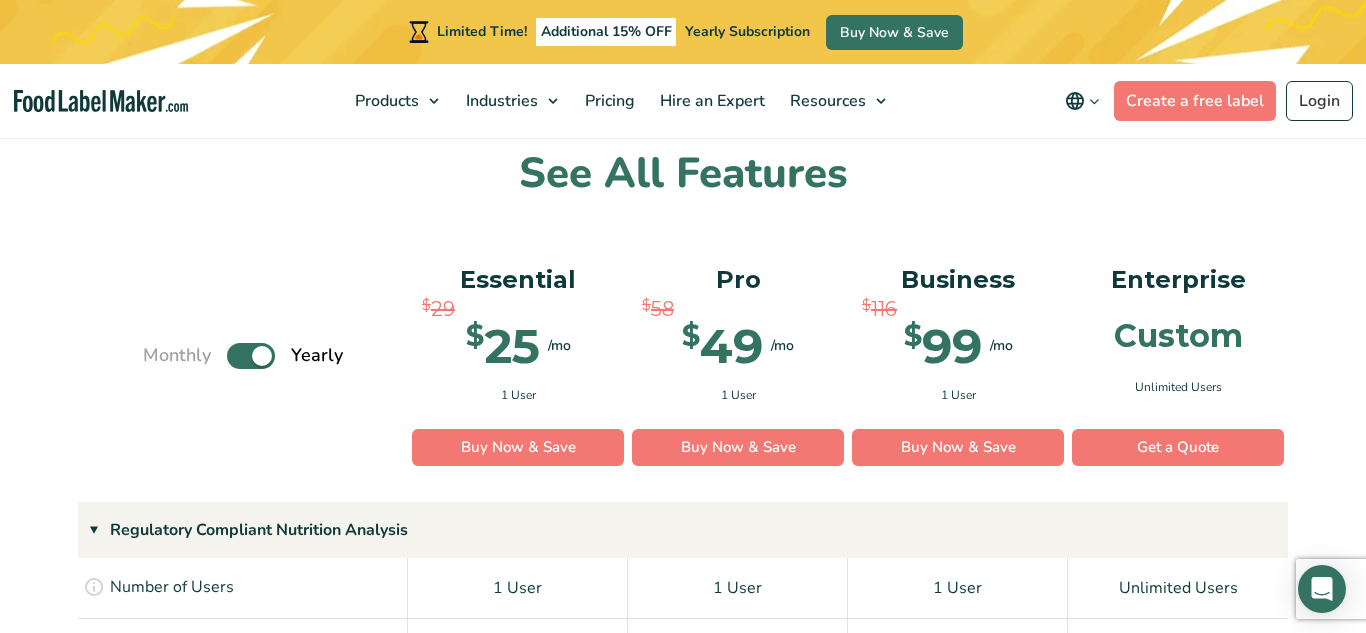 click on "Toggle" at bounding box center (251, 356) 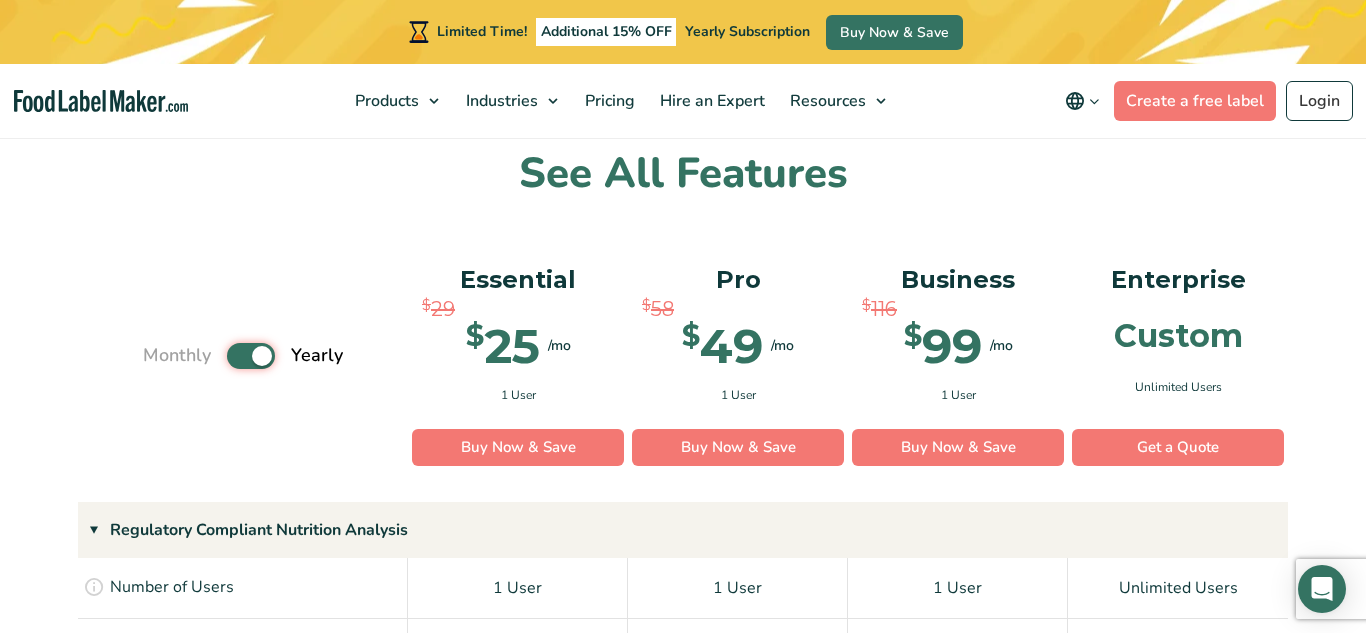 click on "Toggle" at bounding box center (153, 355) 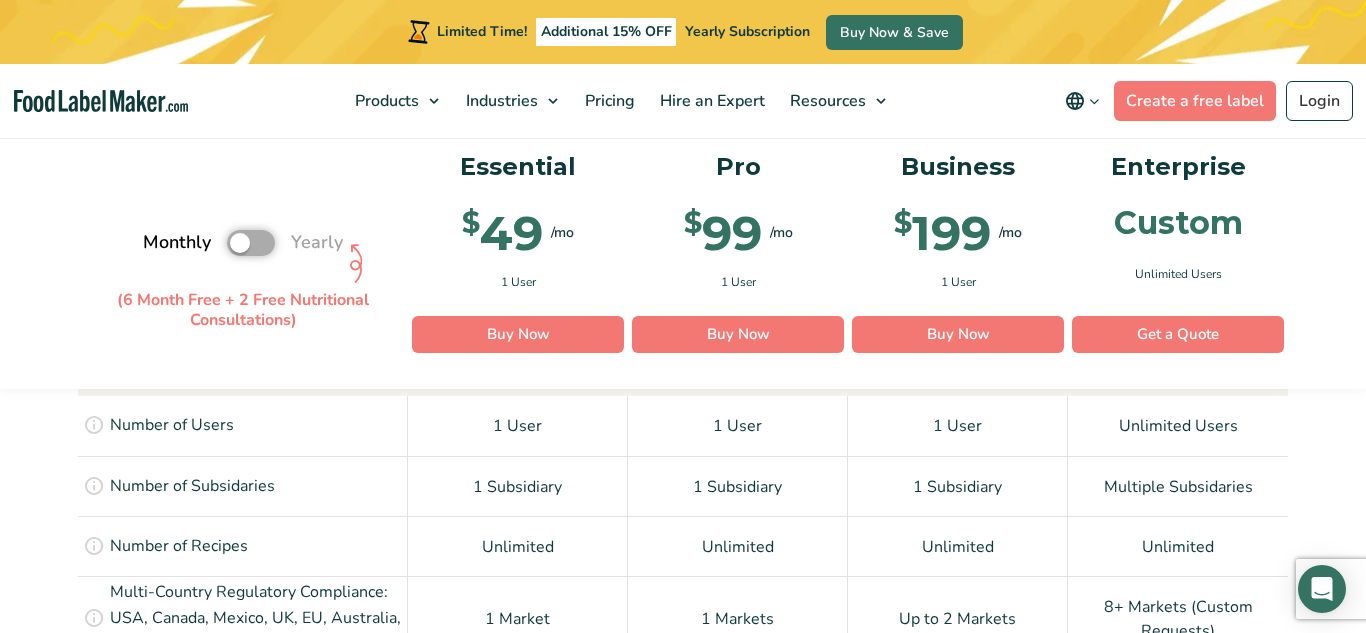 scroll, scrollTop: 1601, scrollLeft: 0, axis: vertical 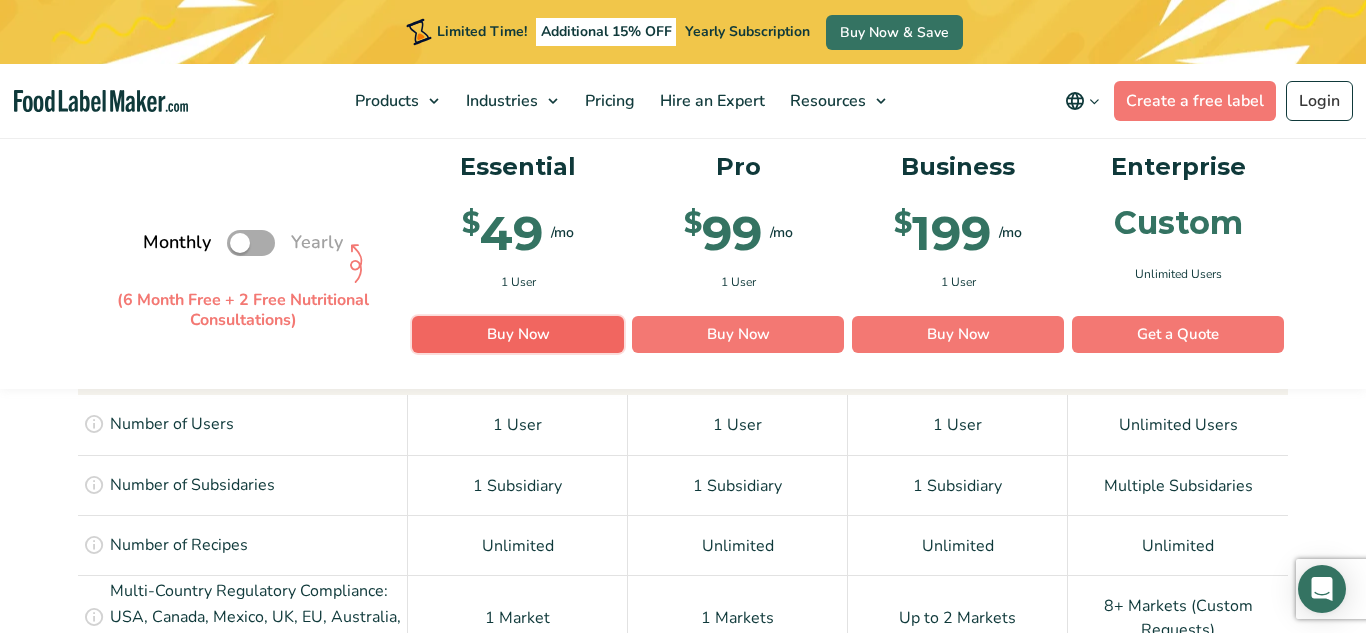 click on "Buy Now" at bounding box center [518, 335] 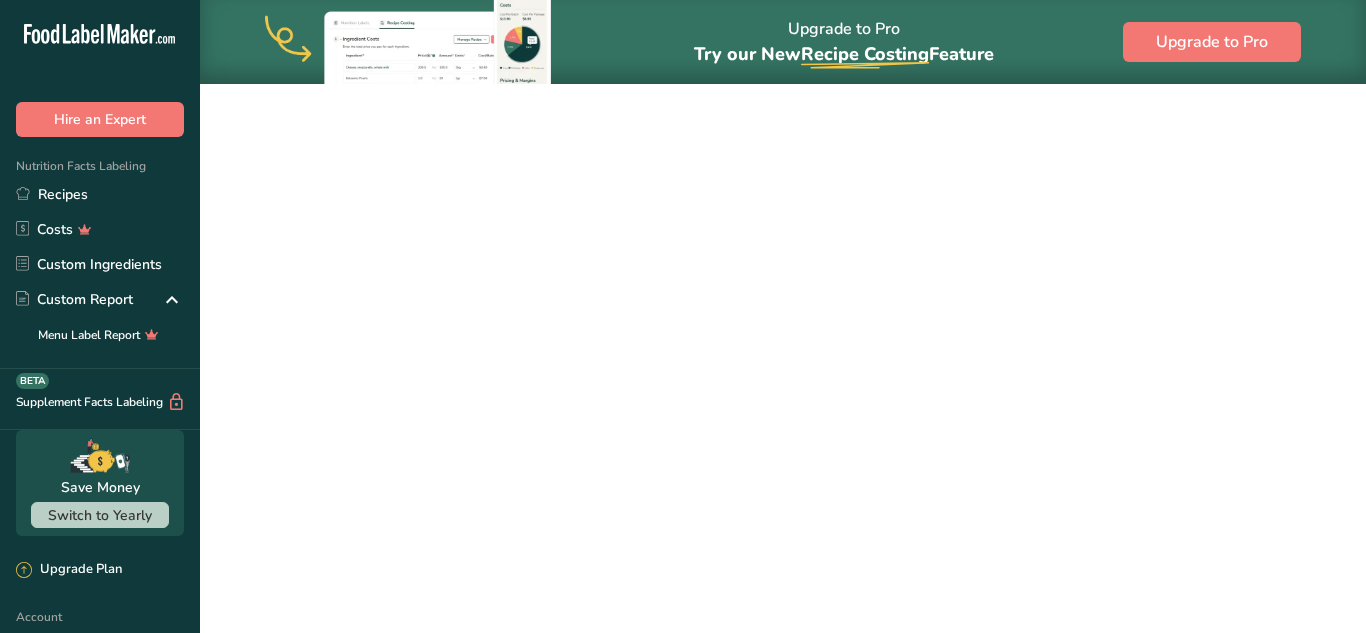 scroll, scrollTop: 0, scrollLeft: 0, axis: both 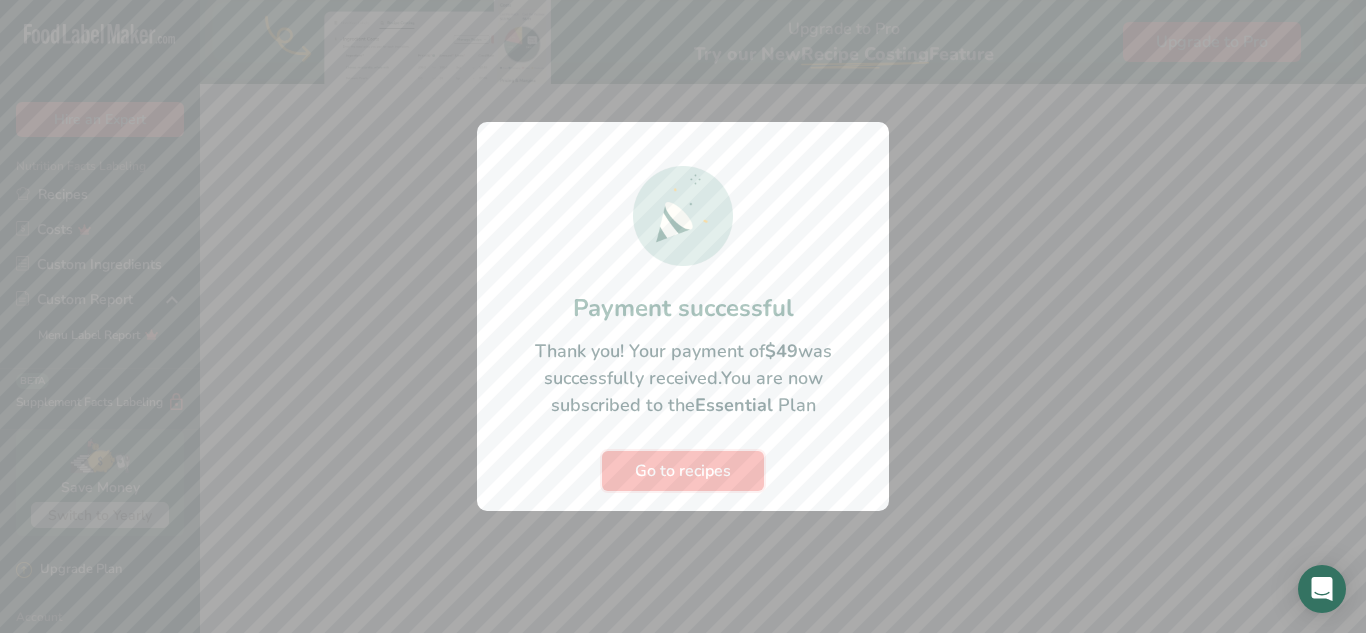 click on "Go to recipes" at bounding box center [683, 471] 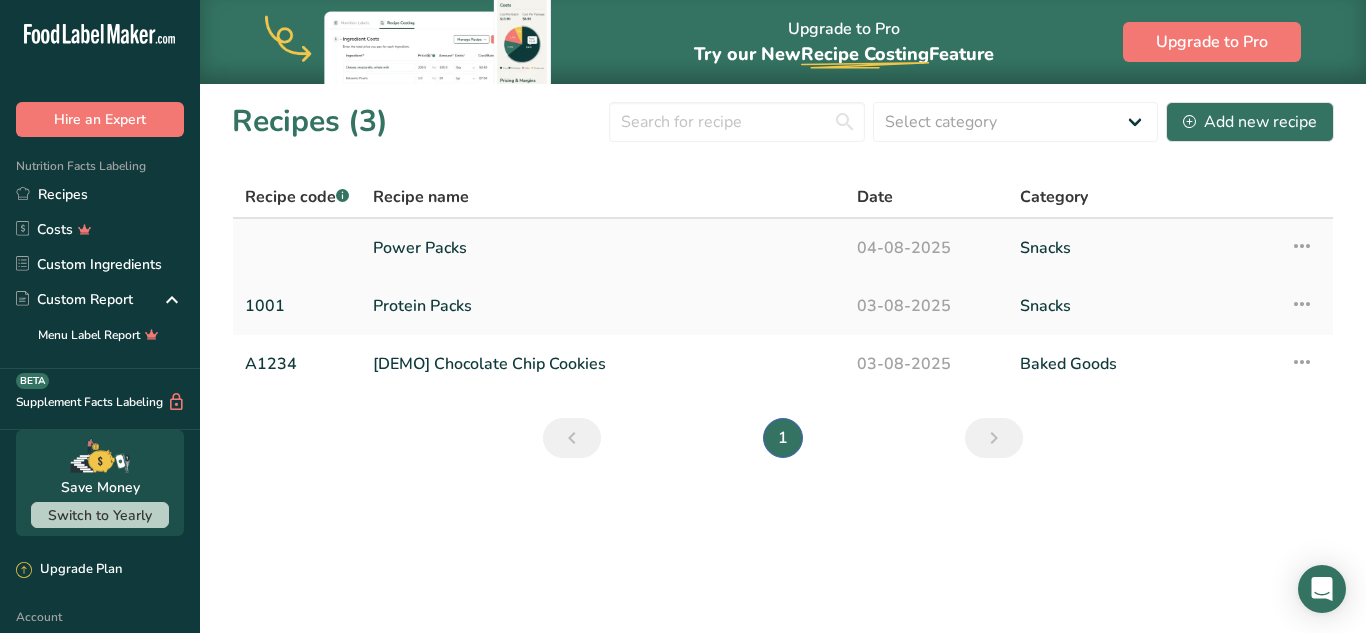 click on "04-08-2025" at bounding box center [927, 248] 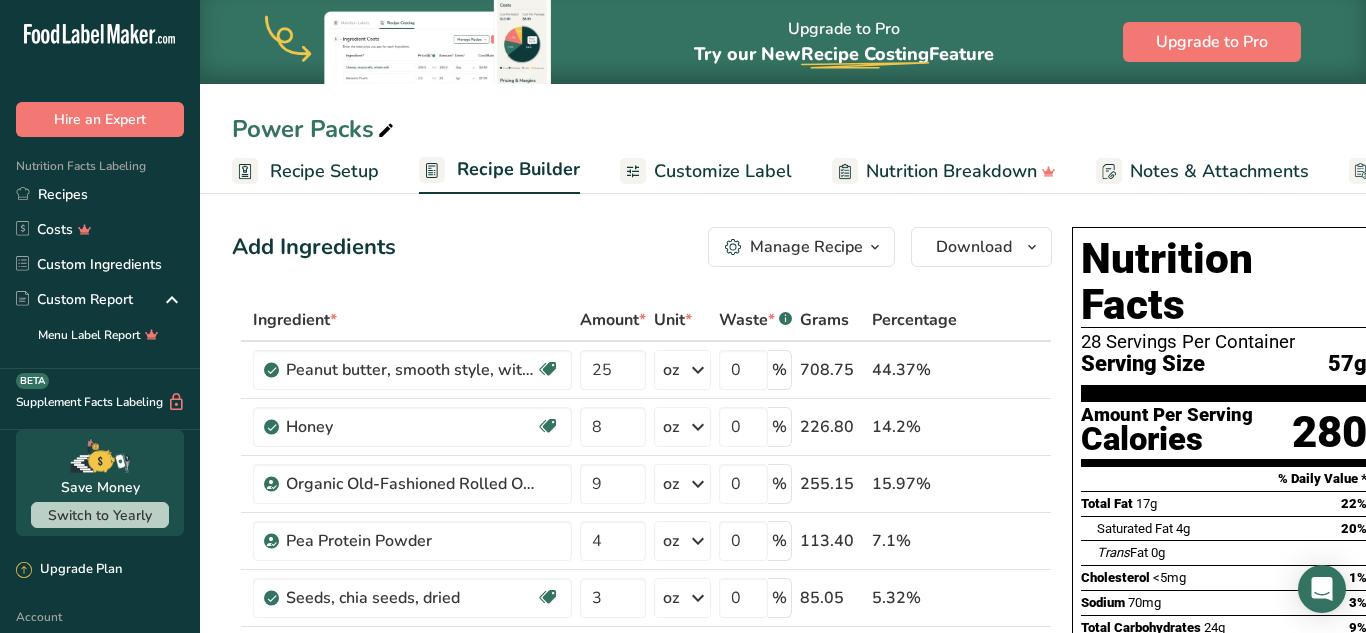 scroll, scrollTop: 0, scrollLeft: 15, axis: horizontal 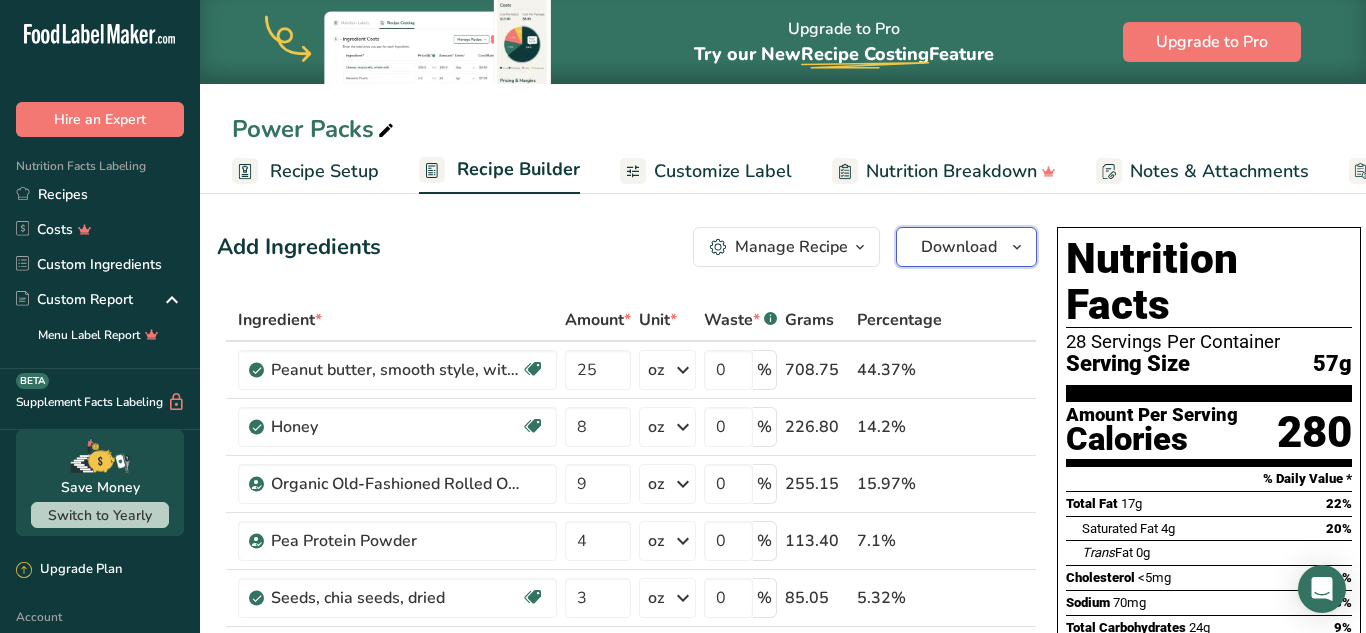 click on "Download" at bounding box center [966, 247] 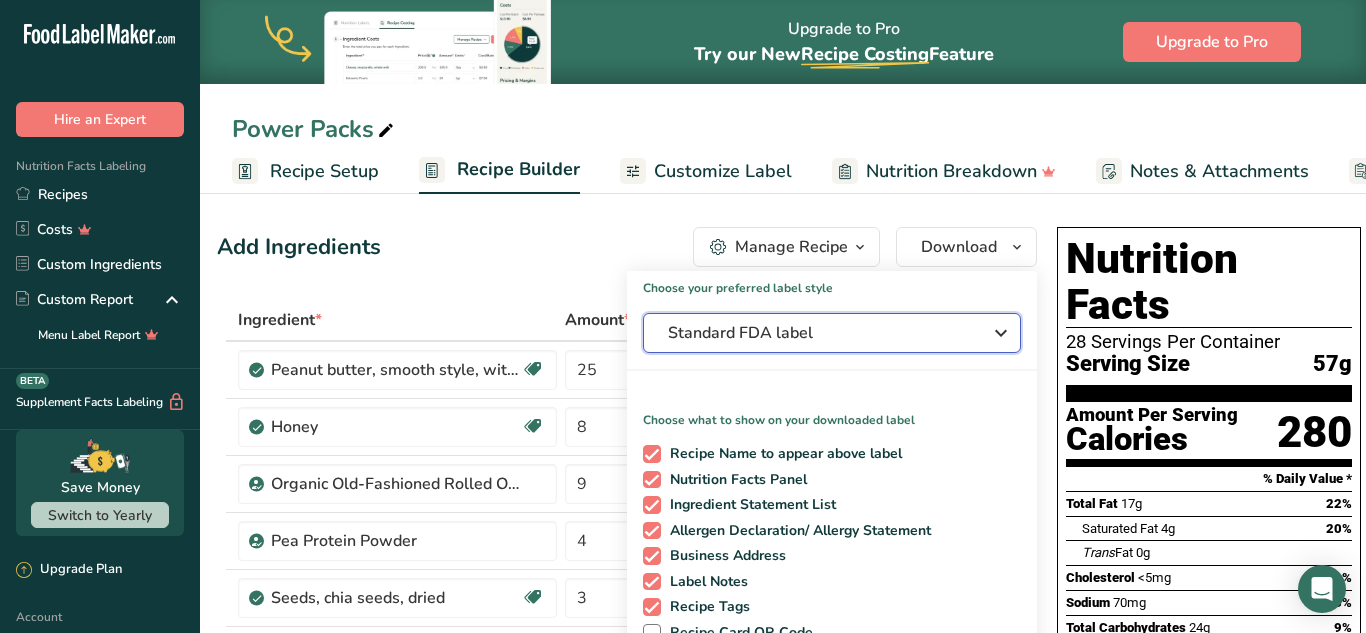 click at bounding box center [1001, 333] 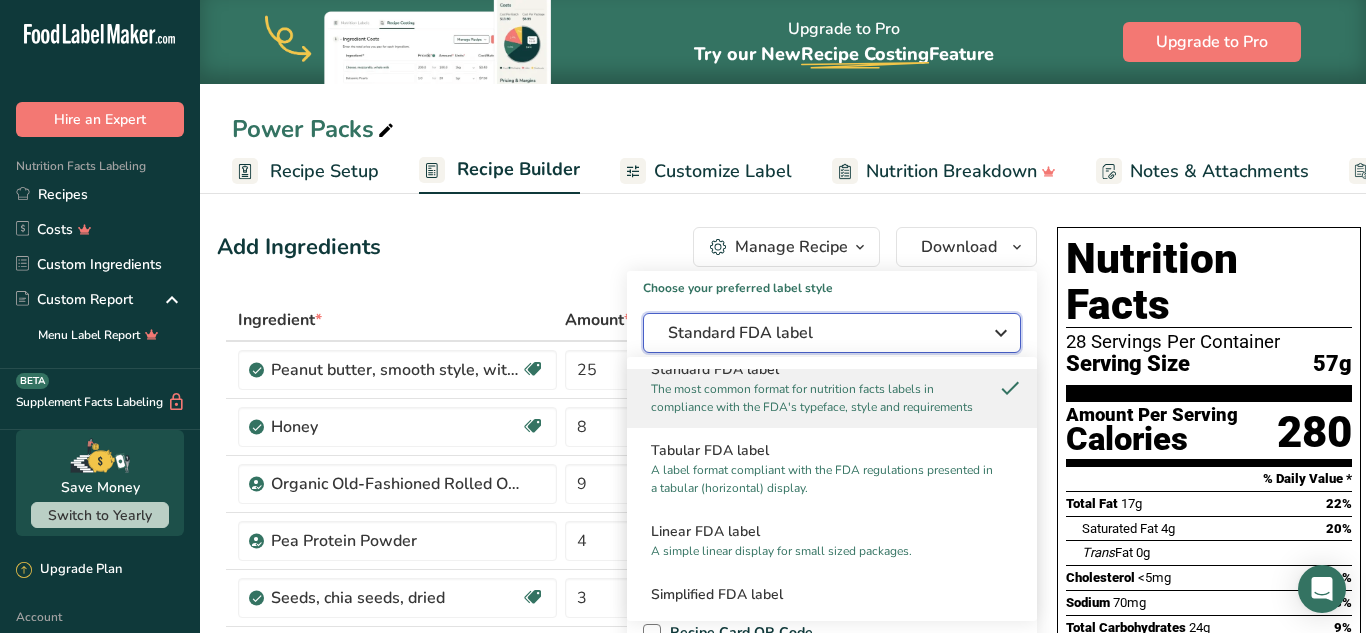 scroll, scrollTop: 0, scrollLeft: 0, axis: both 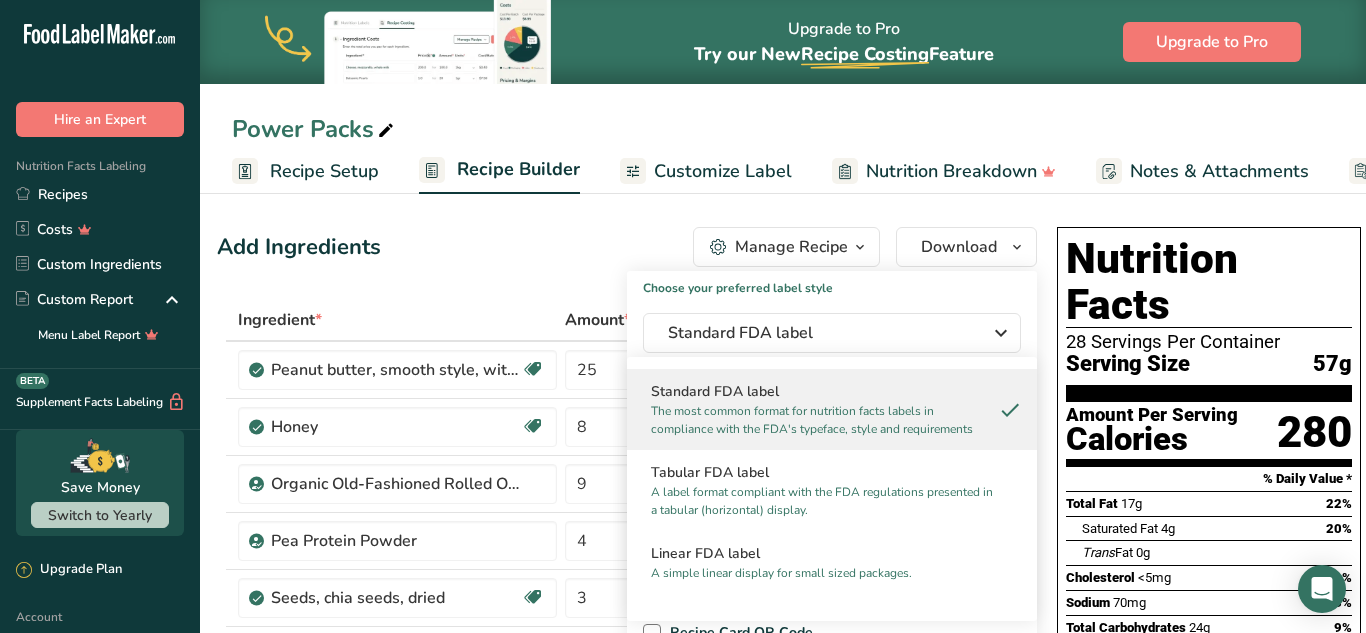 click on "The most common format for nutrition facts labels in compliance with the FDA's typeface, style and requirements" at bounding box center [823, 420] 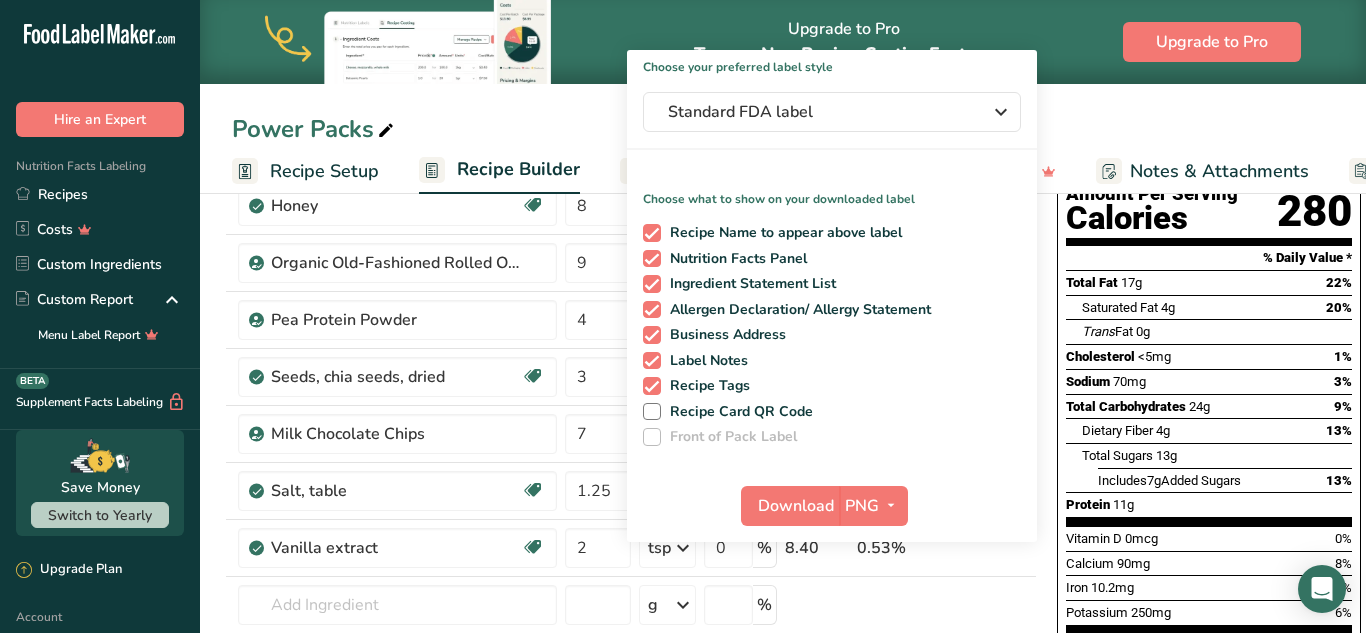 scroll, scrollTop: 216, scrollLeft: 0, axis: vertical 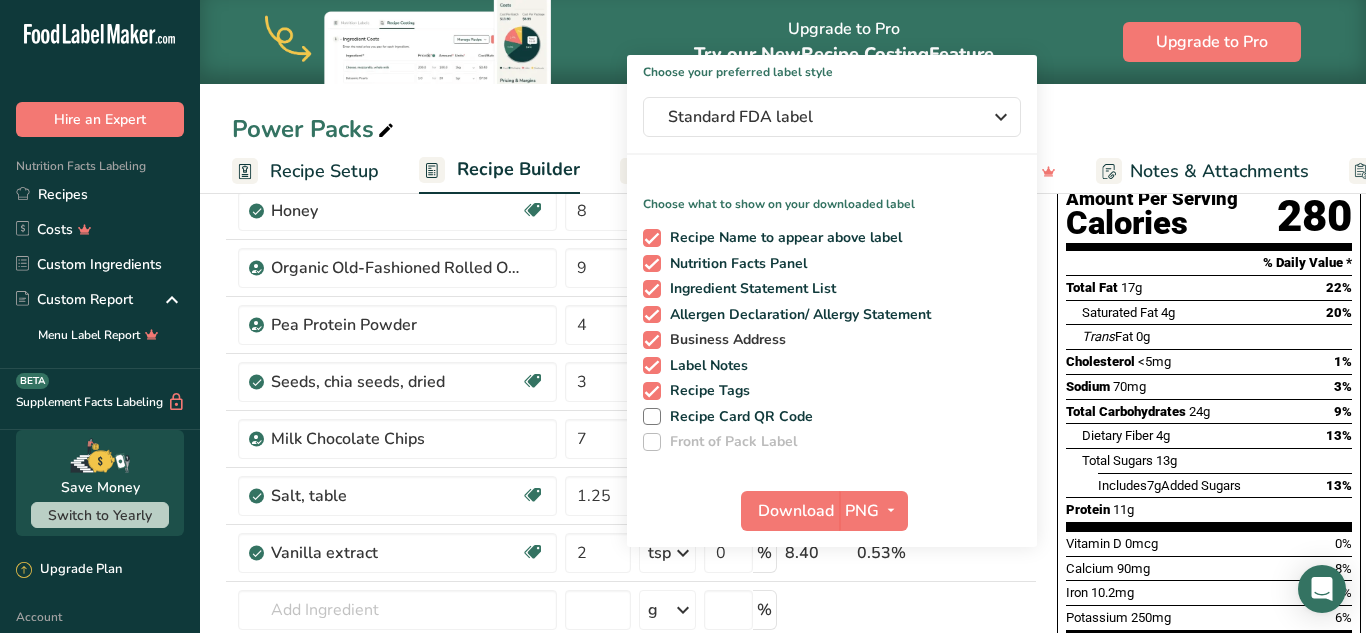 click on "Business Address" at bounding box center (724, 340) 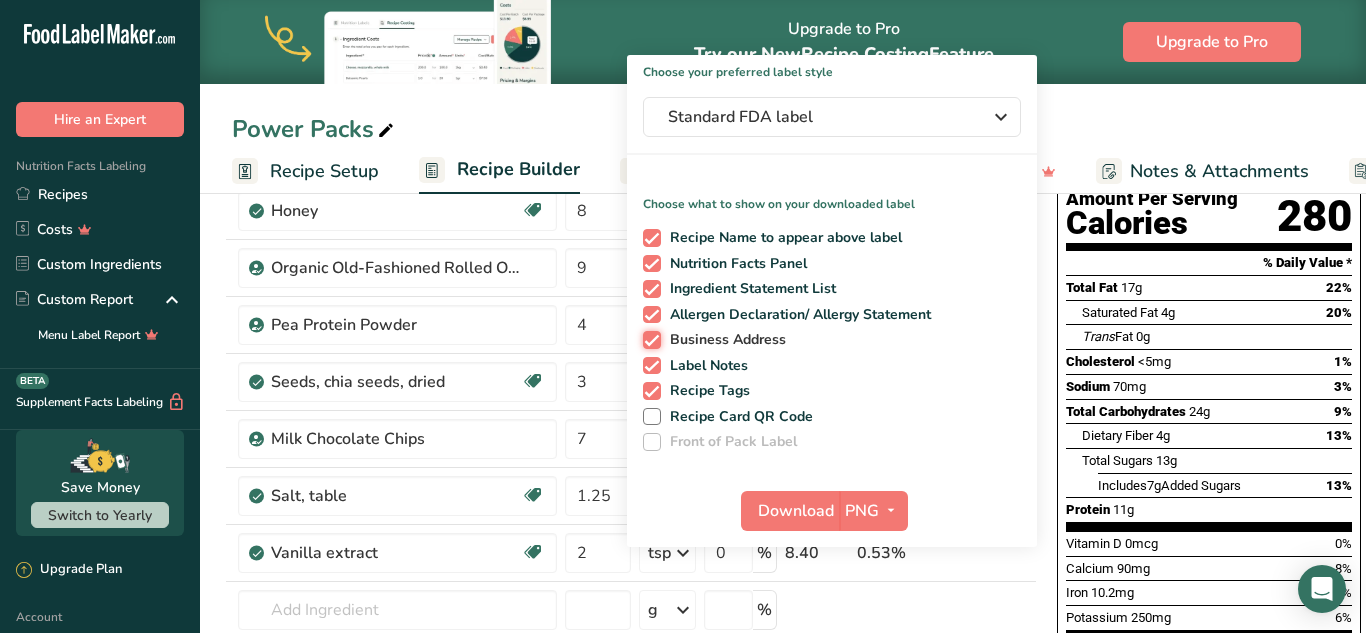 click on "Business Address" at bounding box center [649, 339] 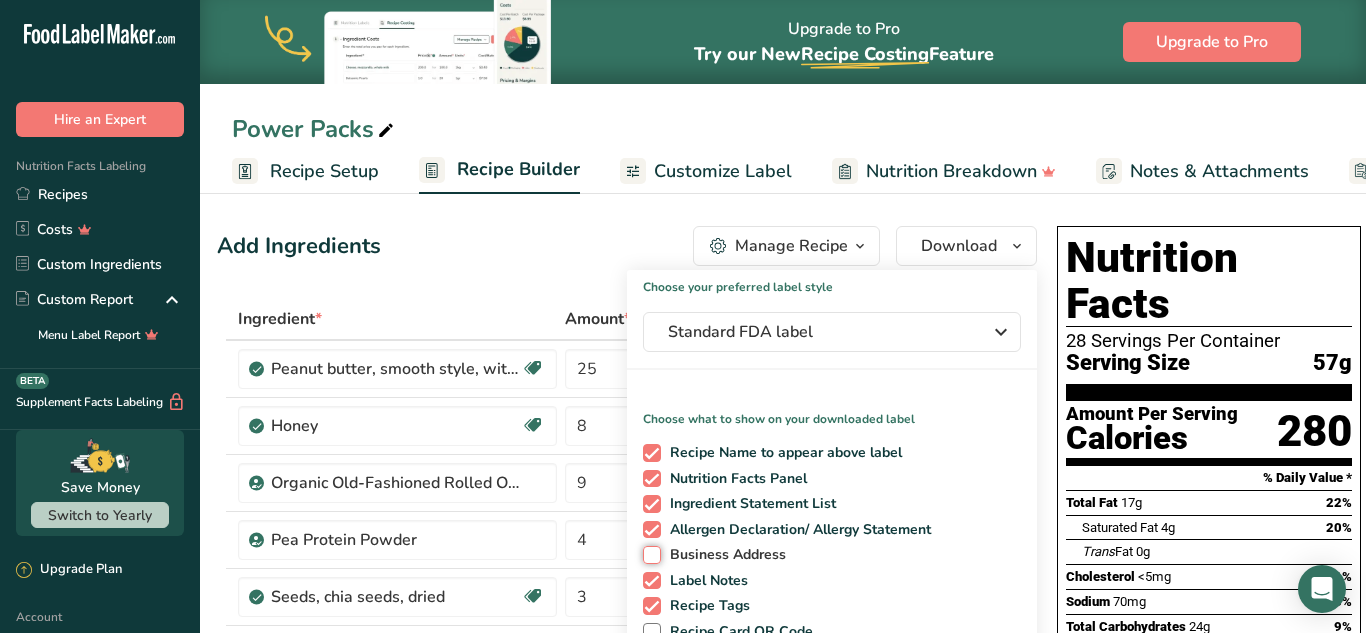 scroll, scrollTop: 0, scrollLeft: 0, axis: both 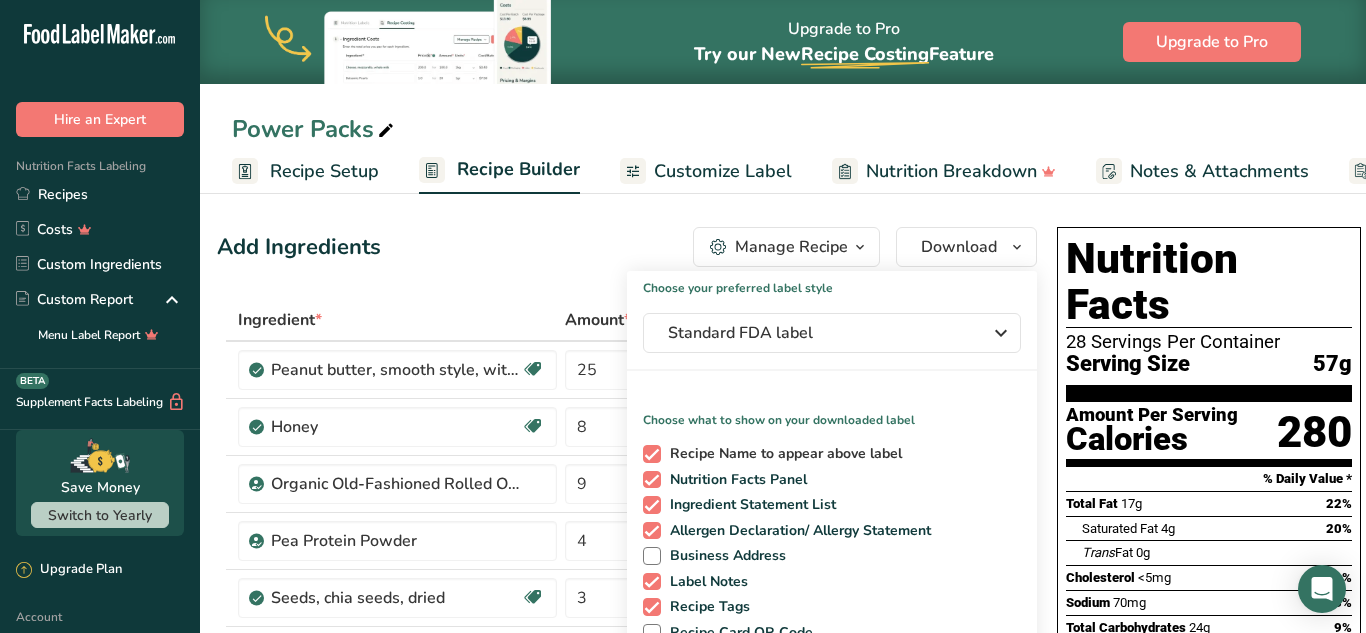 click at bounding box center (652, 454) 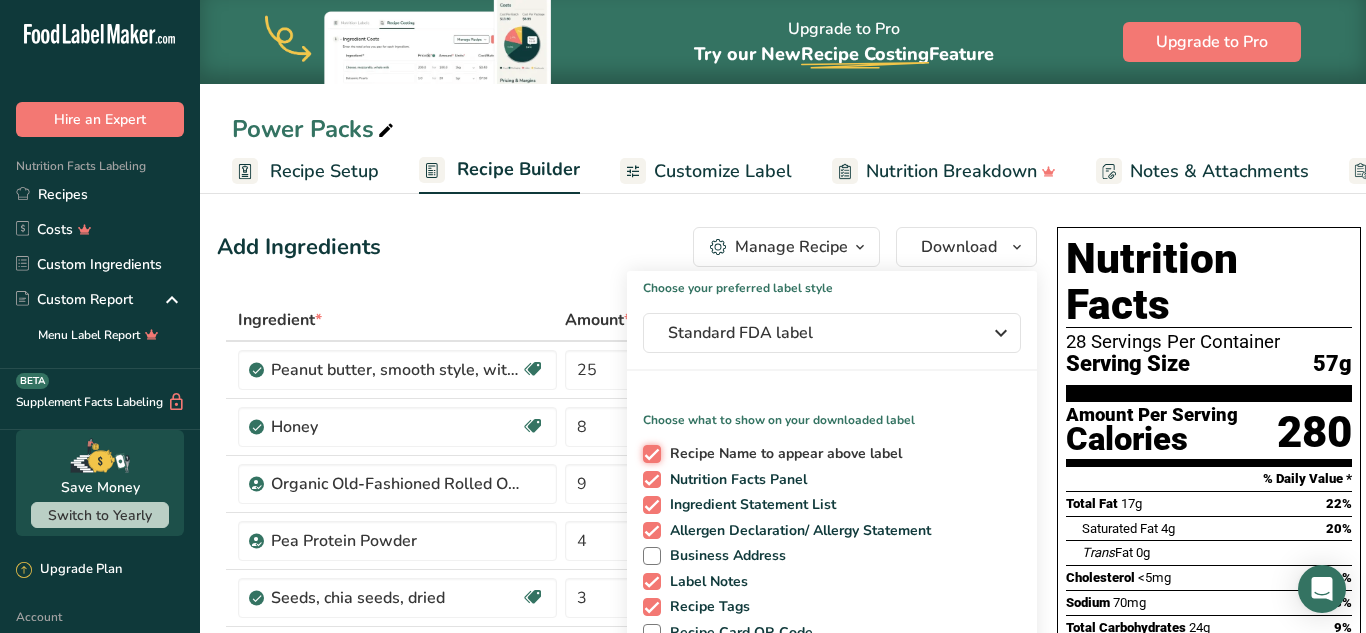 click on "Recipe Name to appear above label" at bounding box center [649, 453] 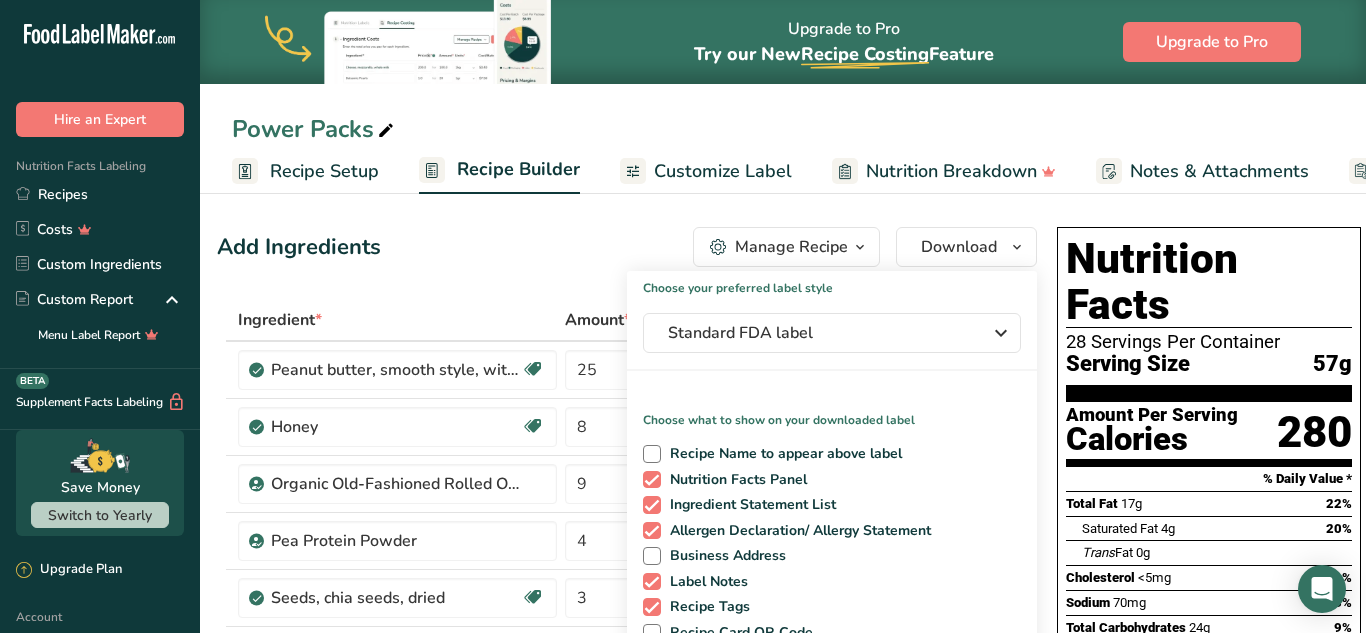 click on "Recipe Setup" at bounding box center (305, 171) 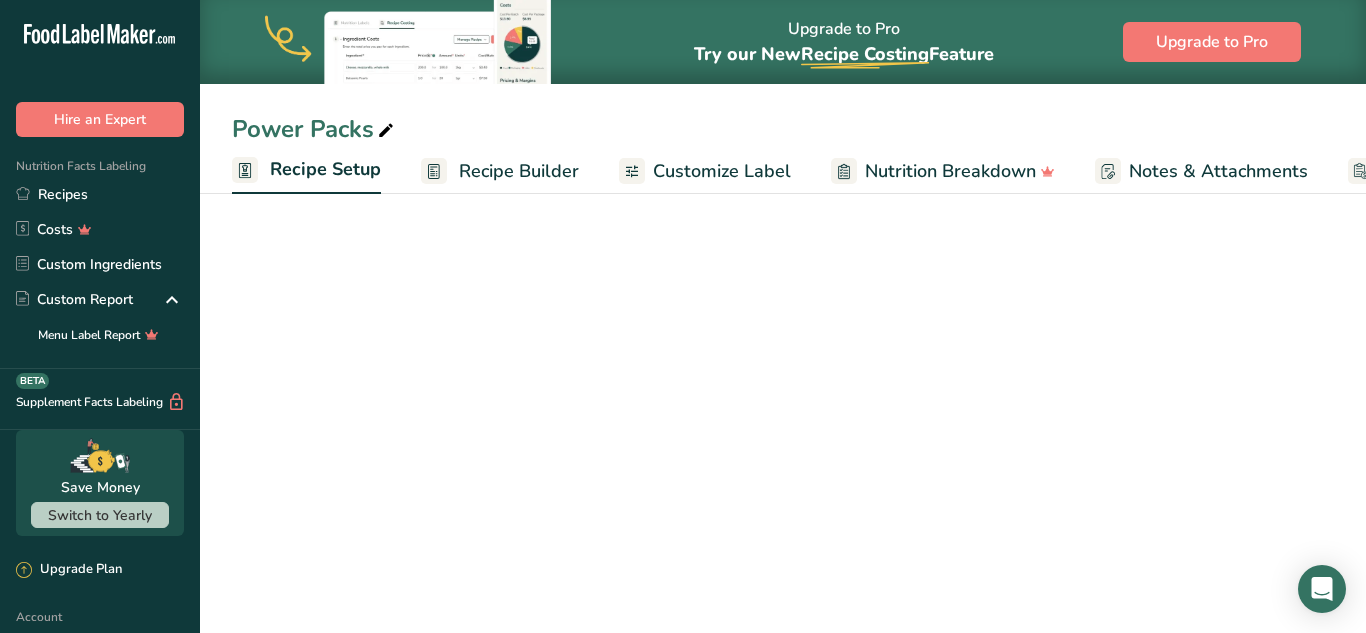 scroll, scrollTop: 0, scrollLeft: 7, axis: horizontal 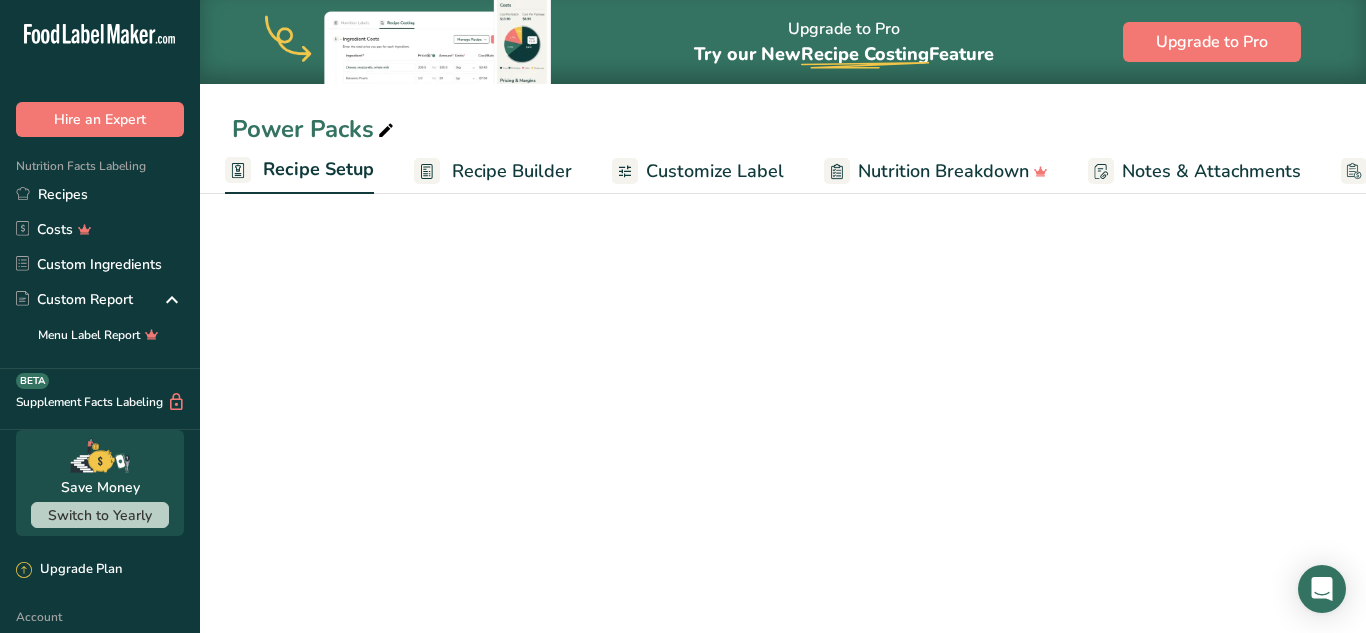 click on "Recipe Setup" at bounding box center (318, 169) 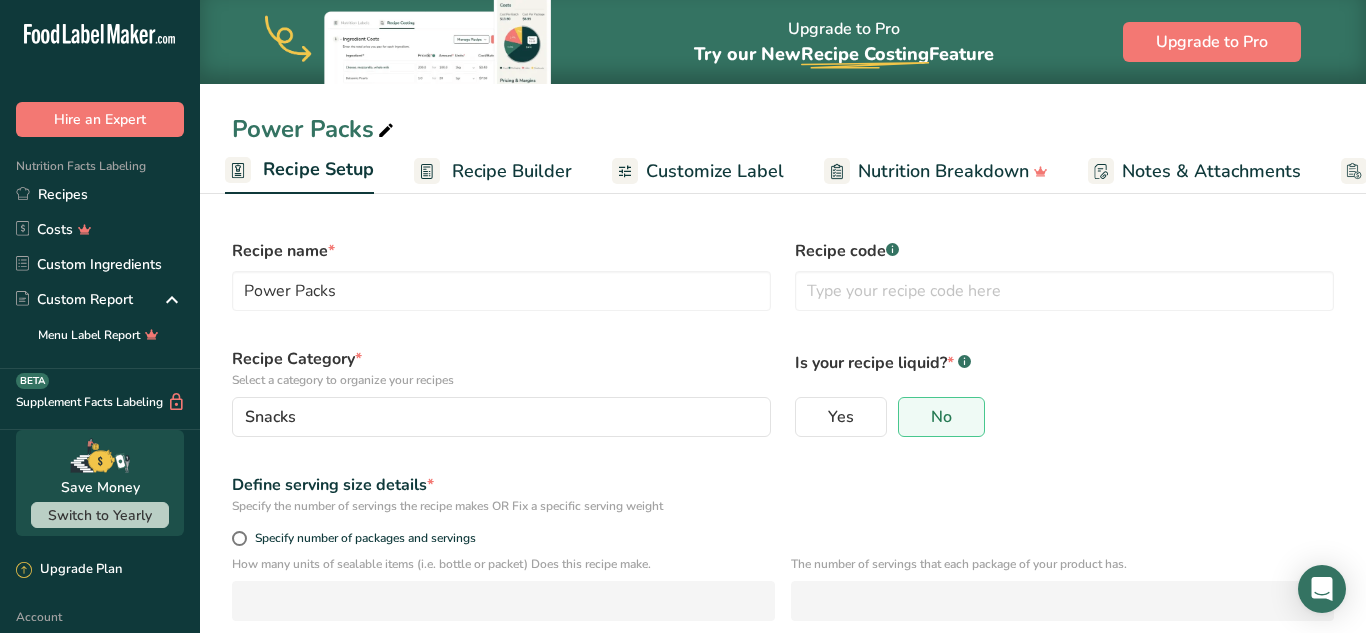 scroll, scrollTop: 0, scrollLeft: 0, axis: both 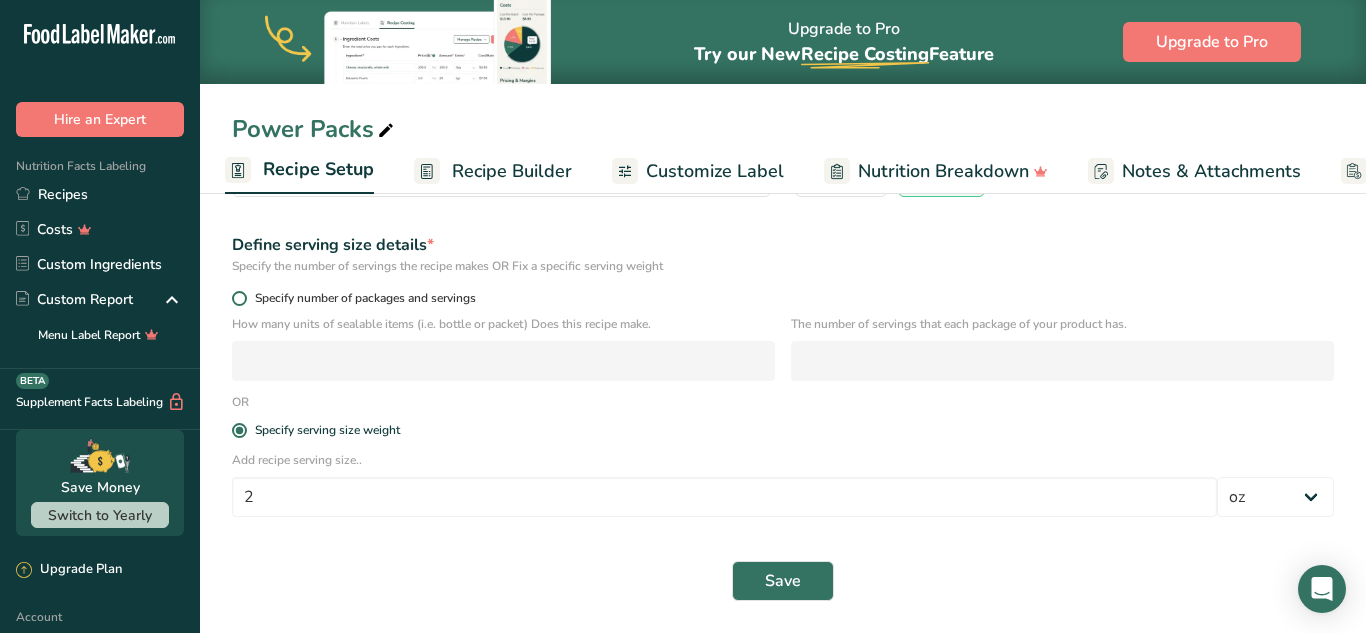 click at bounding box center [239, 298] 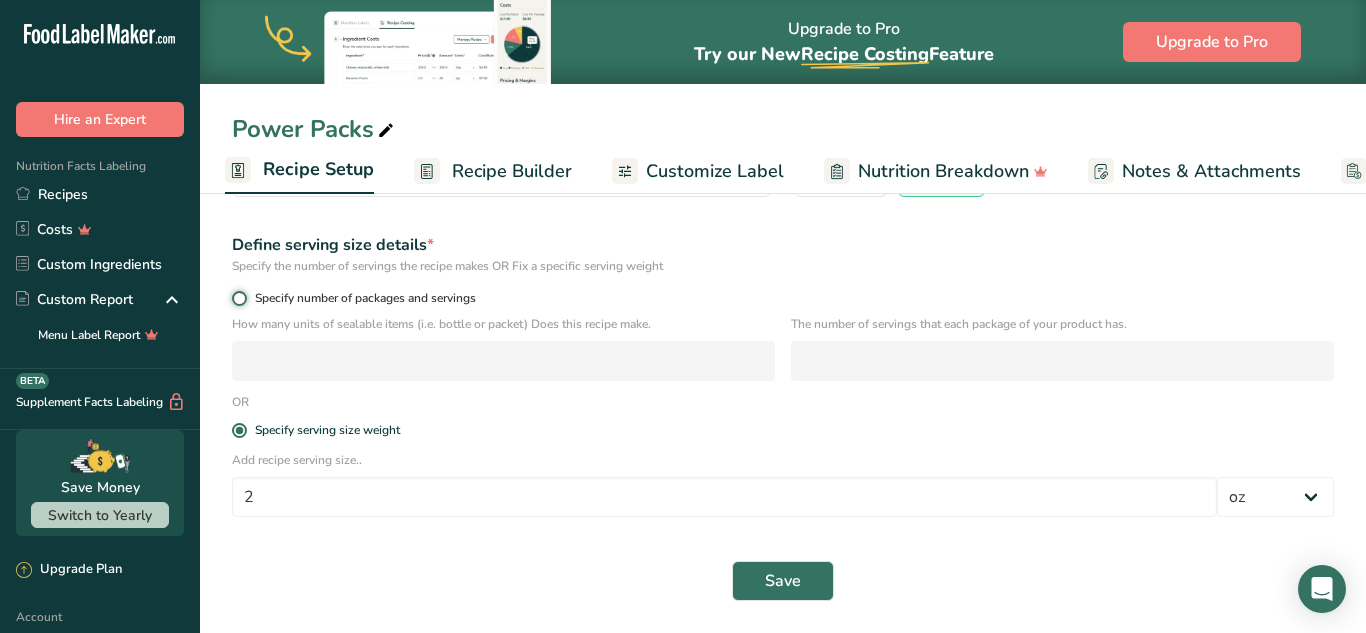 click on "Specify number of packages and servings" at bounding box center [238, 298] 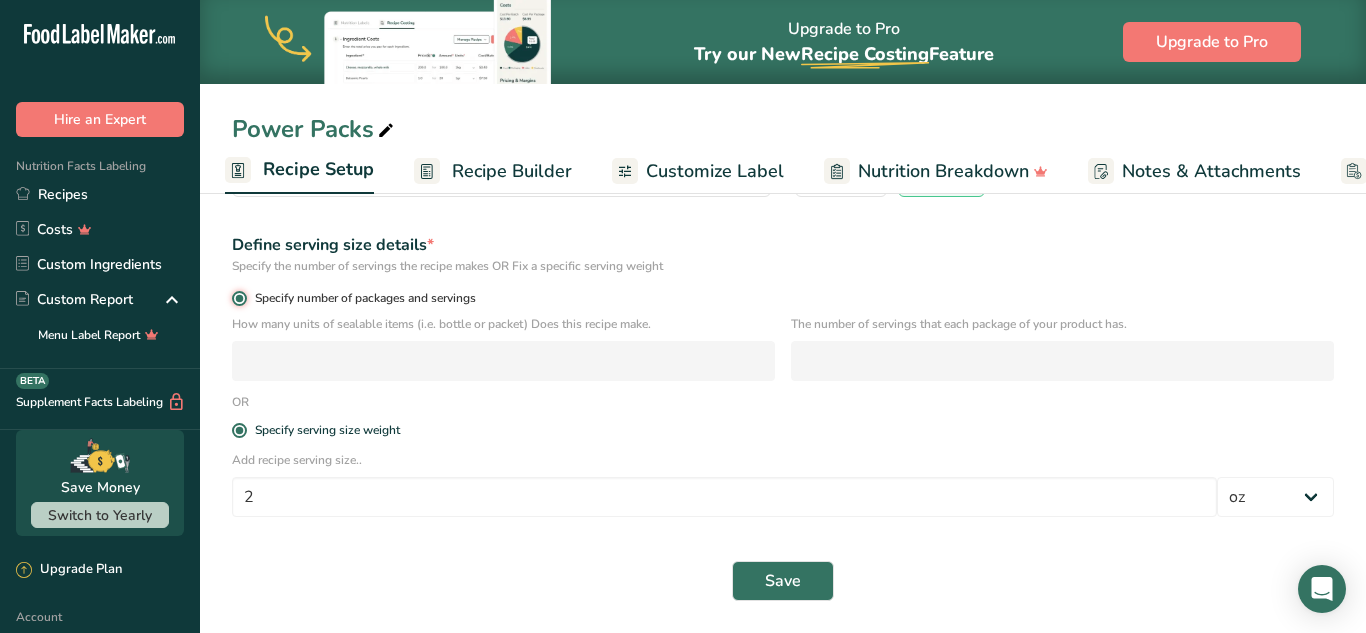 radio on "false" 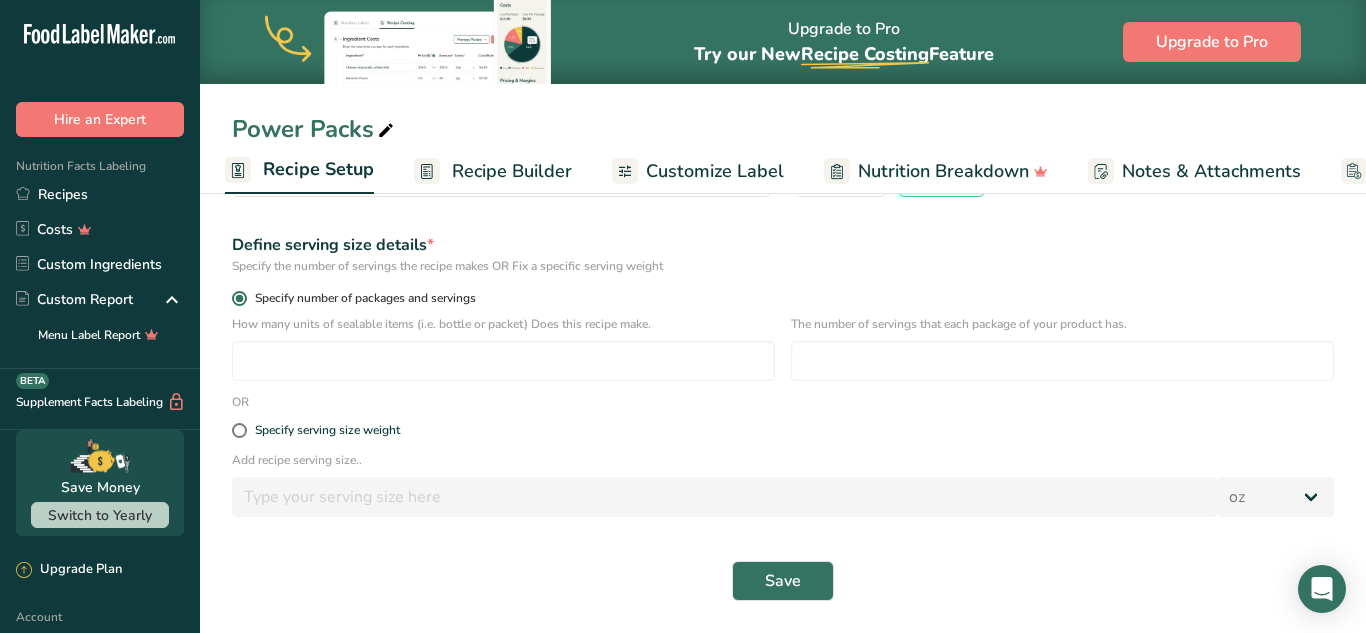 click on "Specify number of packages and servings" at bounding box center [361, 298] 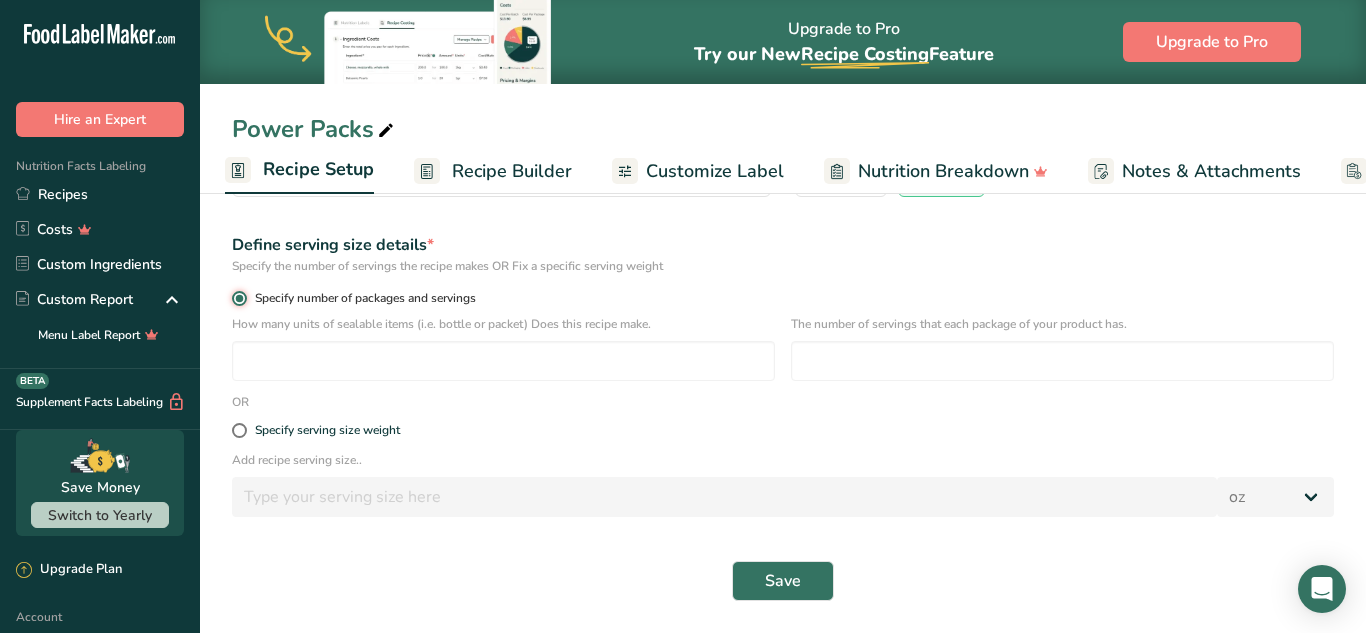click on "Specify number of packages and servings" at bounding box center [238, 298] 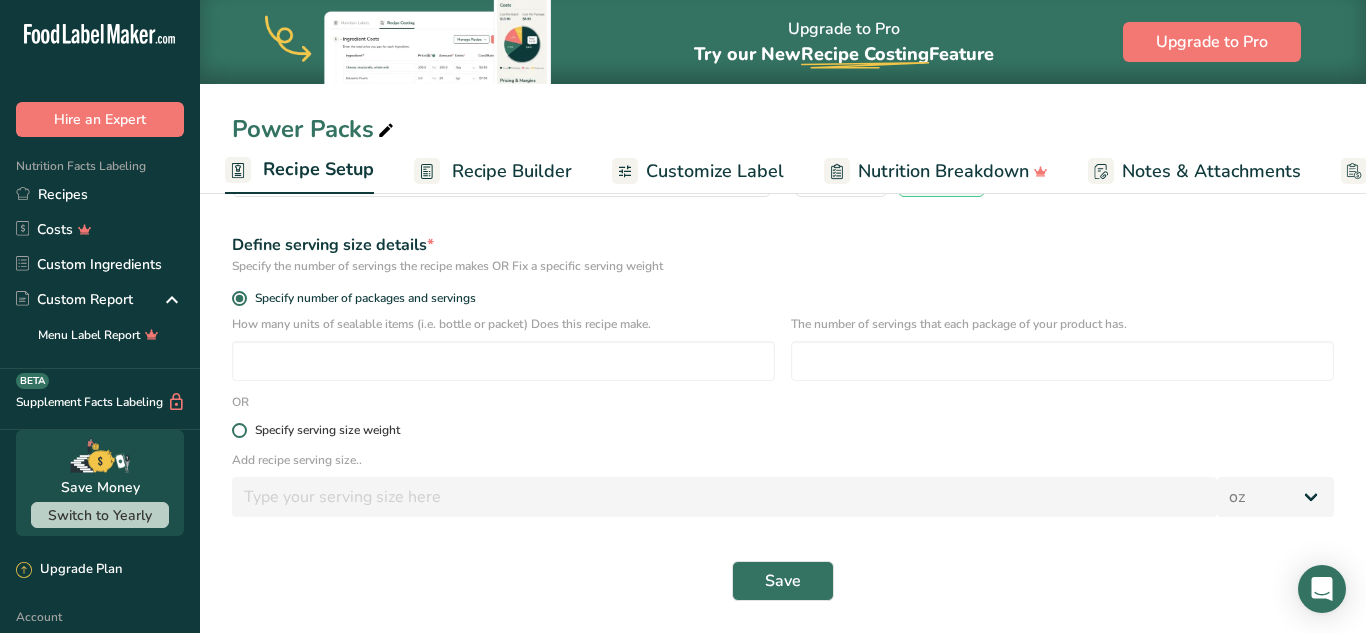 click at bounding box center [239, 430] 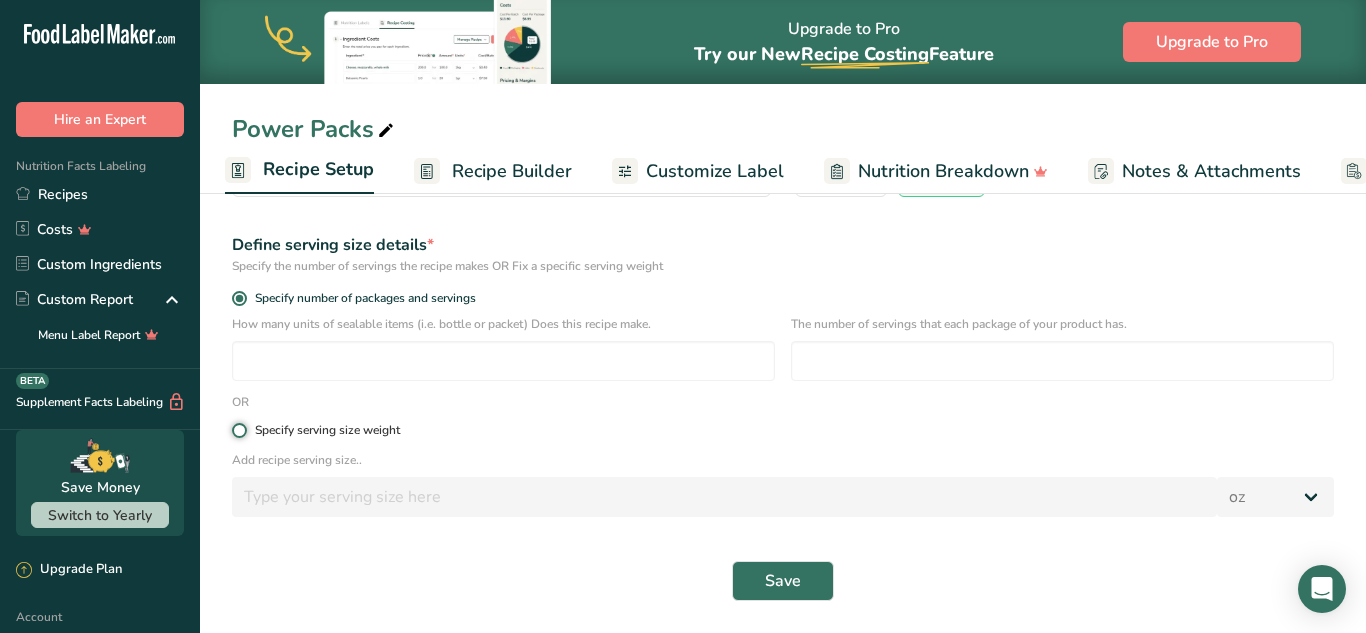 click on "Specify serving size weight" at bounding box center [238, 430] 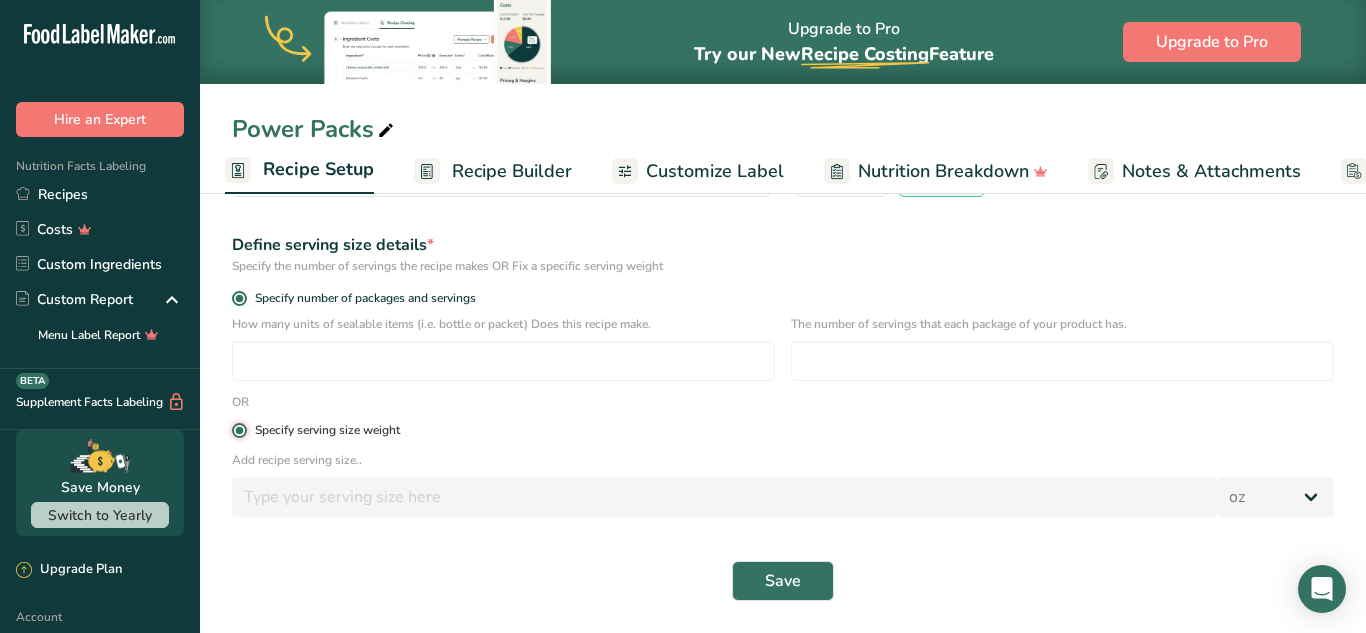 radio on "false" 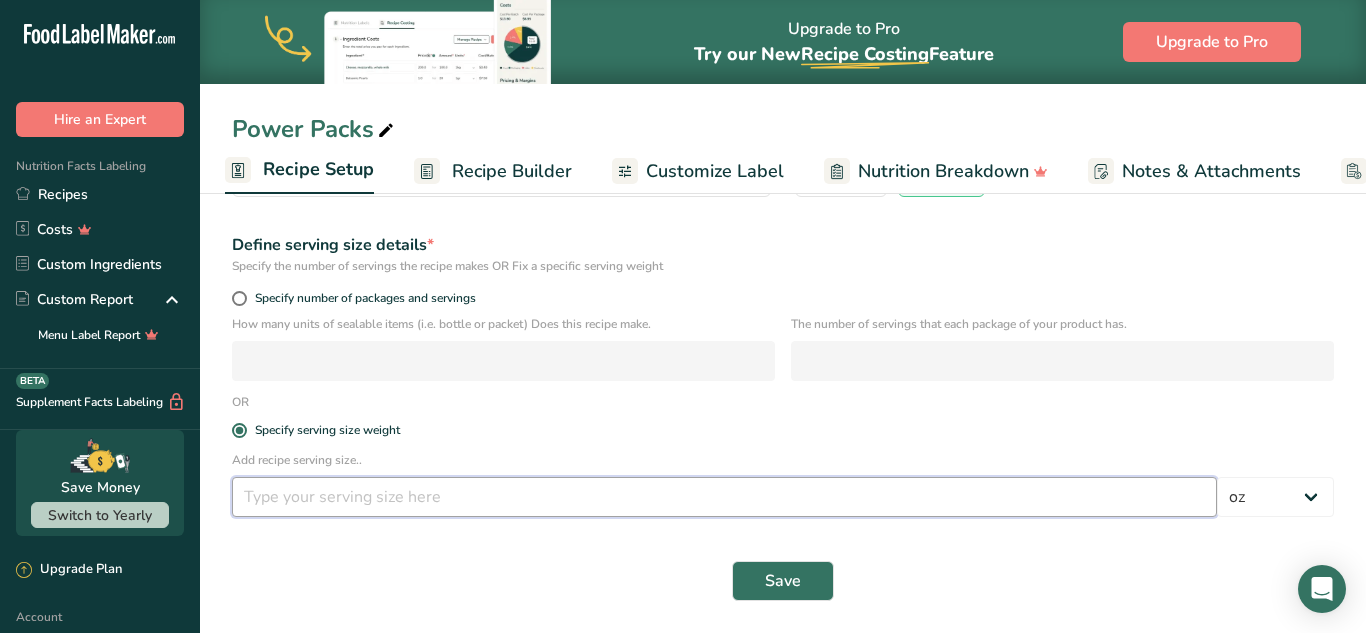 click at bounding box center [724, 497] 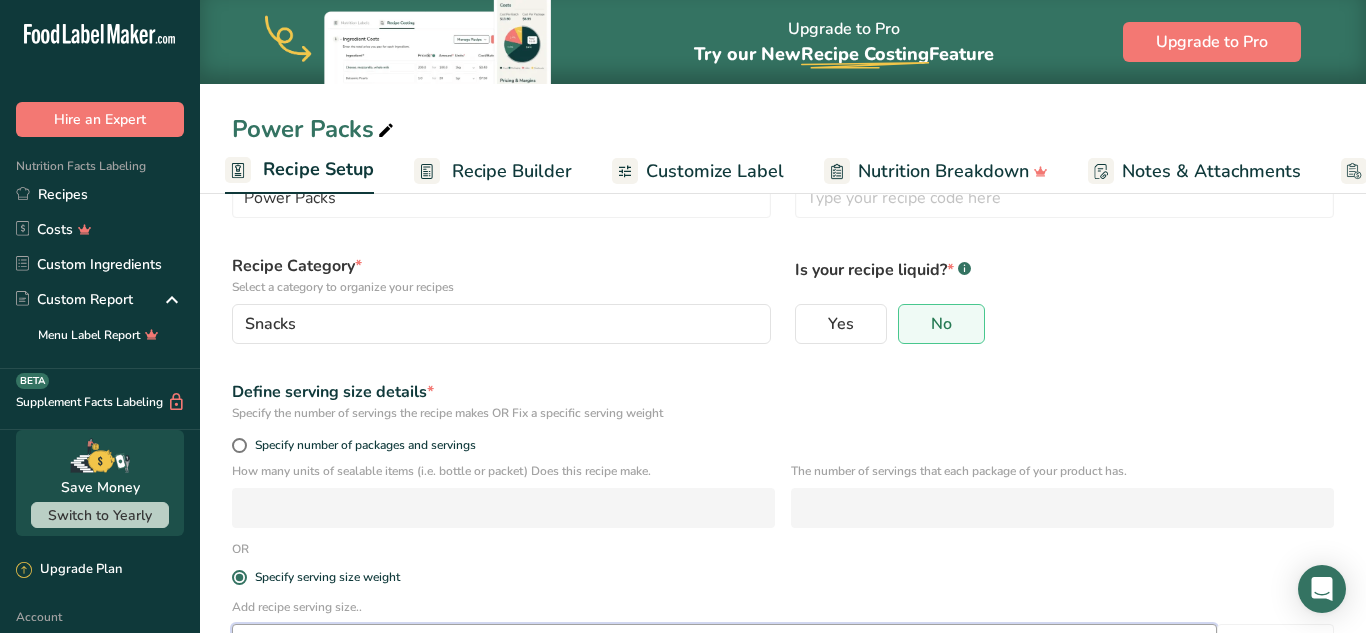 scroll, scrollTop: 0, scrollLeft: 0, axis: both 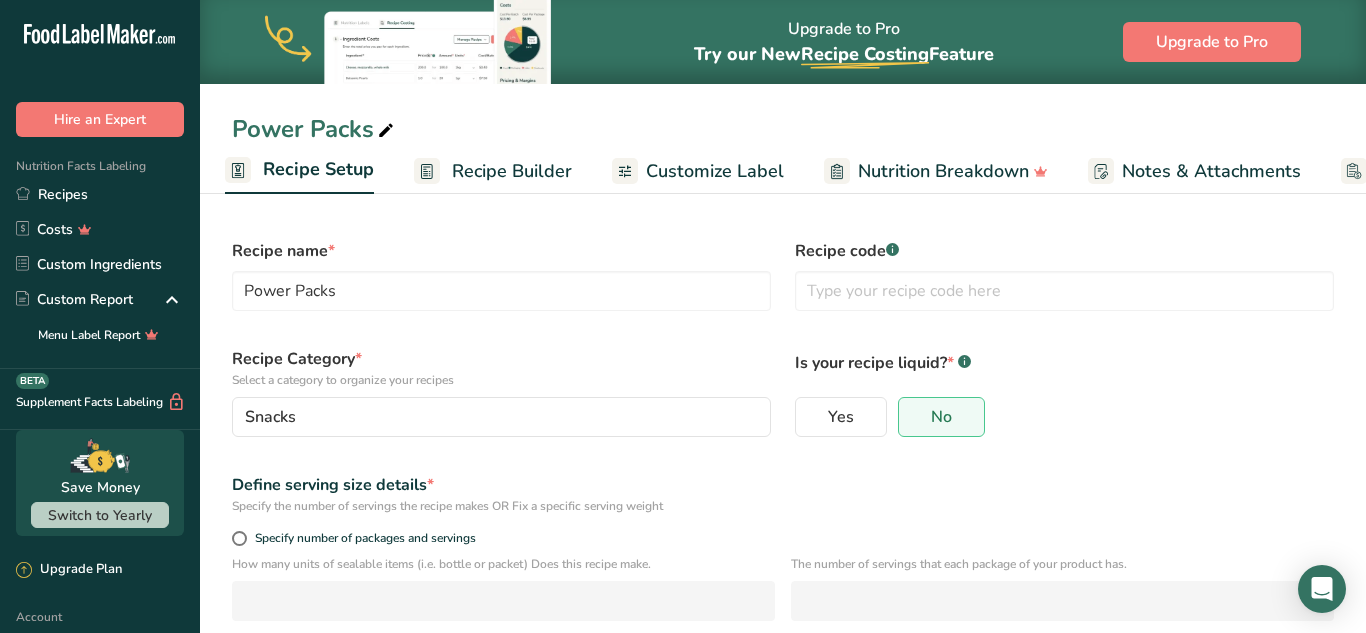 type on "2" 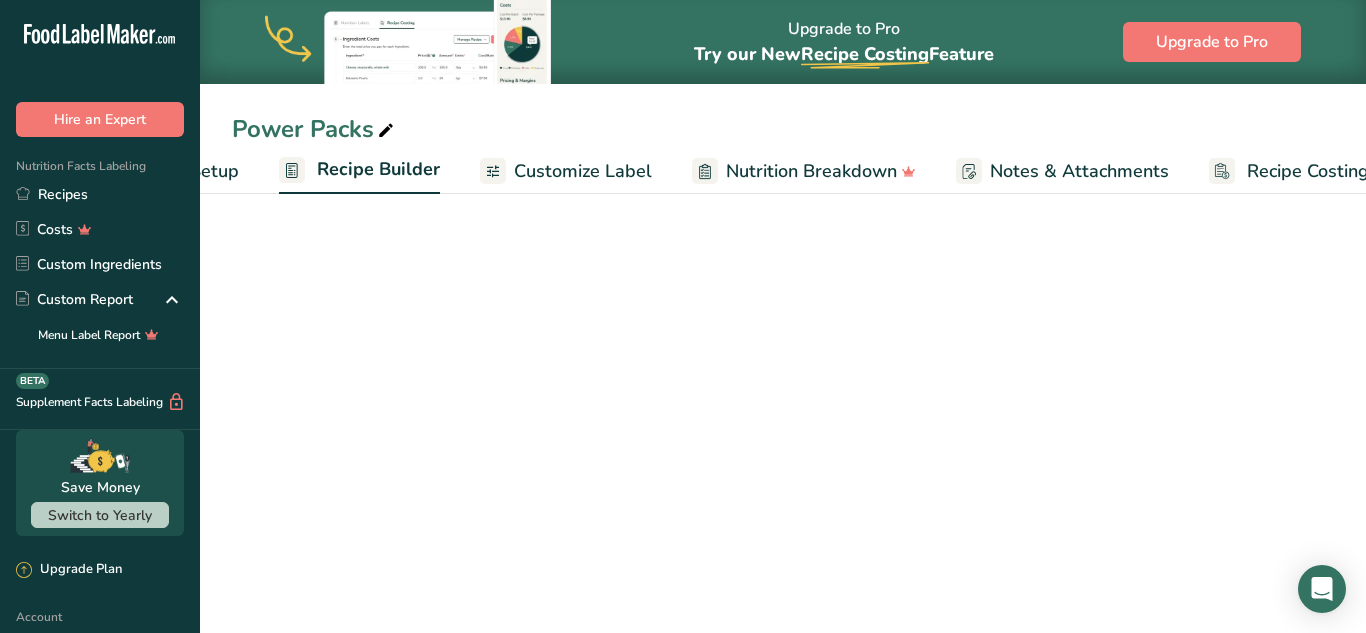 scroll, scrollTop: 0, scrollLeft: 193, axis: horizontal 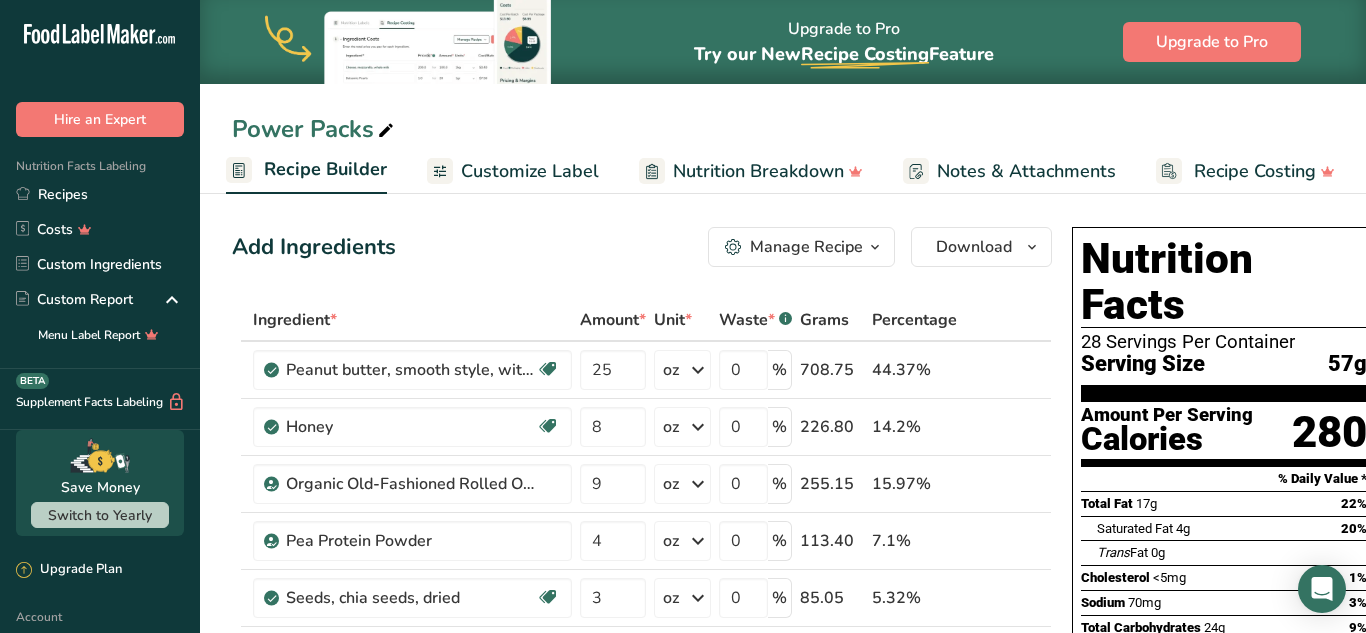 click on "Recipe Builder" at bounding box center [325, 169] 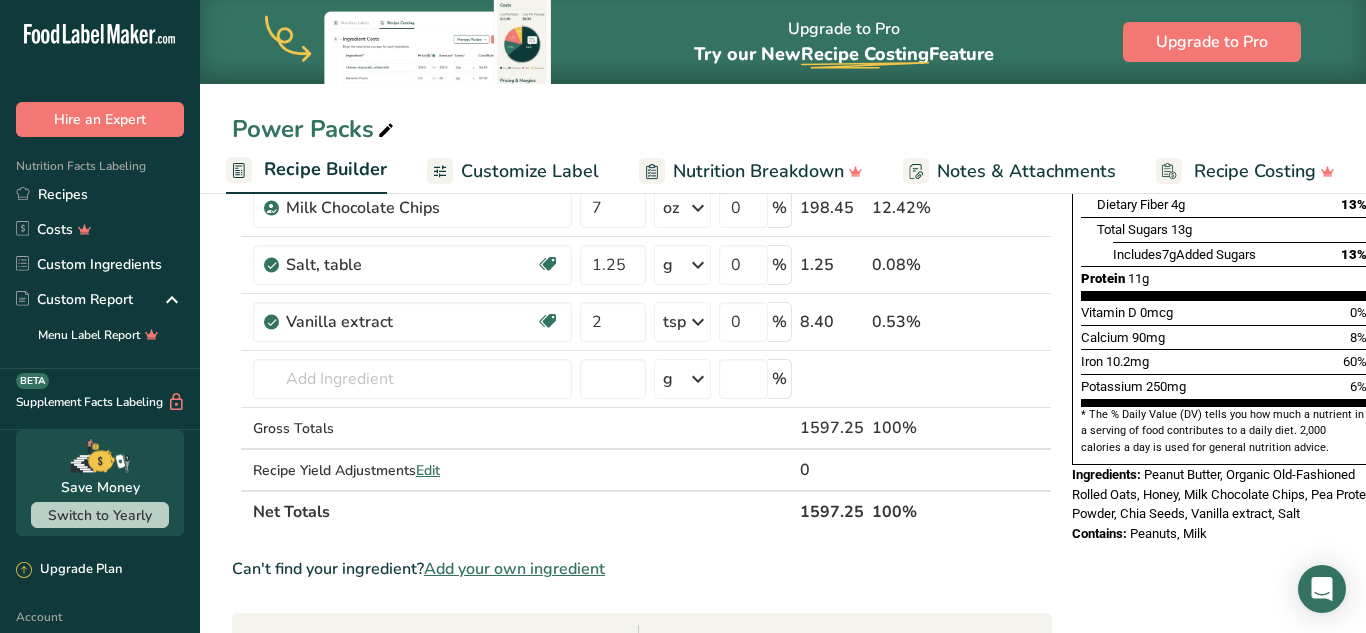 scroll, scrollTop: 448, scrollLeft: 0, axis: vertical 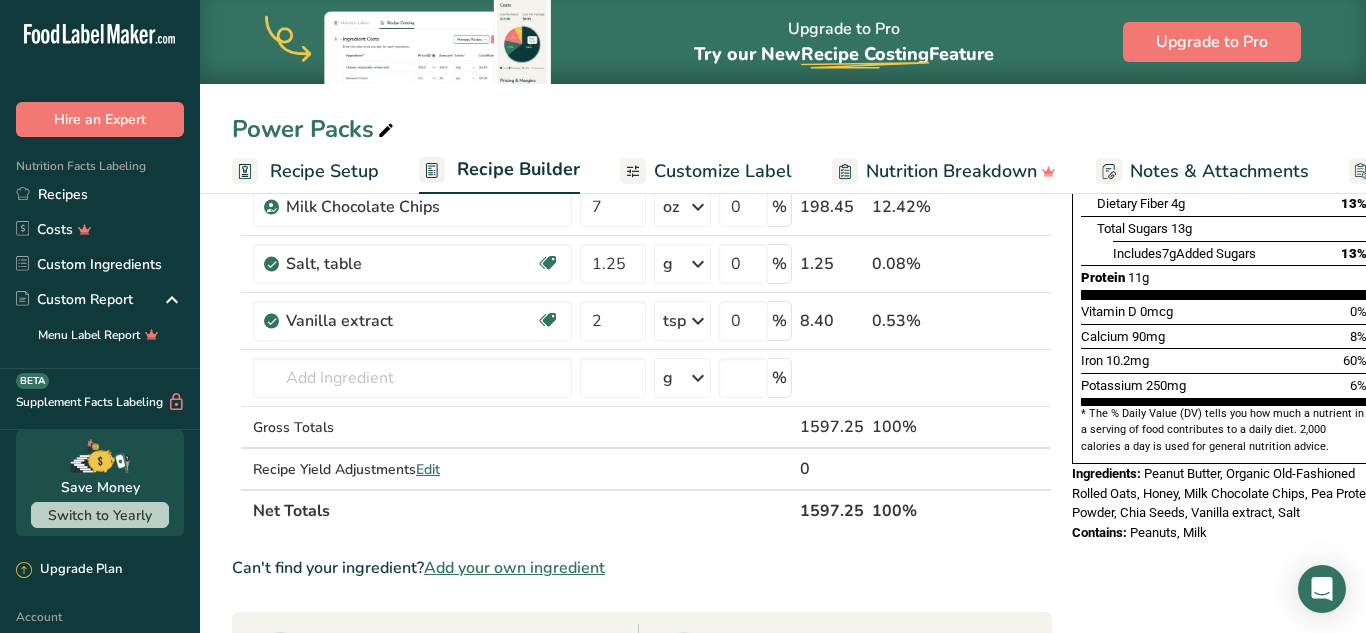 click on "Recipe Setup" at bounding box center (324, 171) 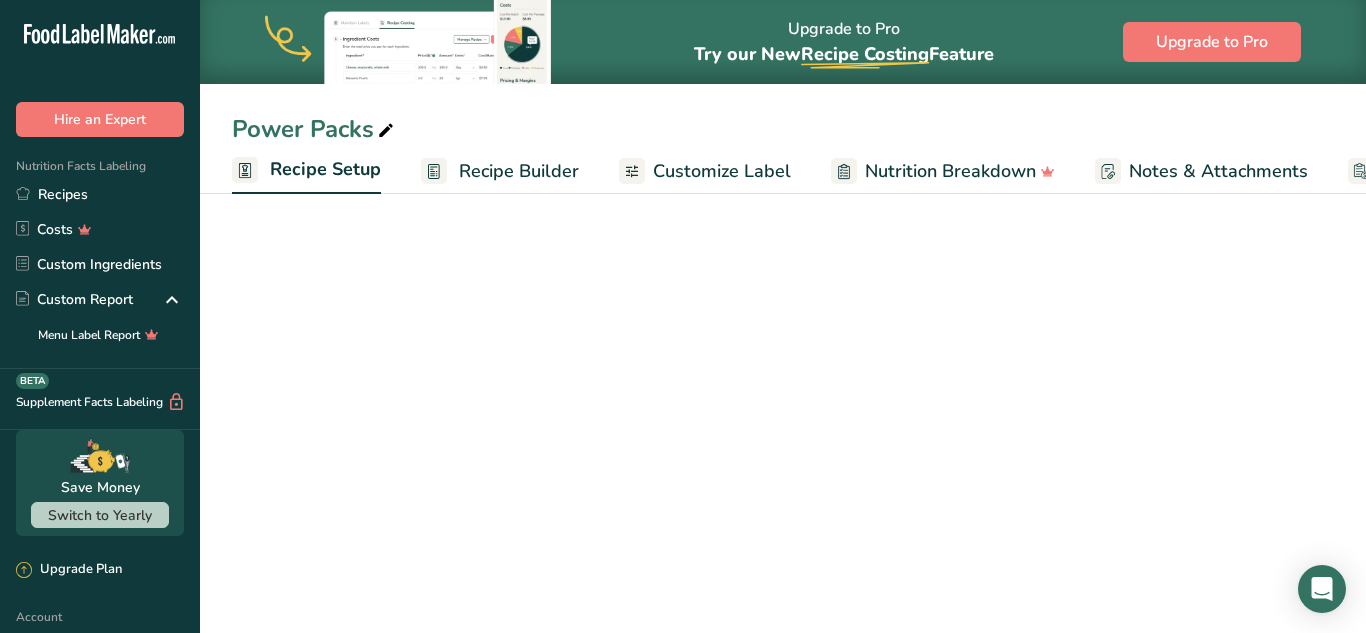 scroll, scrollTop: 0, scrollLeft: 7, axis: horizontal 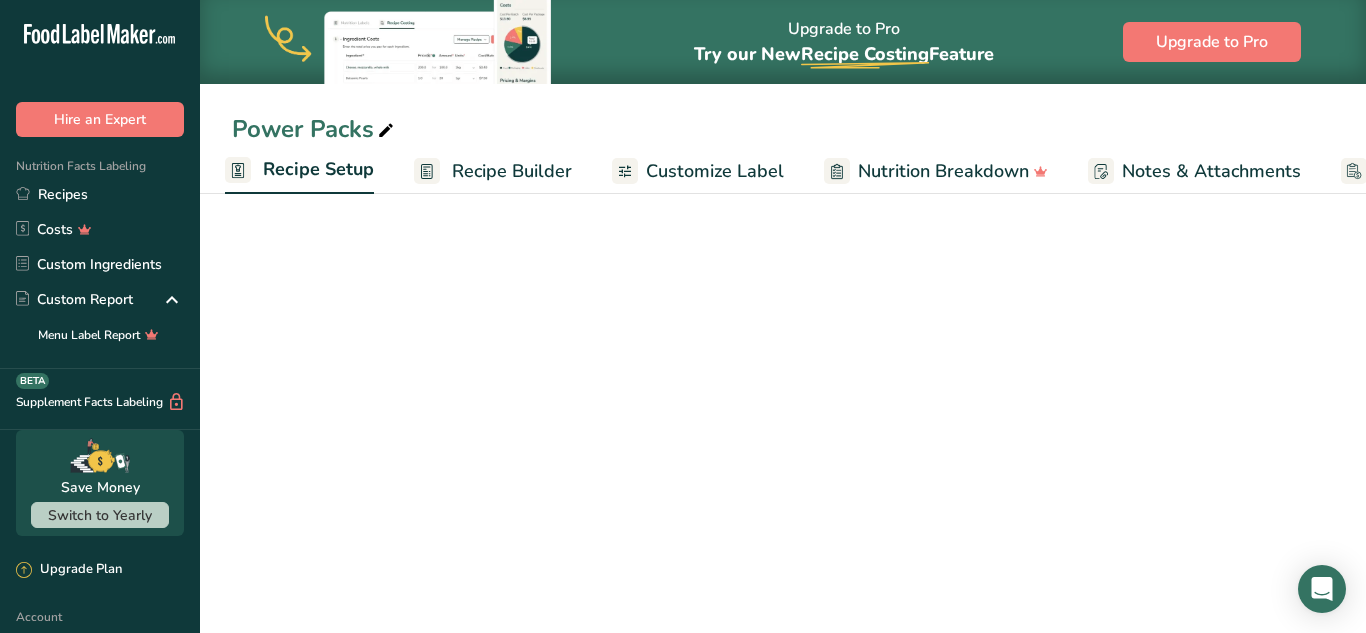 select on "5" 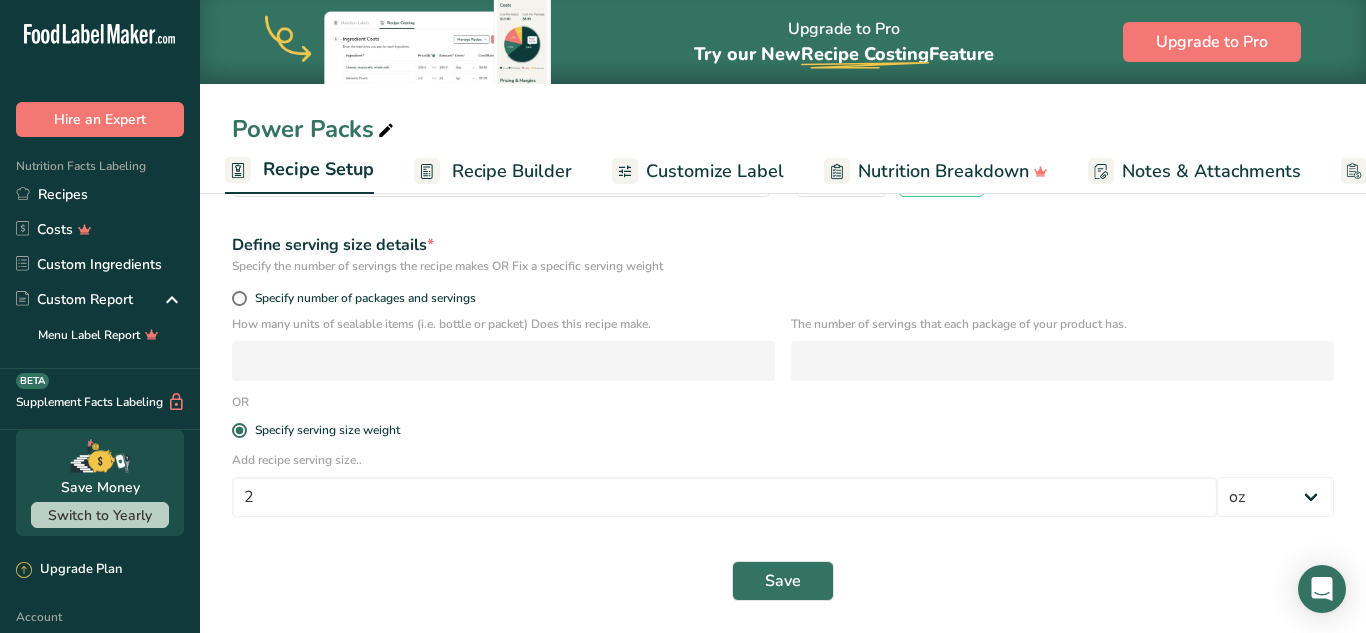 scroll, scrollTop: 240, scrollLeft: 0, axis: vertical 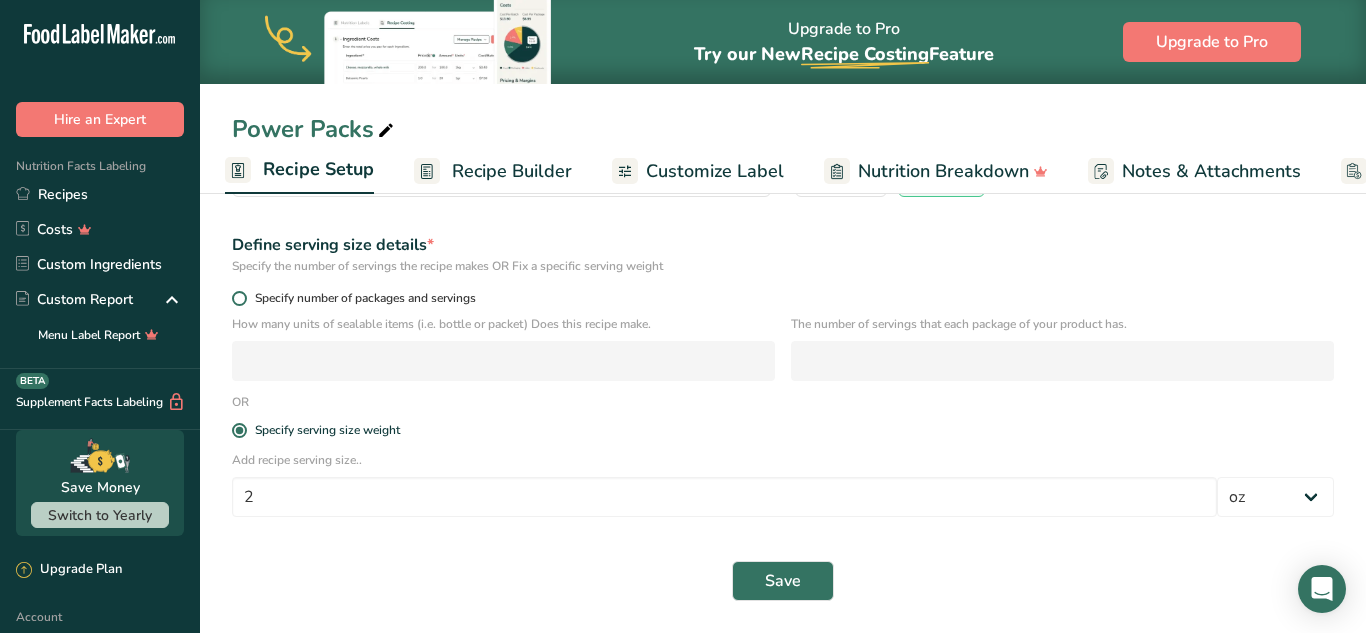 click at bounding box center (239, 298) 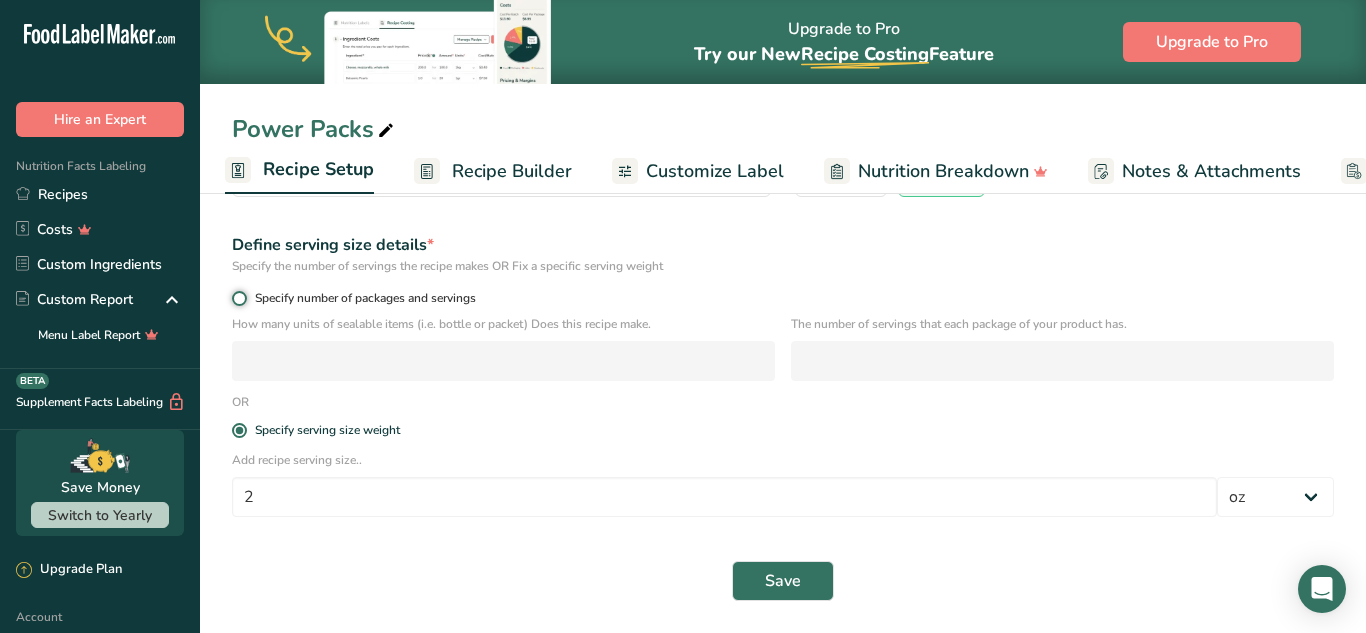 click on "Specify number of packages and servings" at bounding box center (238, 298) 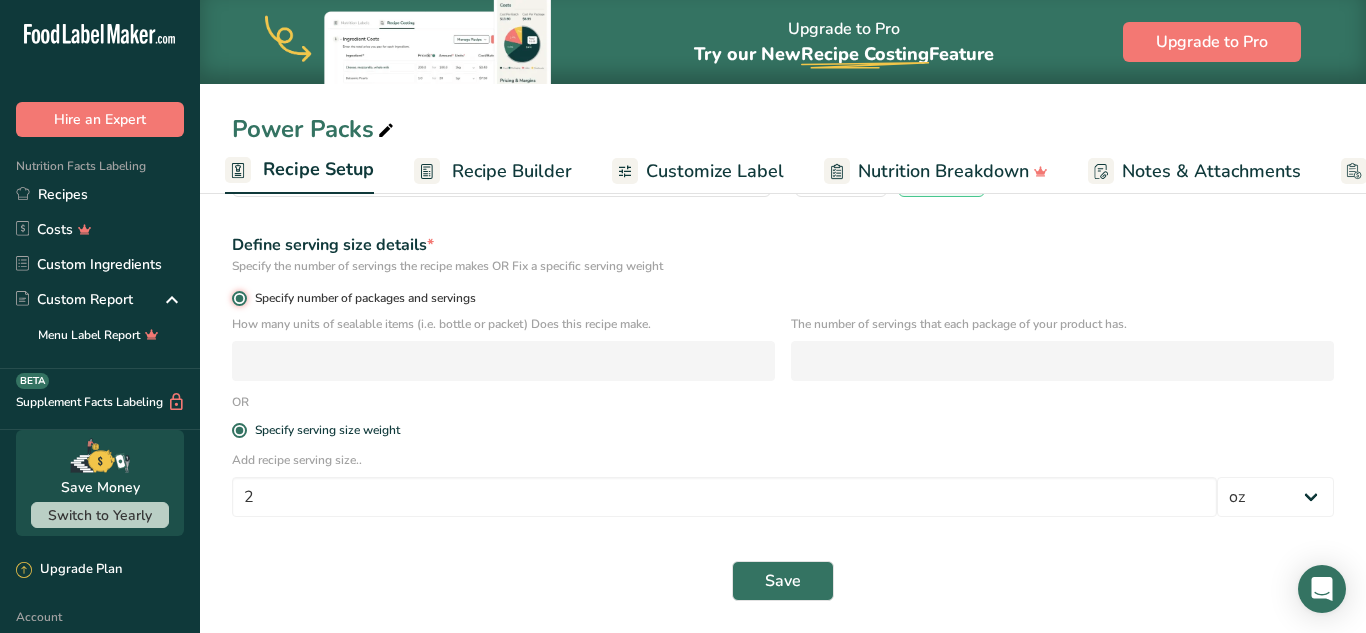 radio on "false" 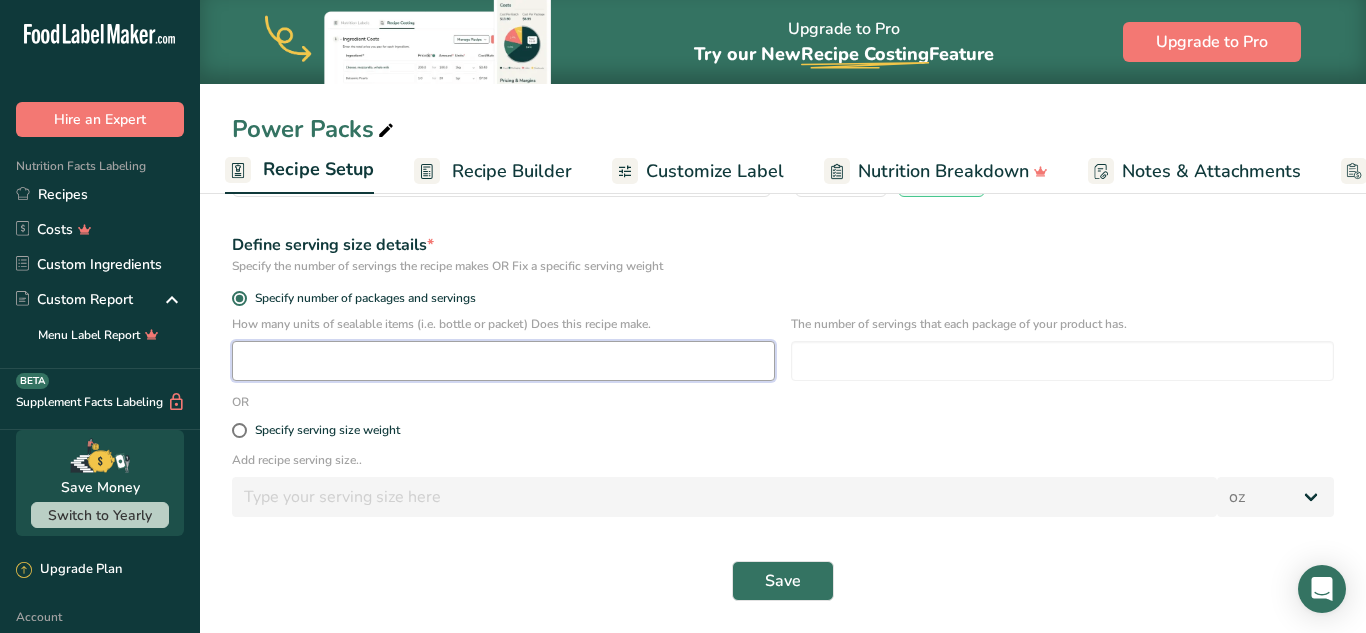 click at bounding box center [503, 361] 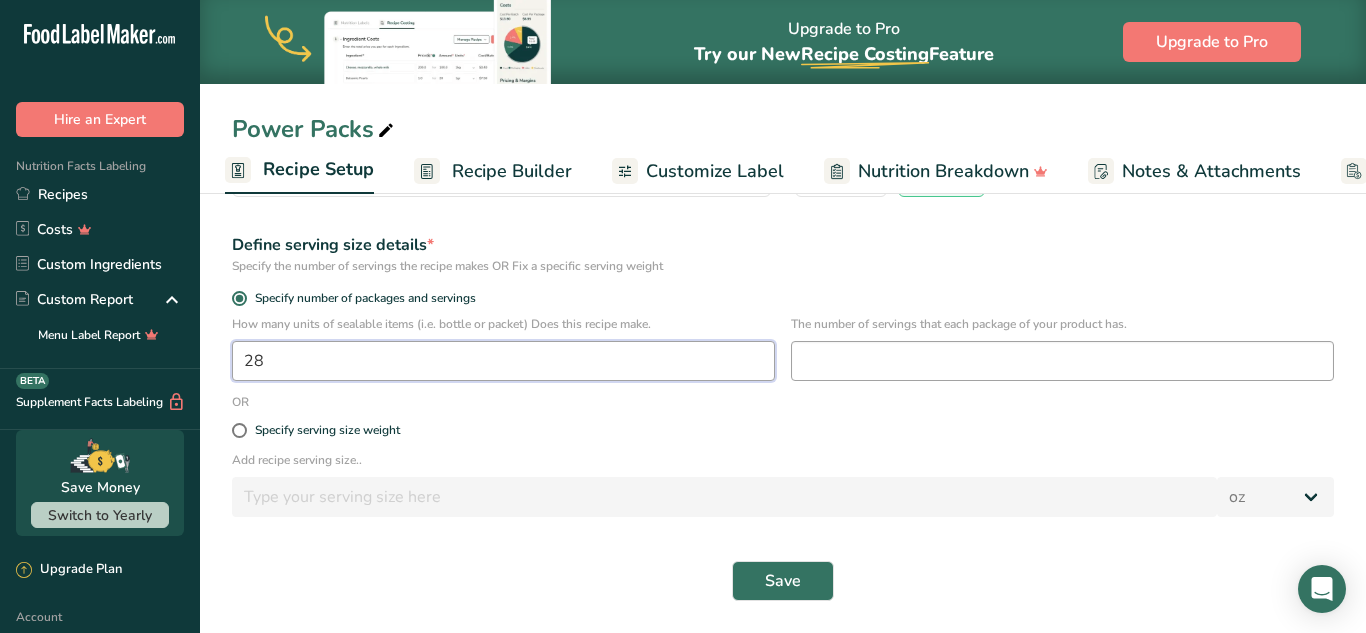 type on "28" 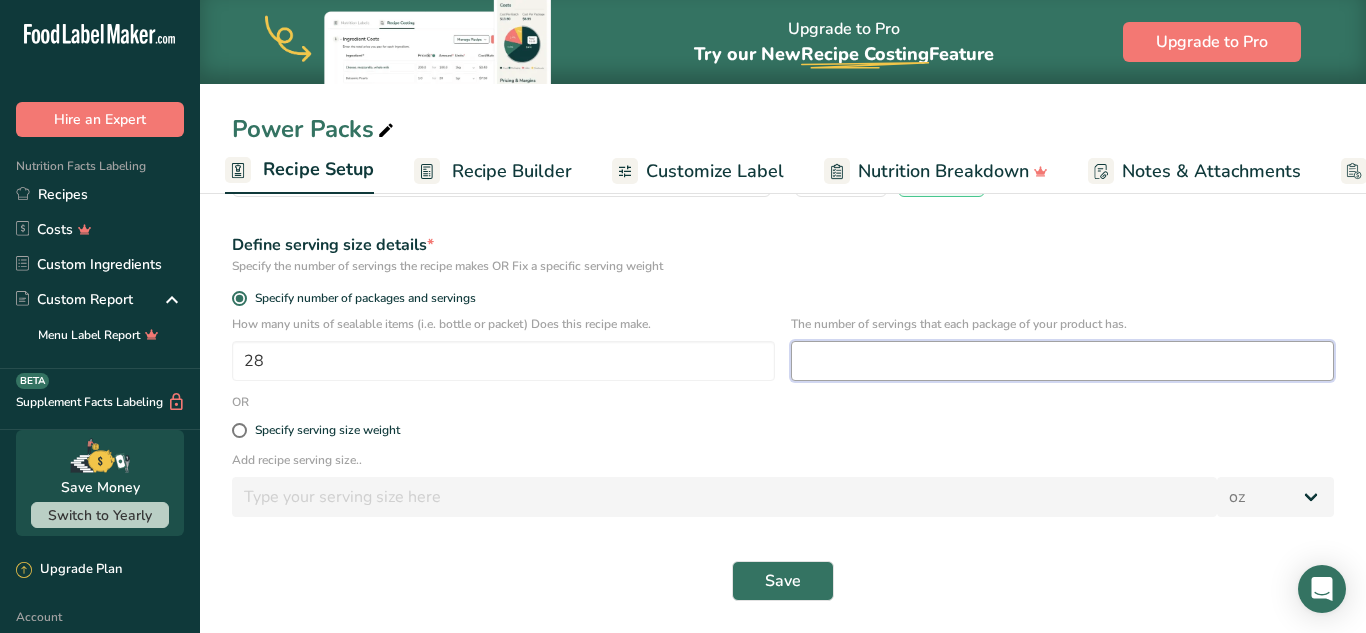 click at bounding box center (1062, 361) 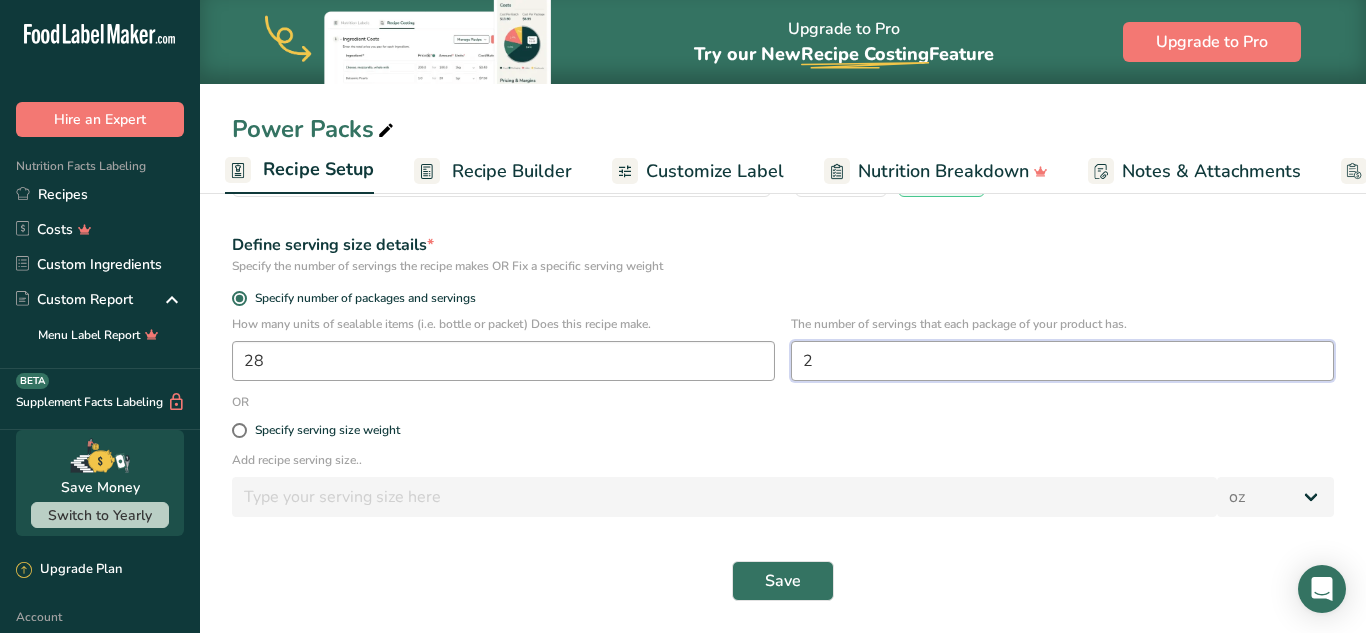 type on "2" 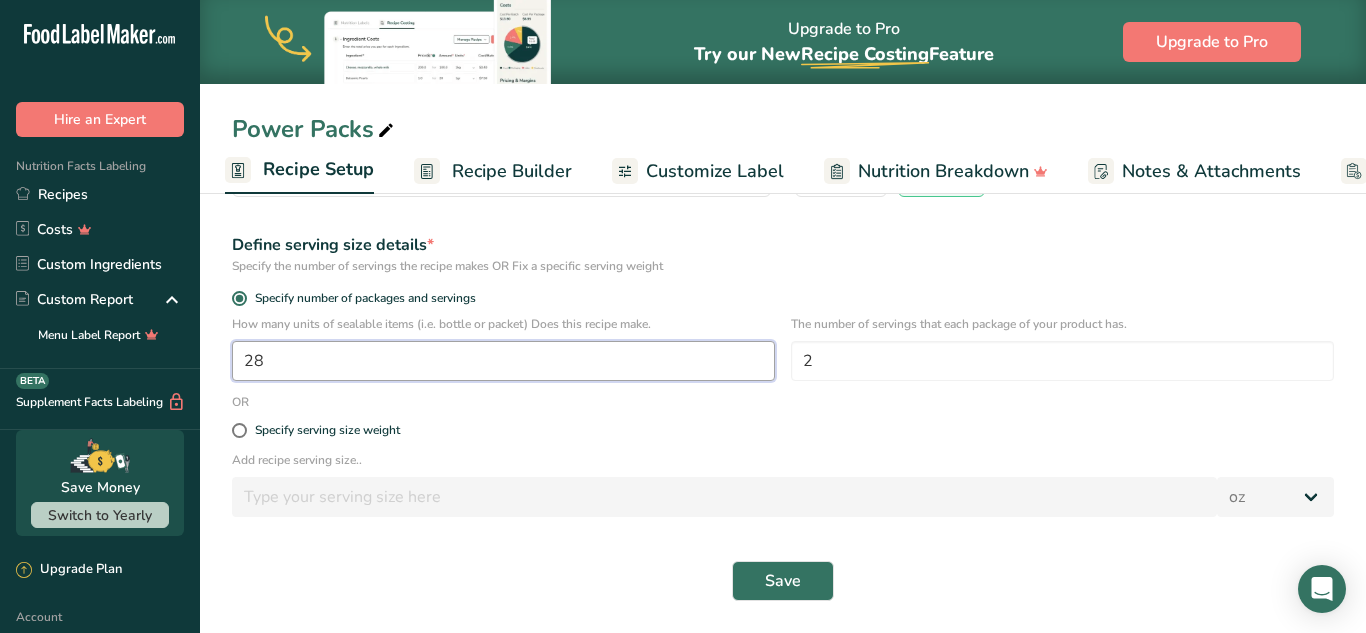 click on "28" at bounding box center [503, 361] 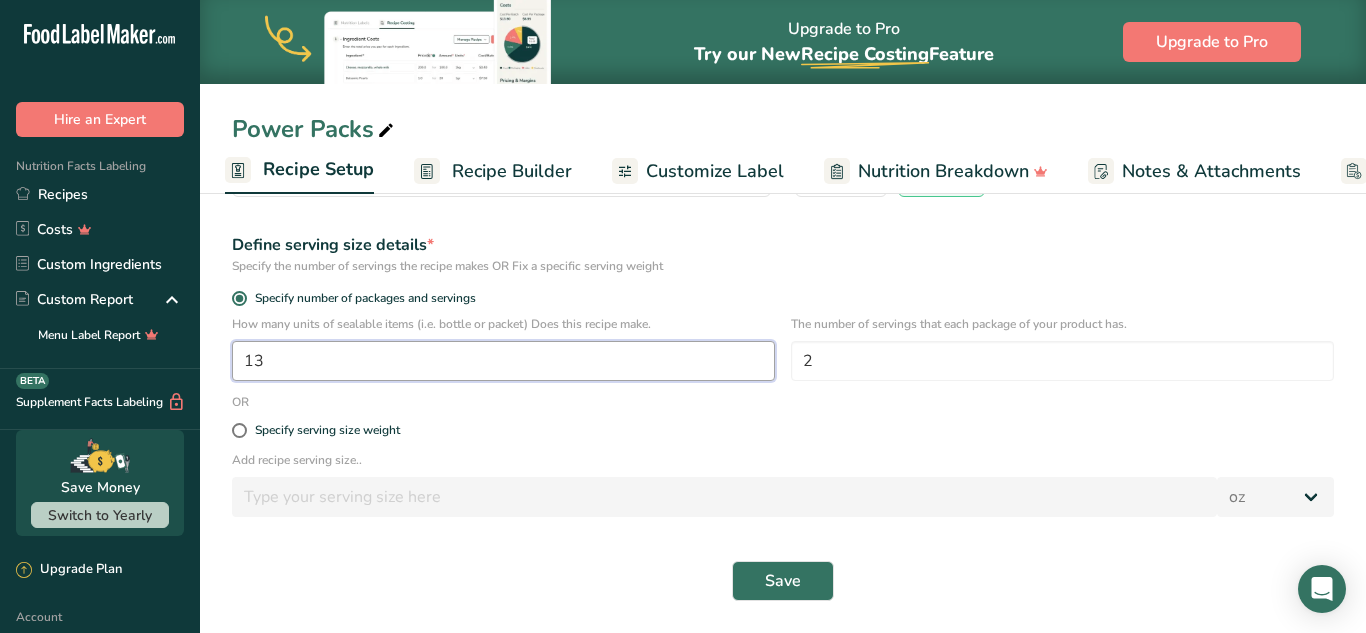 type on "1" 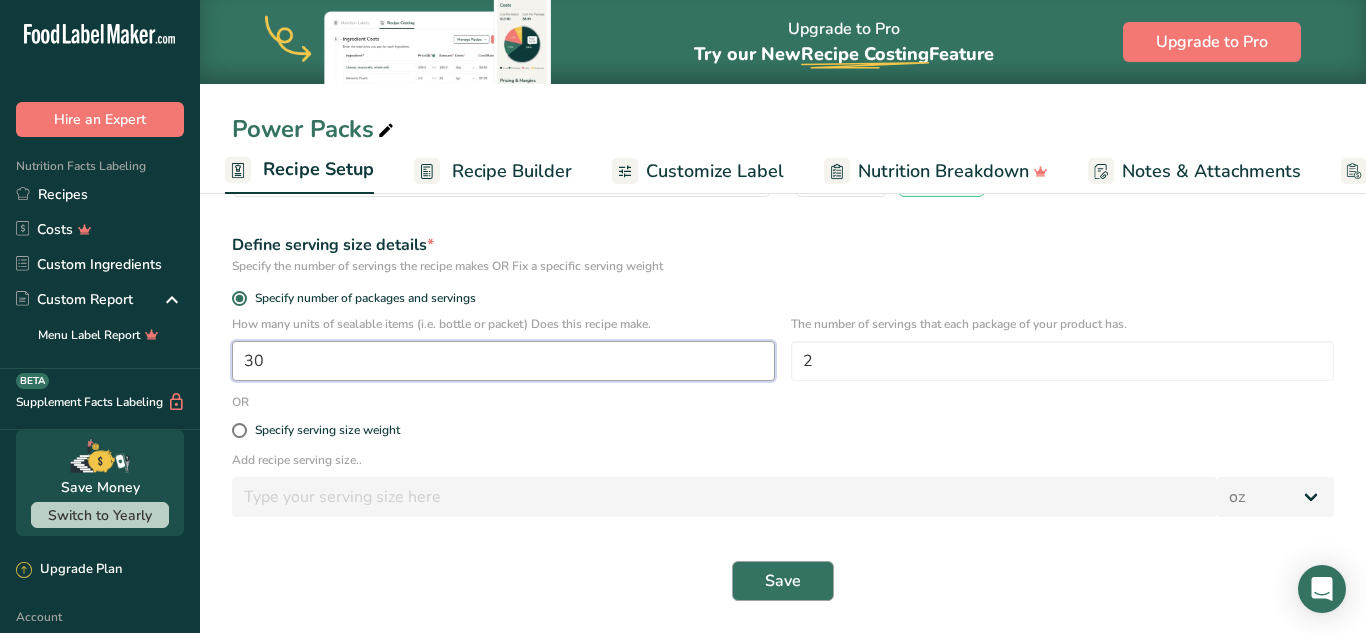 type on "30" 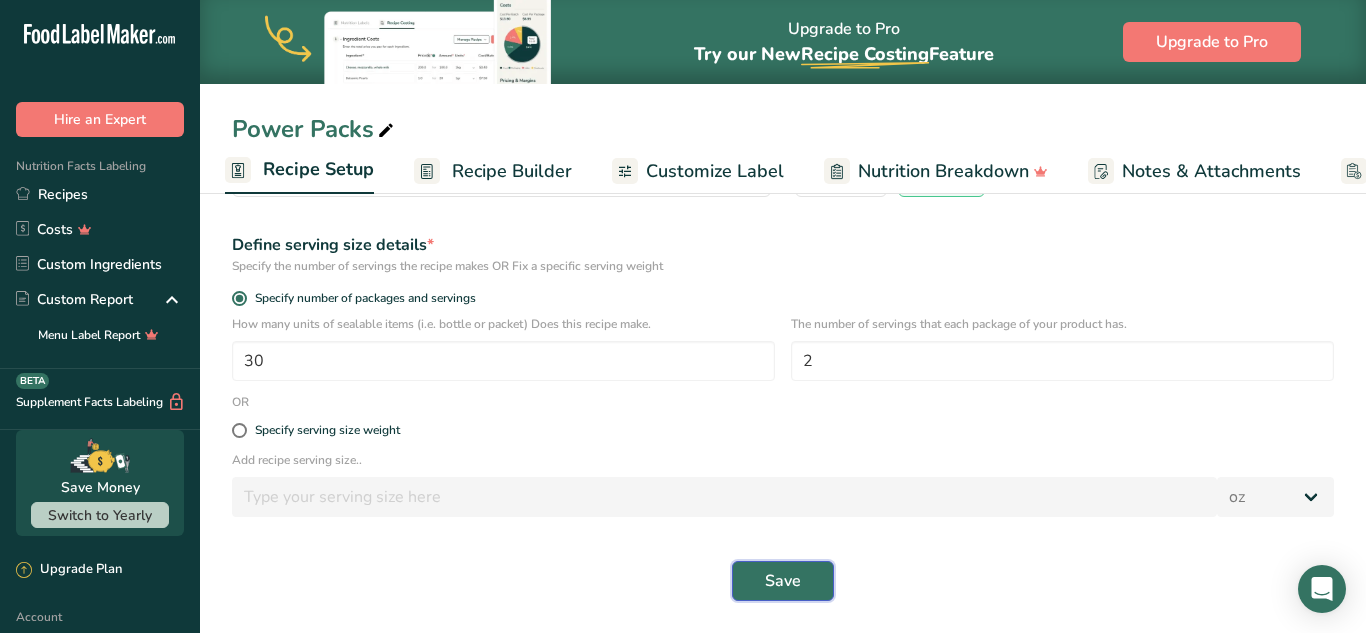 click on "Save" at bounding box center (783, 581) 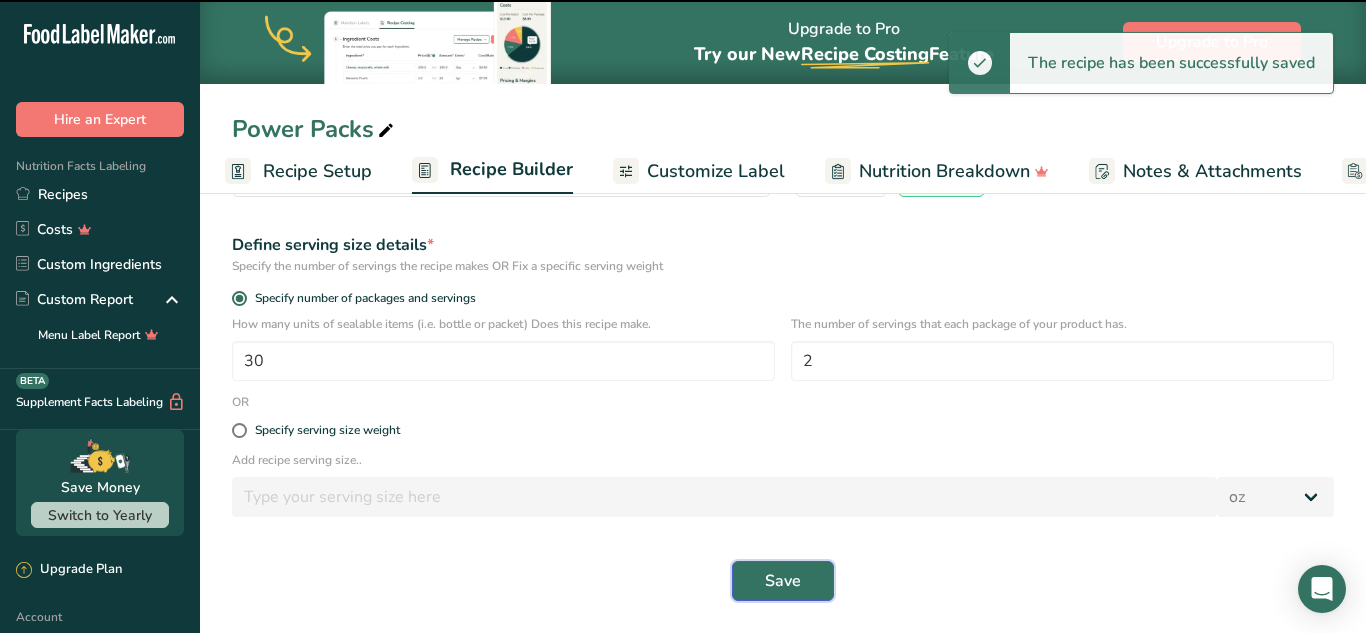 select on "0" 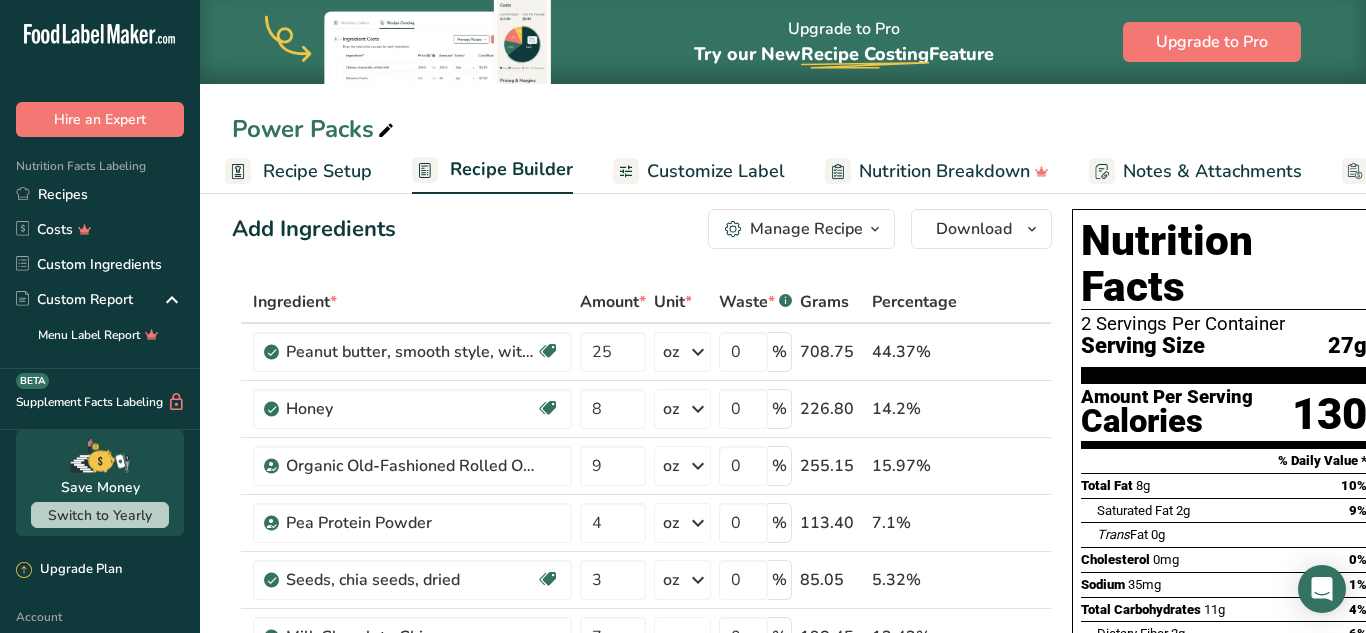 scroll, scrollTop: 0, scrollLeft: 0, axis: both 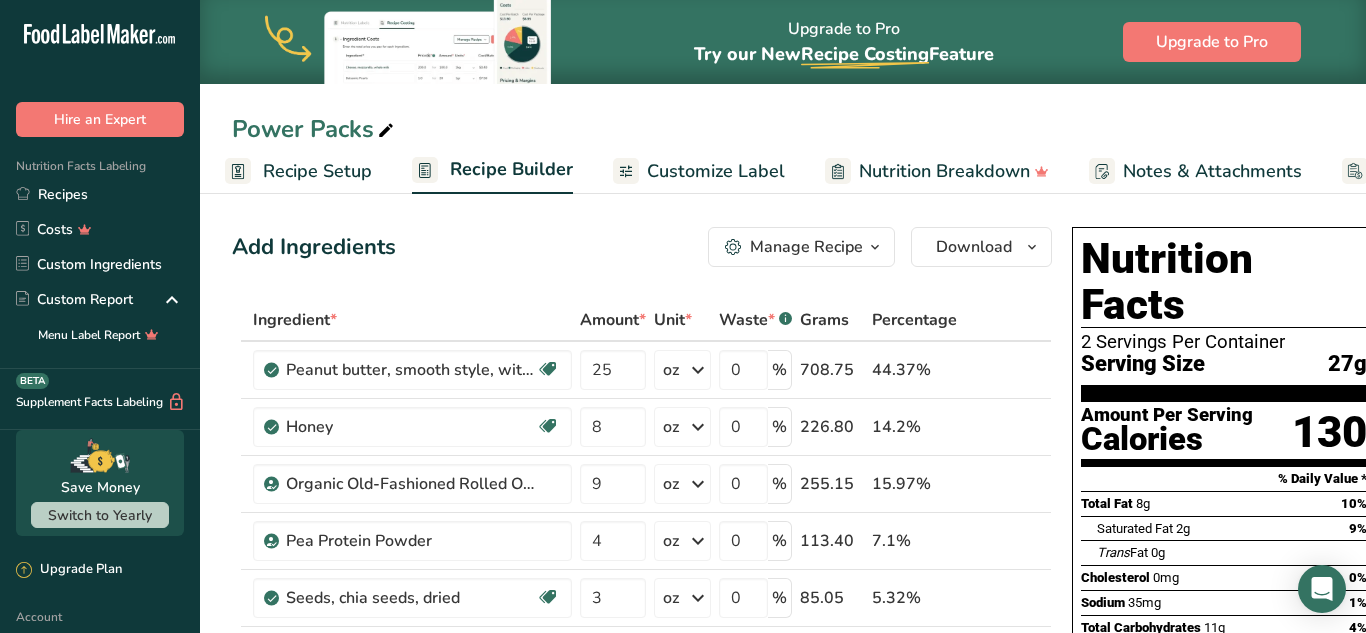 click at bounding box center (875, 247) 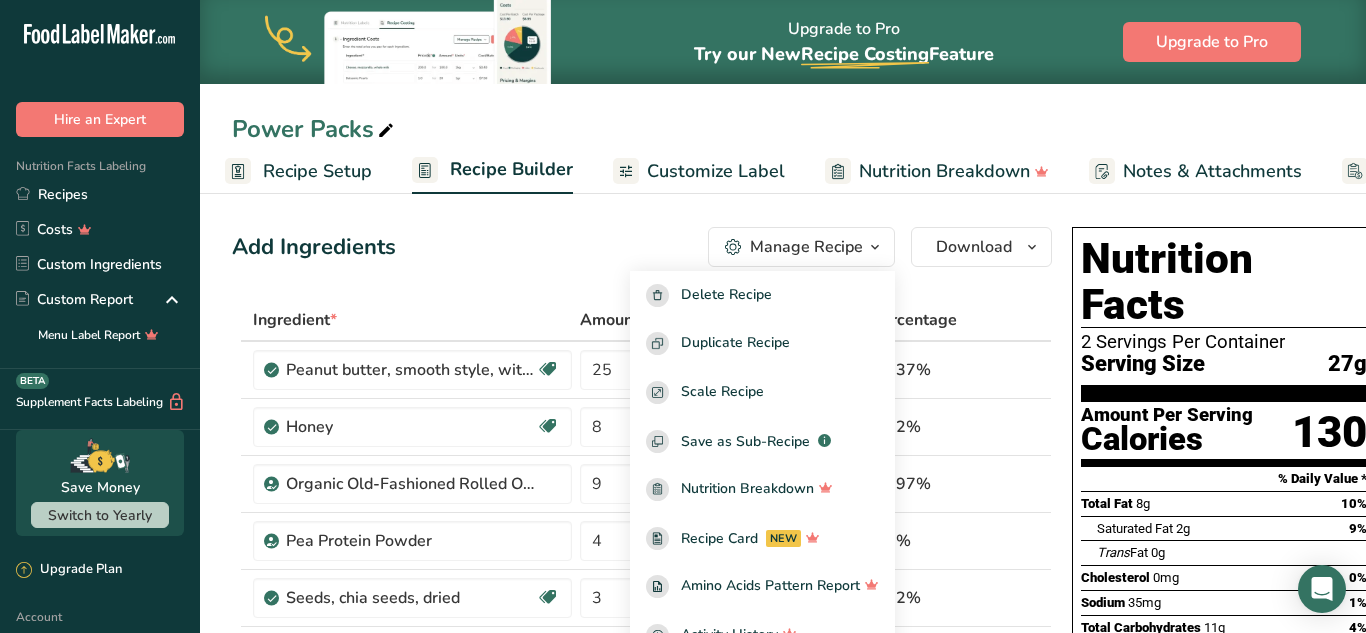 click at bounding box center [875, 247] 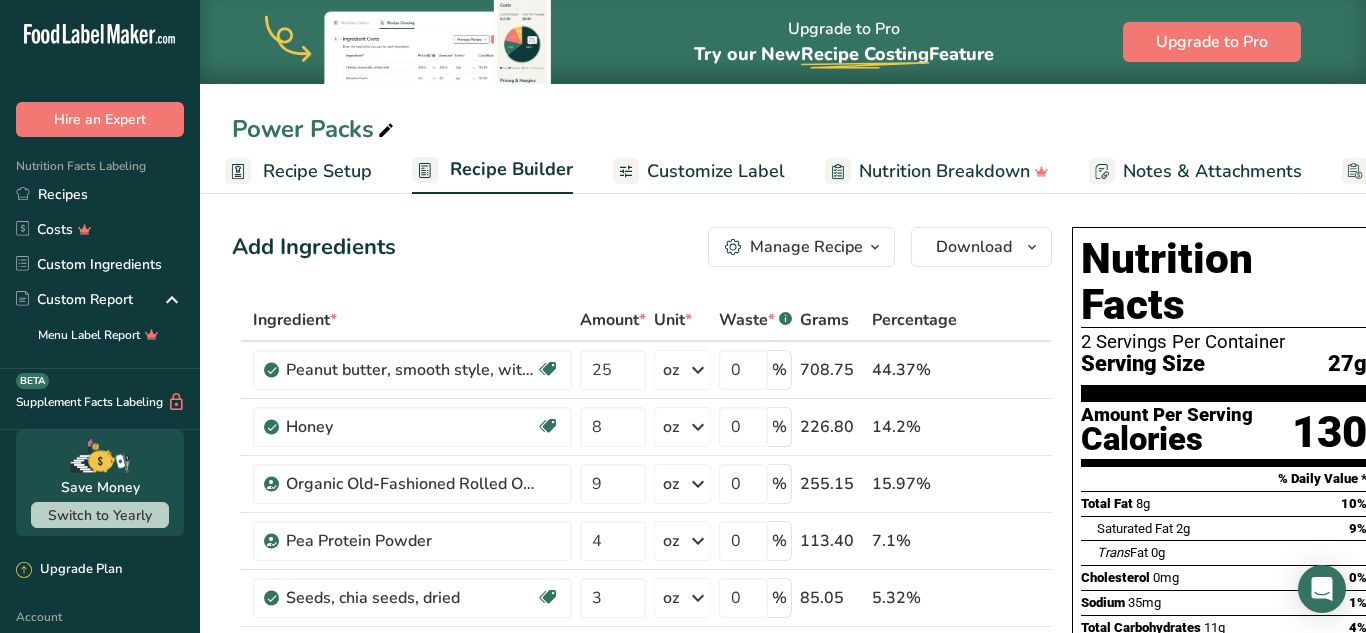 click on "Recipe Setup" at bounding box center (317, 171) 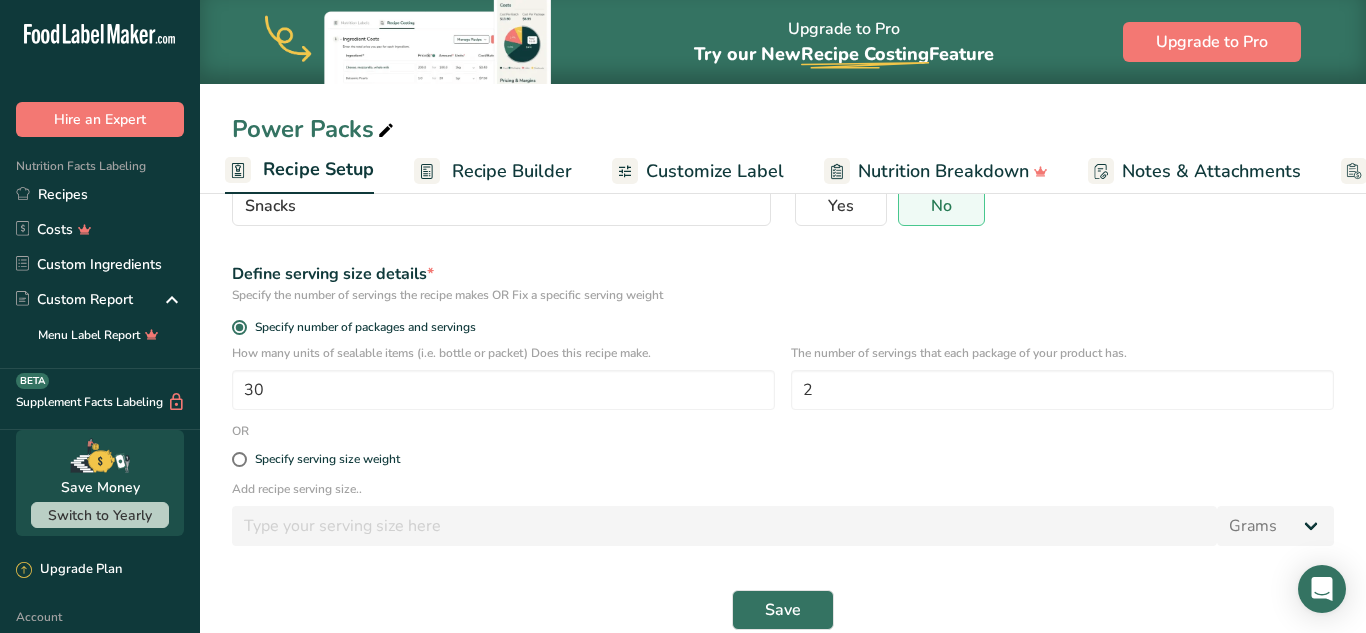 scroll, scrollTop: 214, scrollLeft: 0, axis: vertical 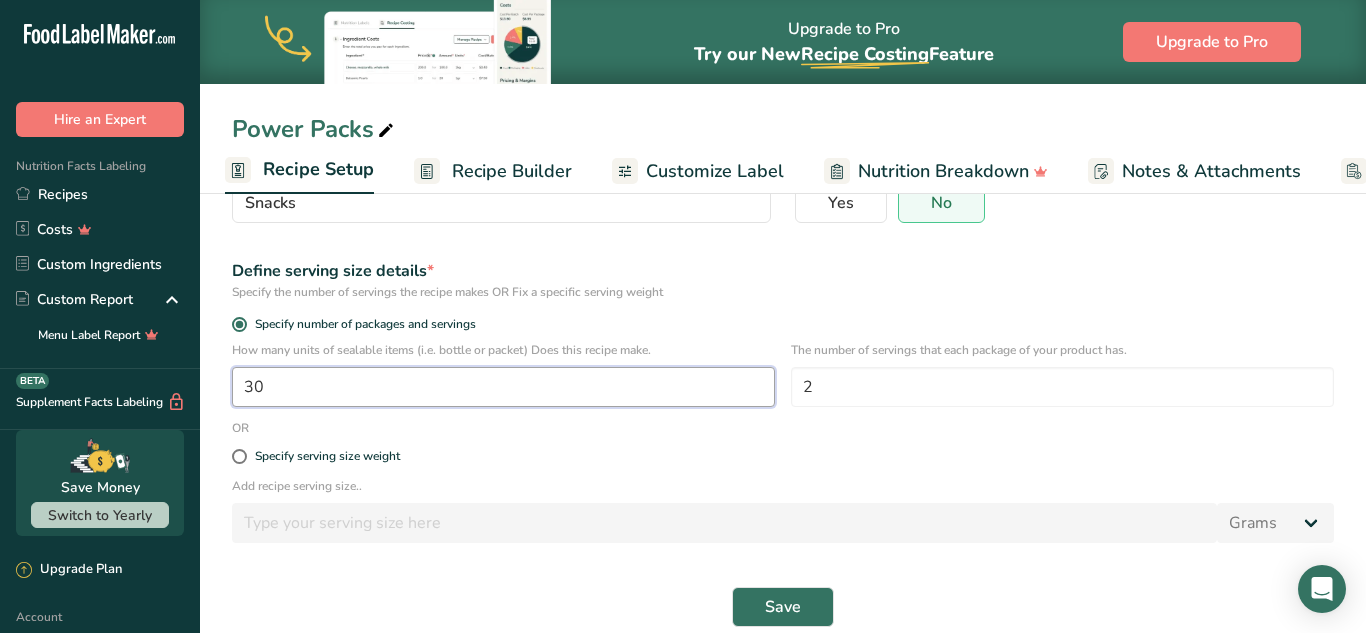 click on "30" at bounding box center (503, 387) 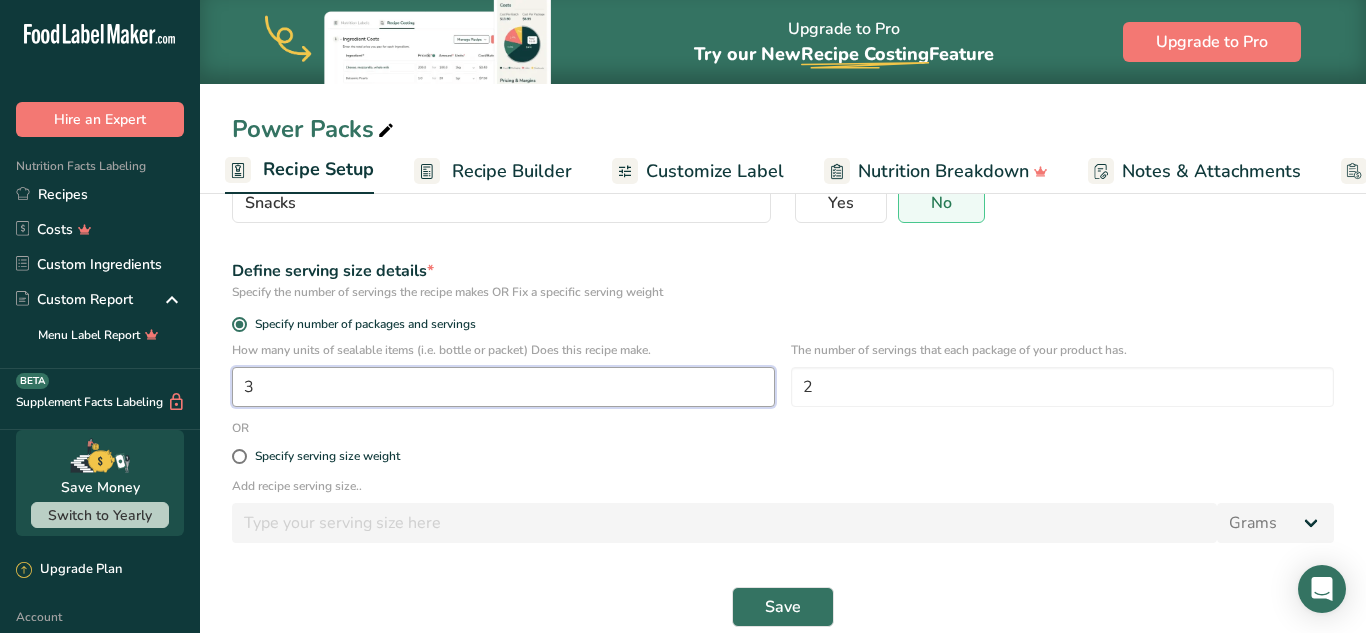 type on "1" 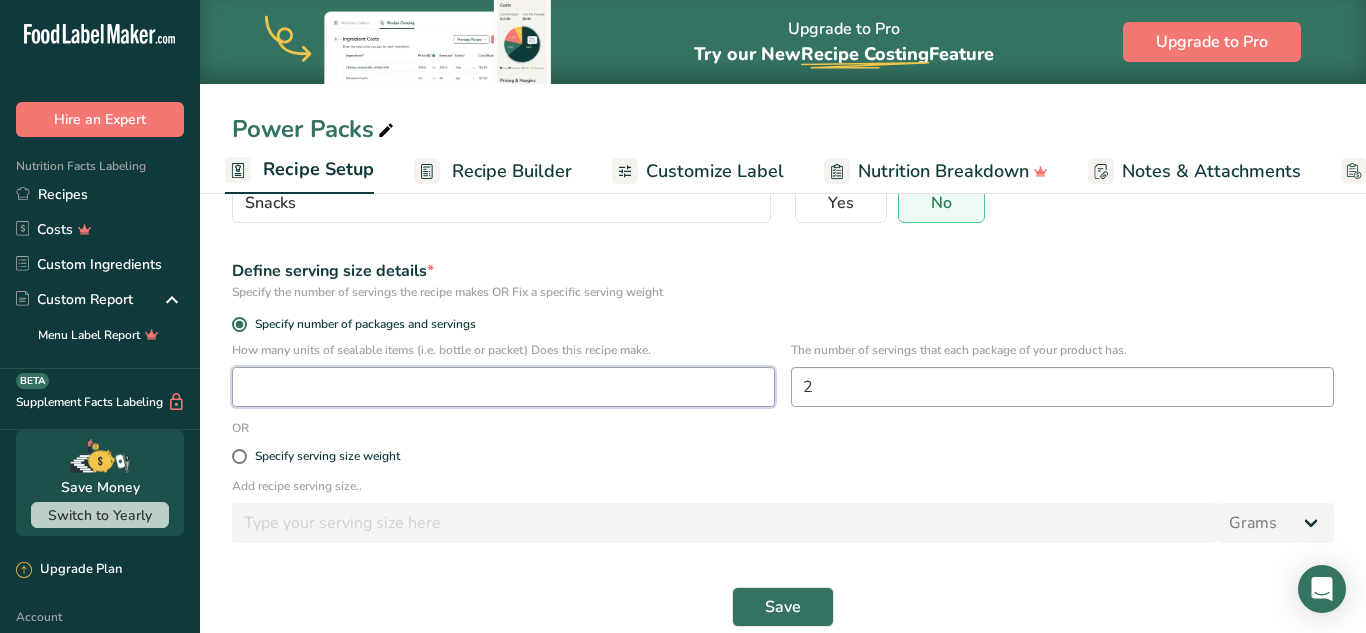 type 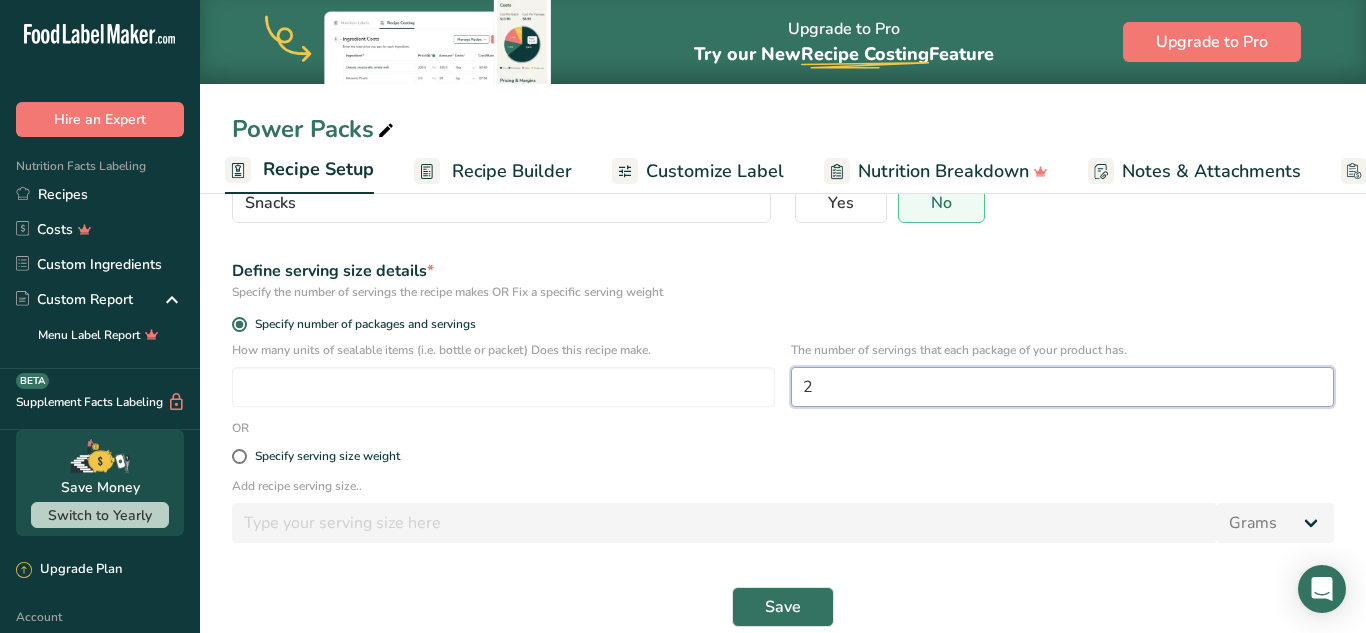 click on "2" at bounding box center [1062, 387] 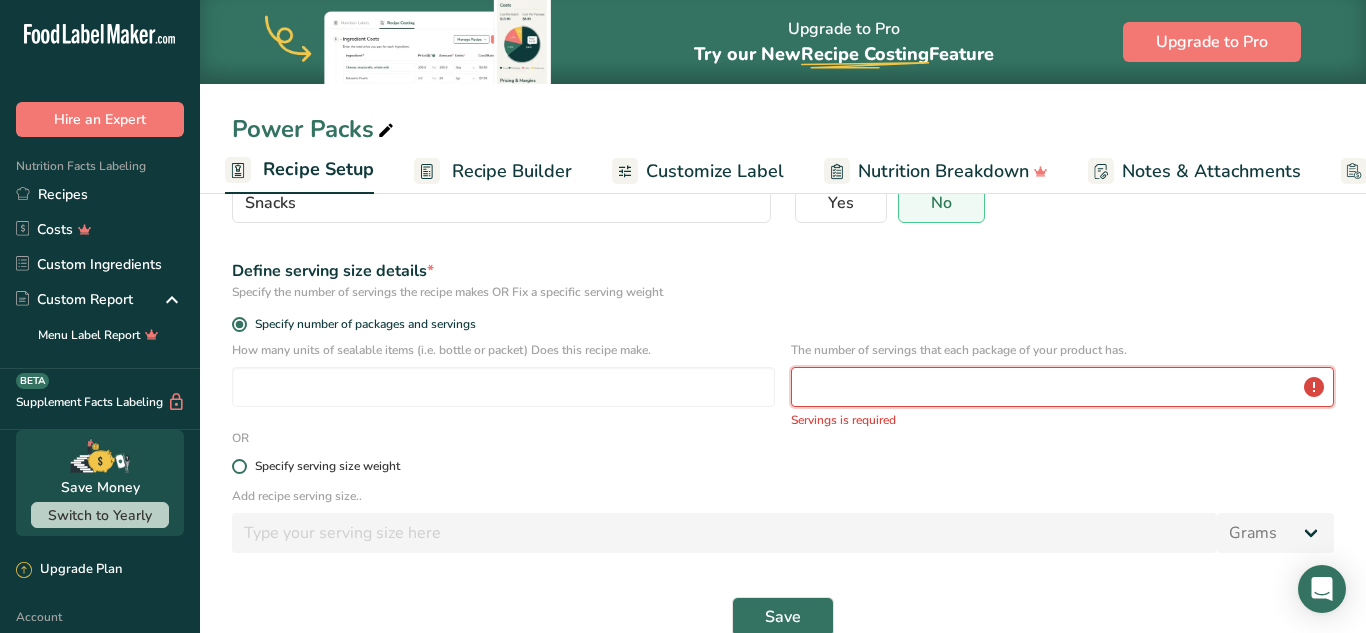 type 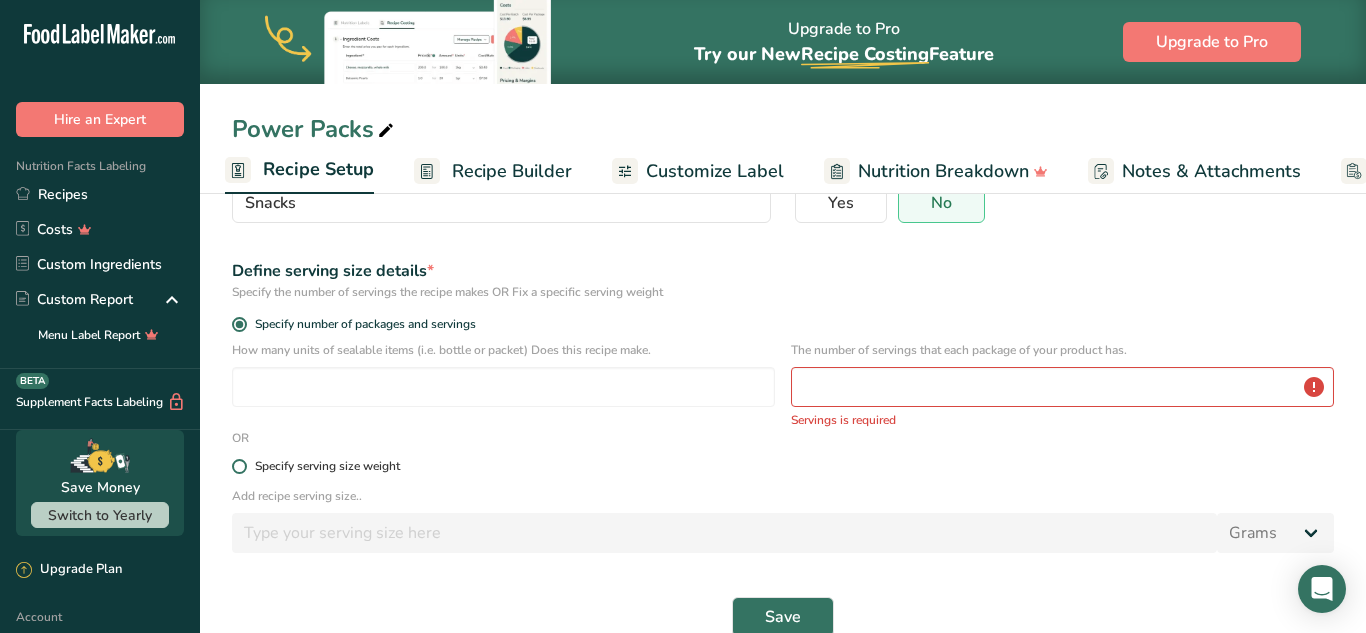 click at bounding box center (239, 466) 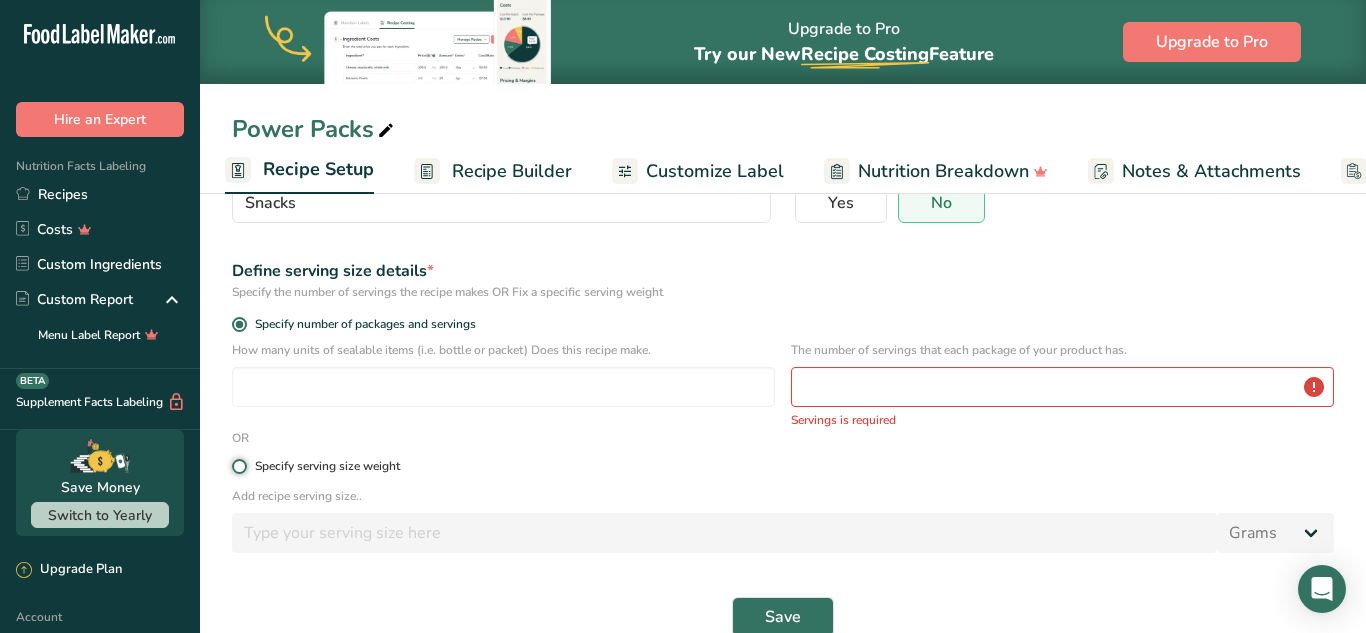 click on "Specify serving size weight" at bounding box center (238, 466) 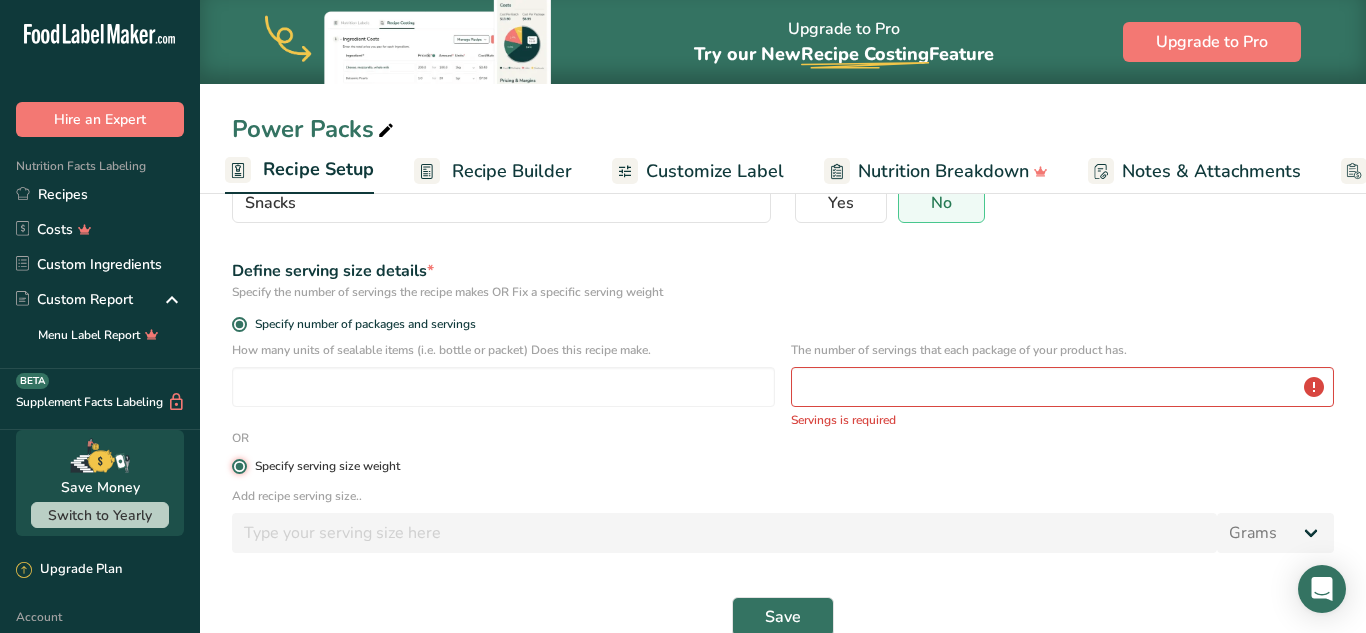 radio on "false" 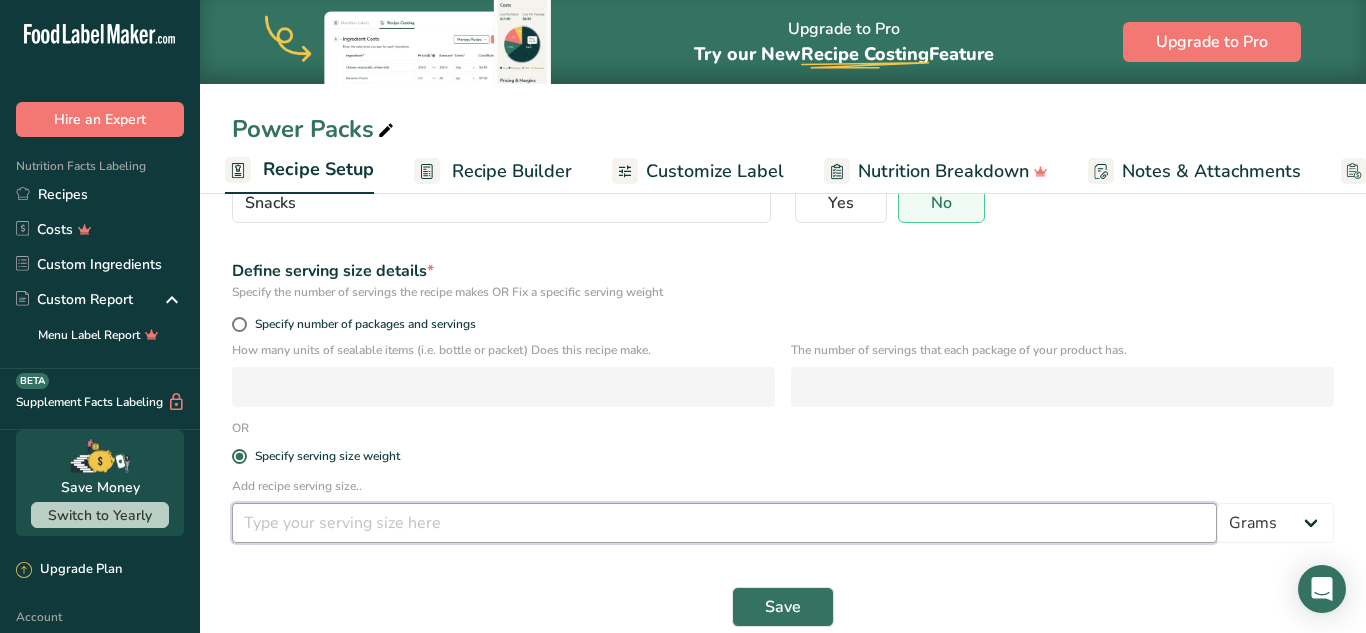 click at bounding box center [724, 523] 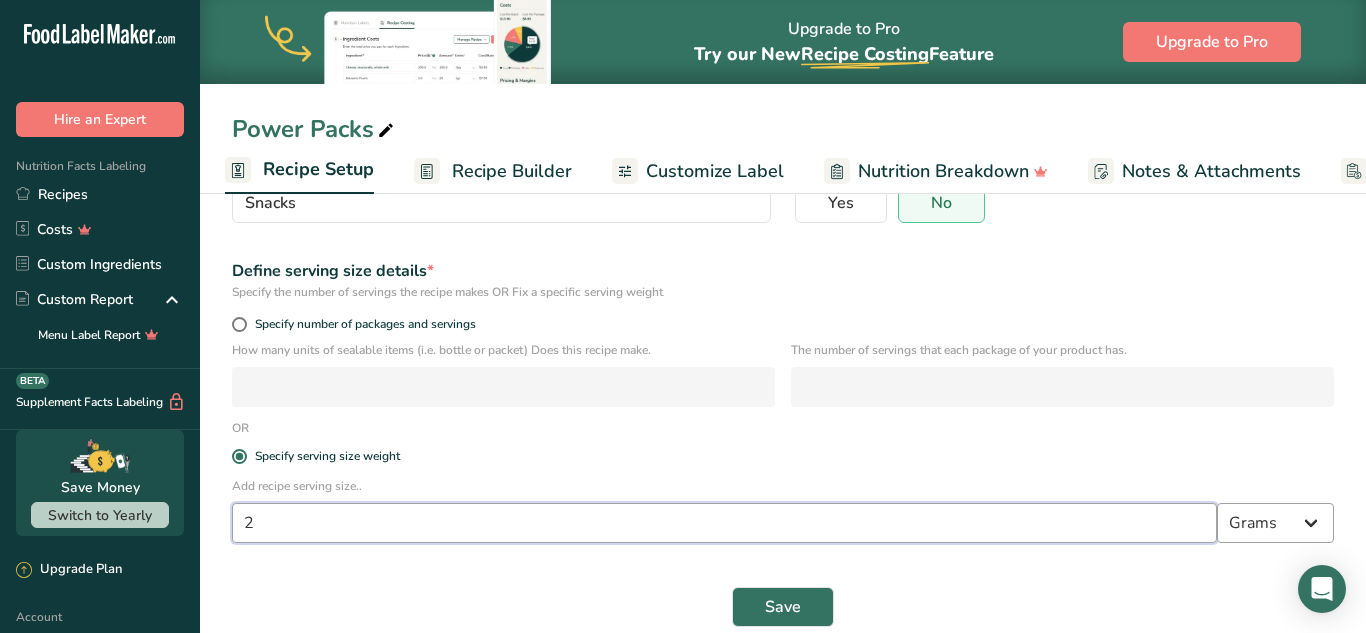 type on "2" 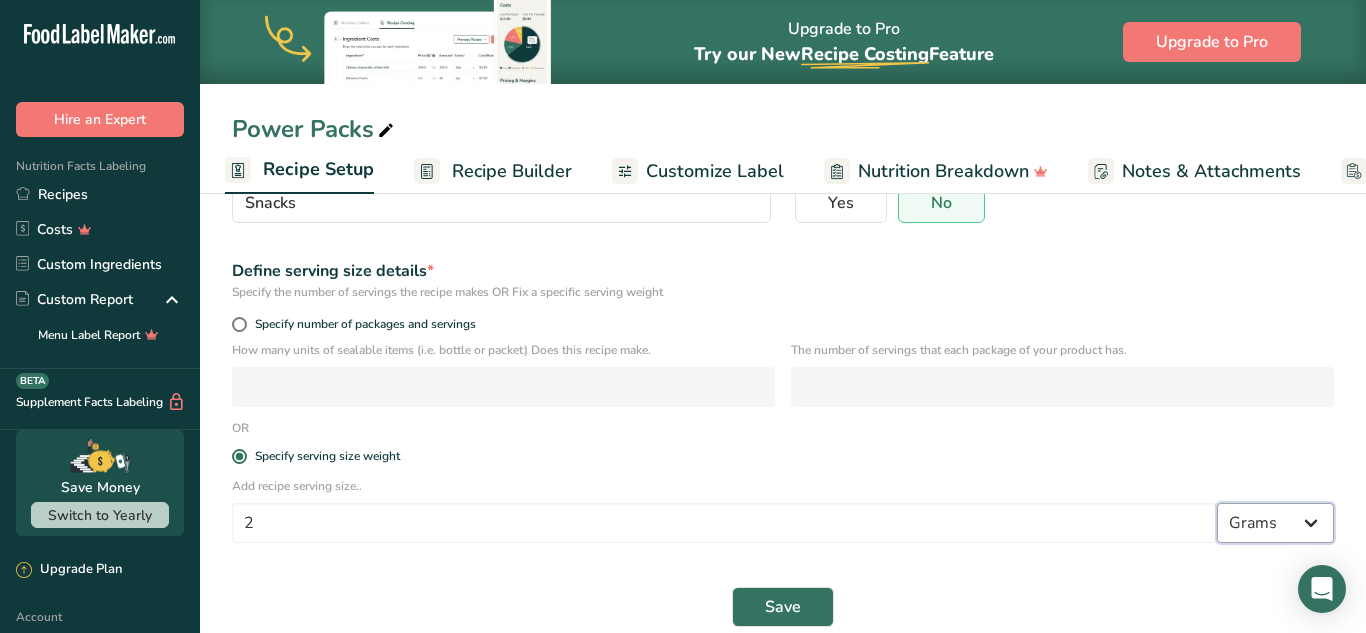click on "Grams
kg
mg
mcg
lb
oz
l
mL
fl oz
tbsp
tsp
cup
qt
gallon" at bounding box center (1275, 523) 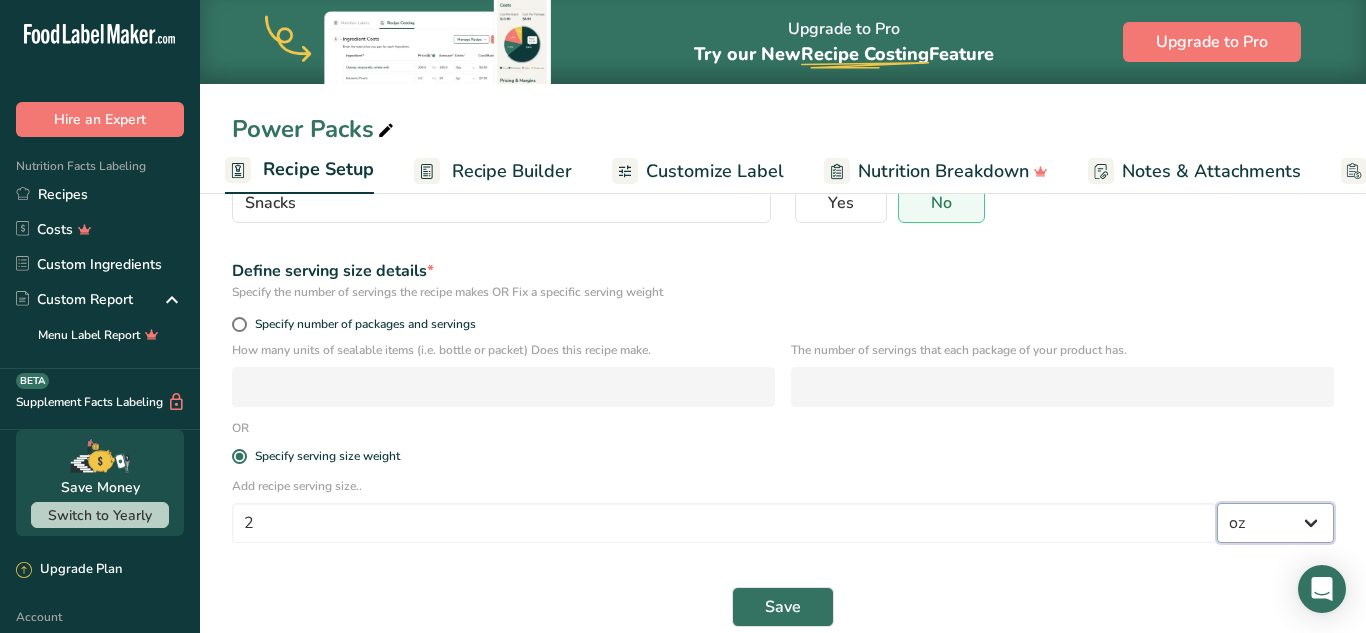 click on "Grams
kg
mg
mcg
lb
oz
l
mL
fl oz
tbsp
tsp
cup
qt
gallon" at bounding box center [1275, 523] 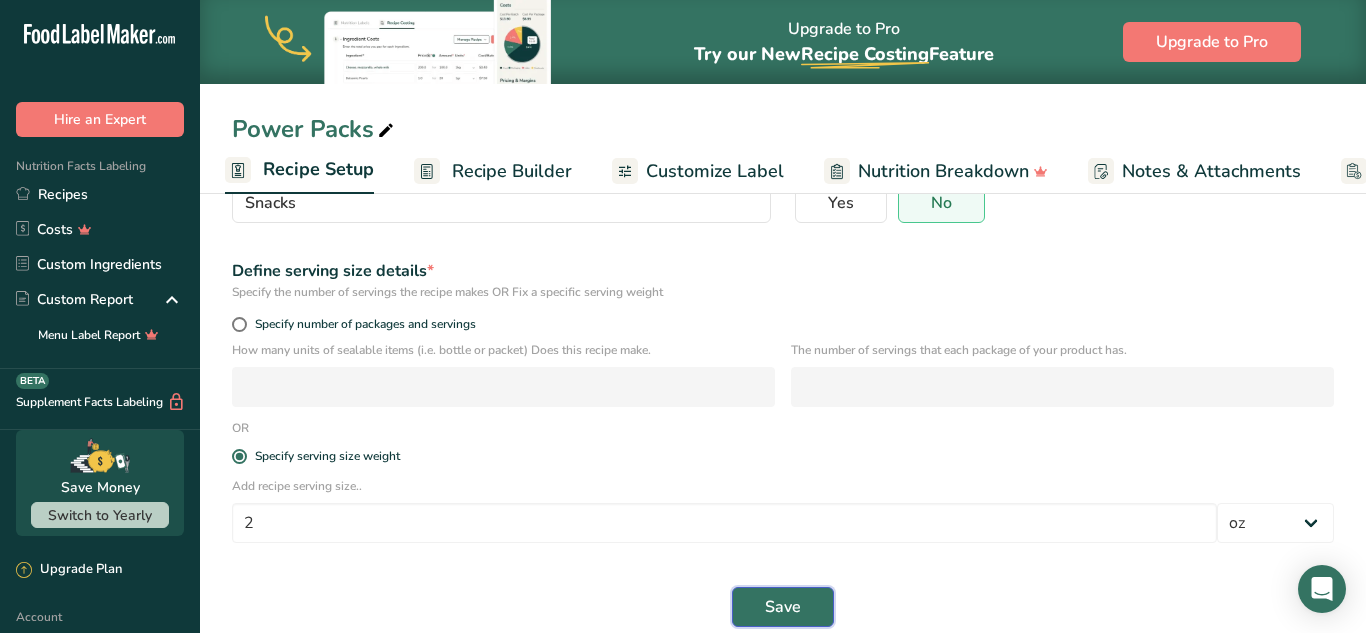 click on "Save" at bounding box center [783, 607] 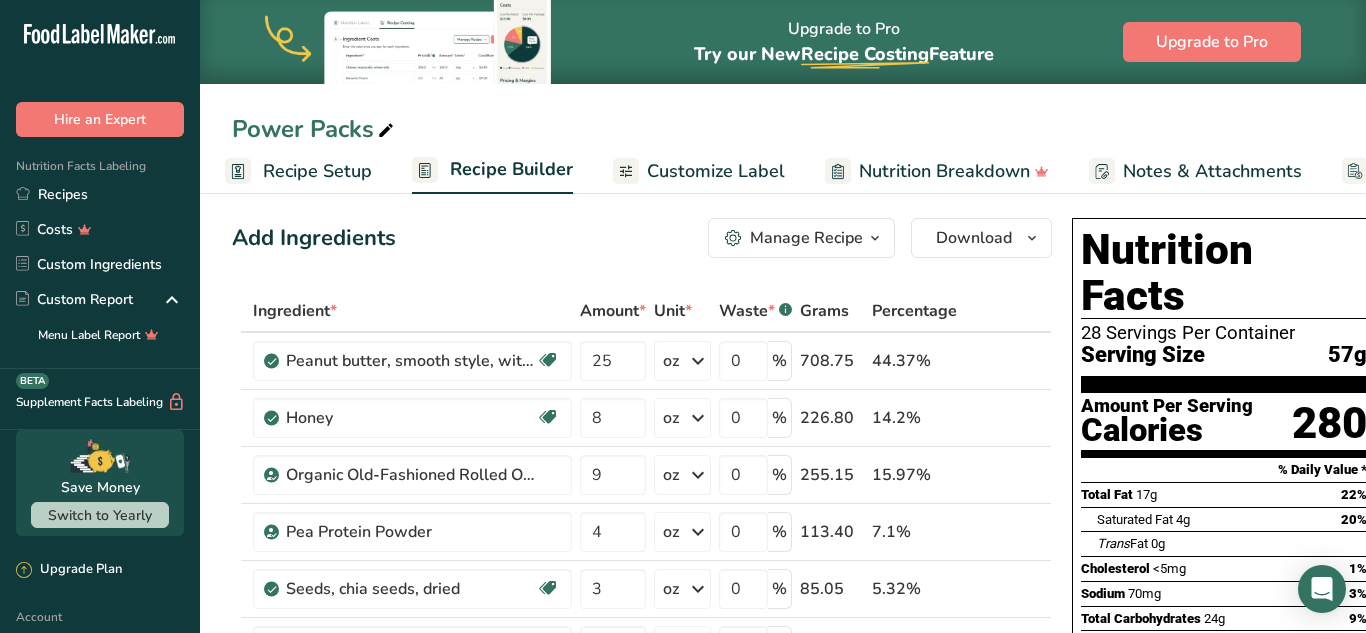 scroll, scrollTop: 8, scrollLeft: 0, axis: vertical 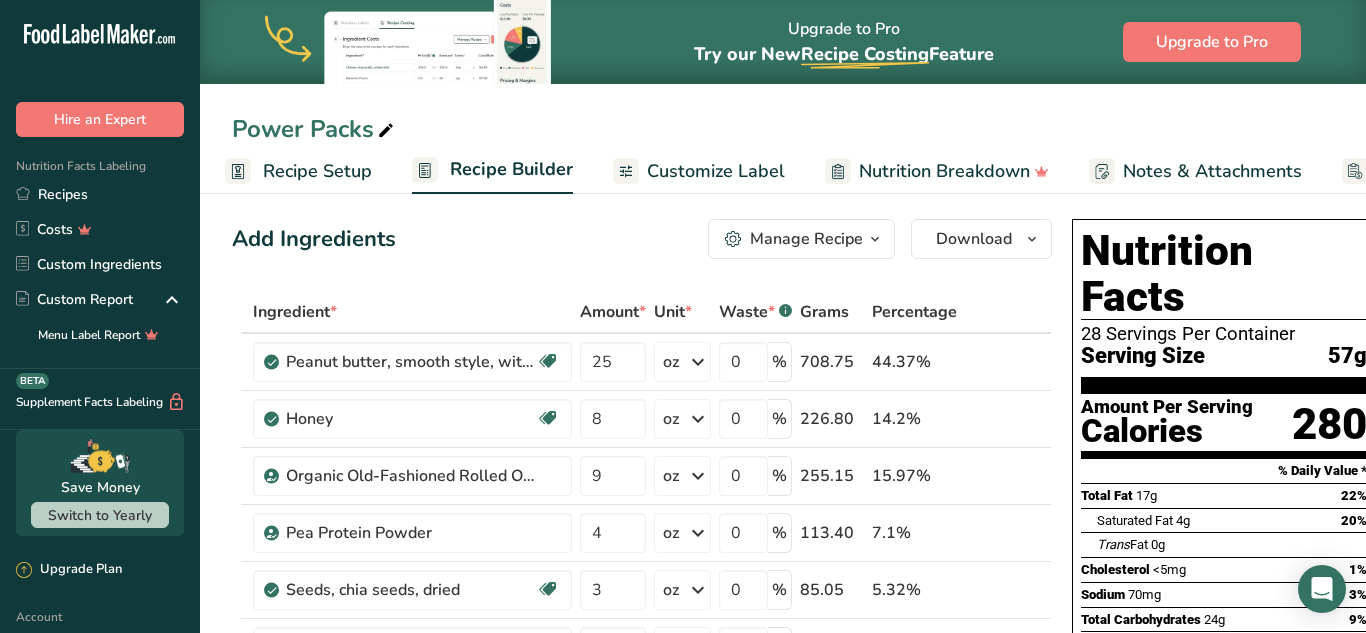 click at bounding box center (875, 239) 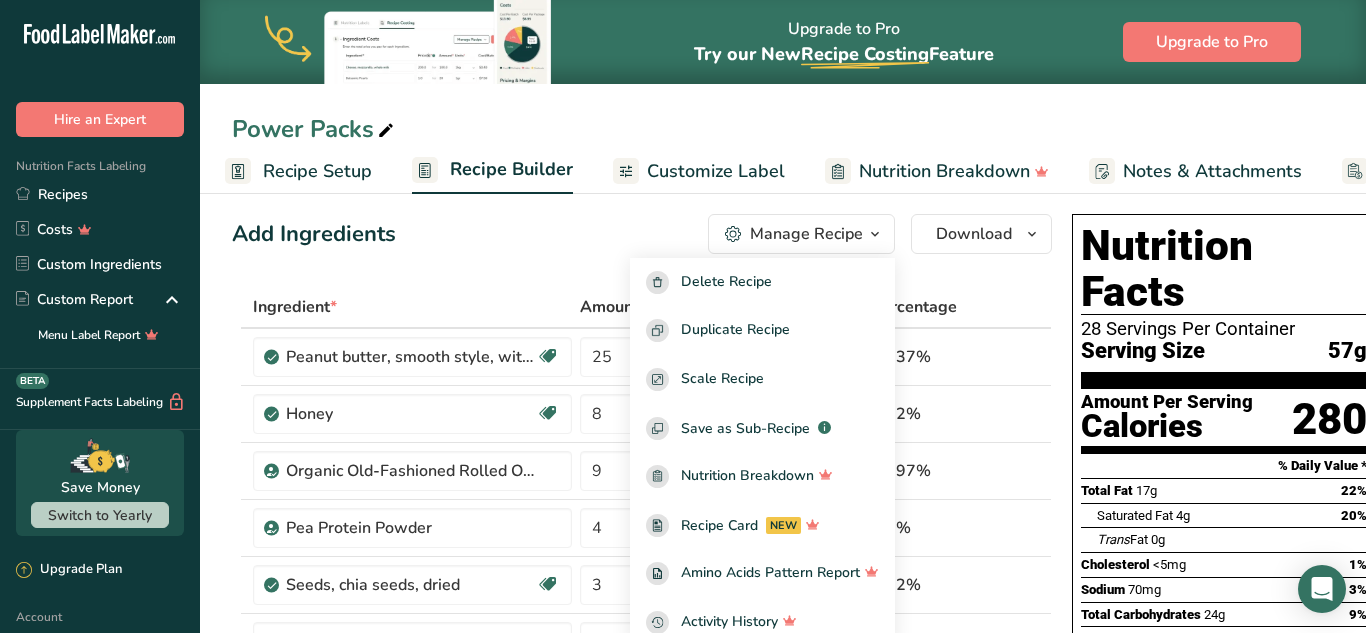 scroll, scrollTop: 0, scrollLeft: 0, axis: both 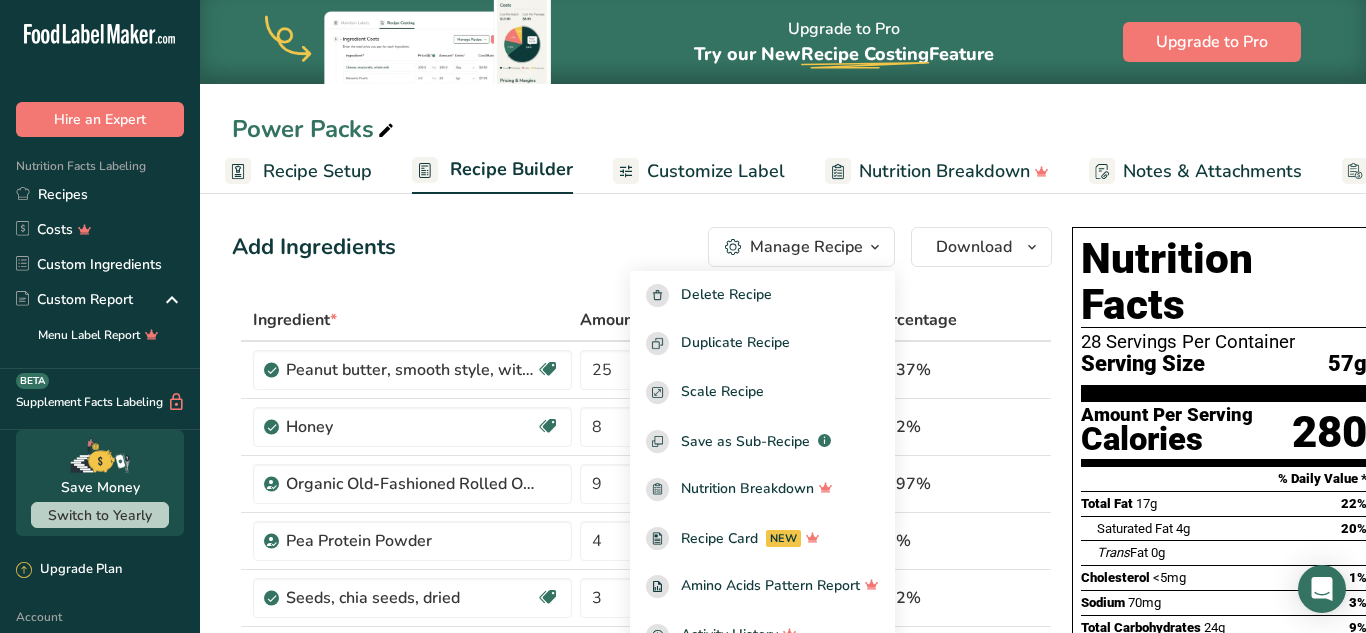 click on "Recipe Setup" at bounding box center [317, 171] 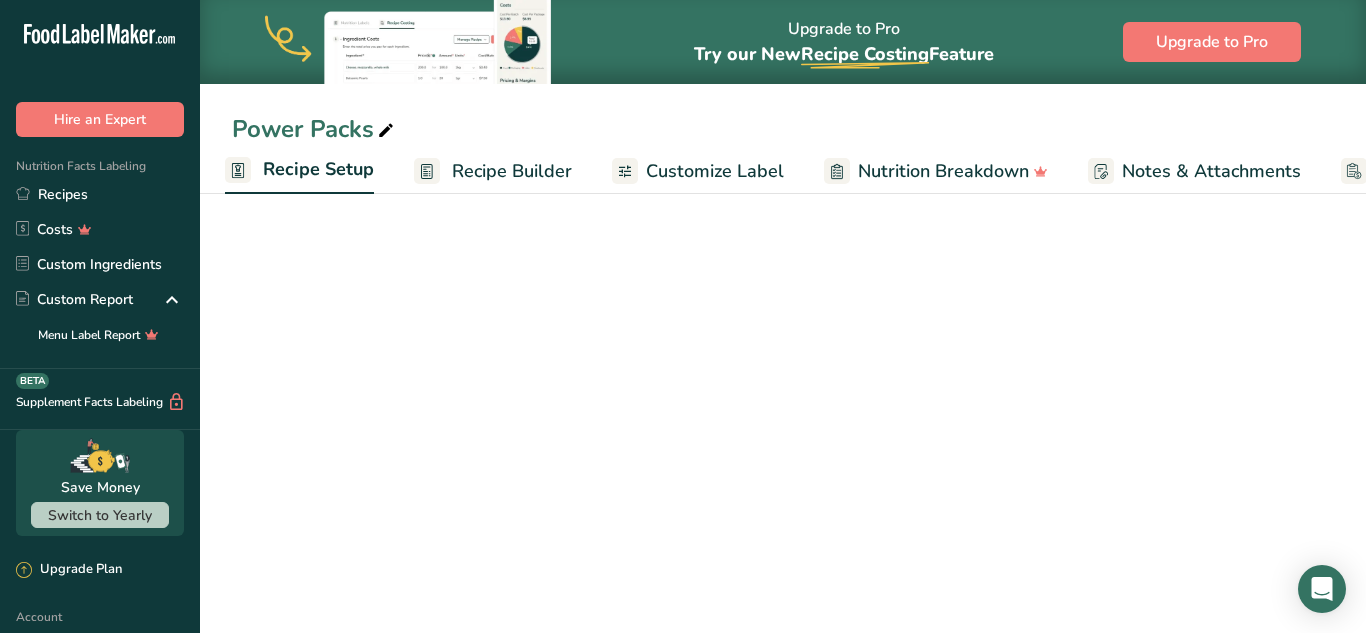 select on "5" 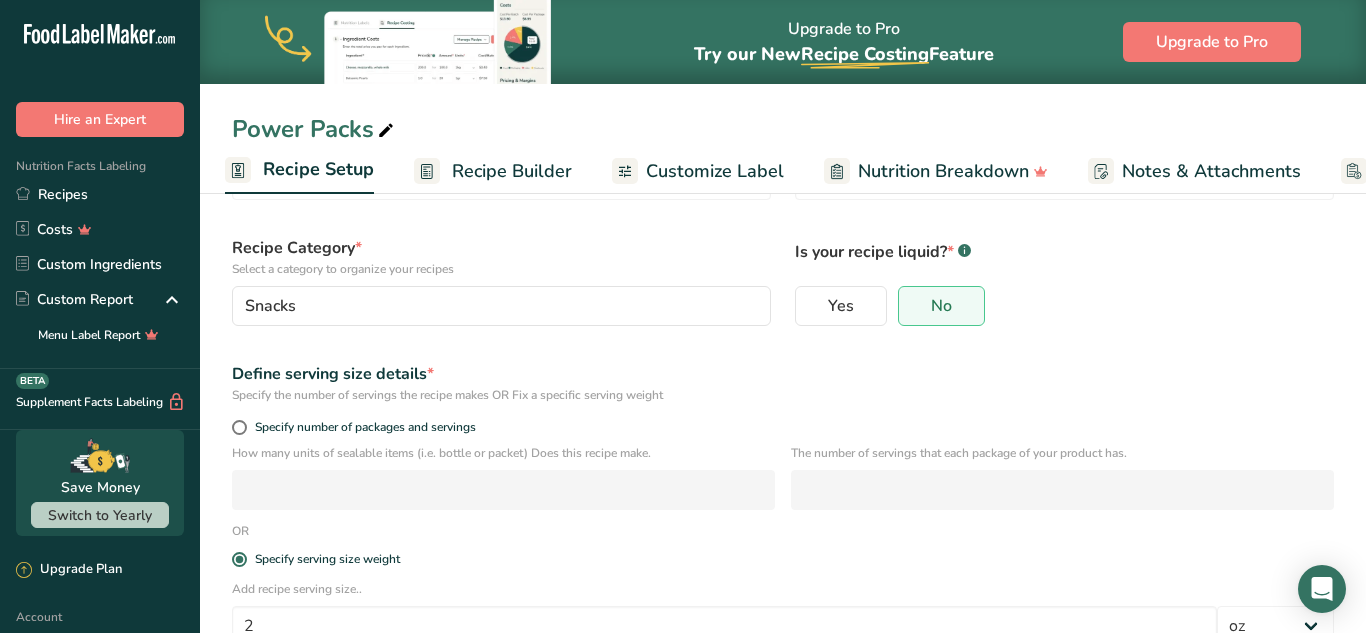 scroll, scrollTop: 115, scrollLeft: 0, axis: vertical 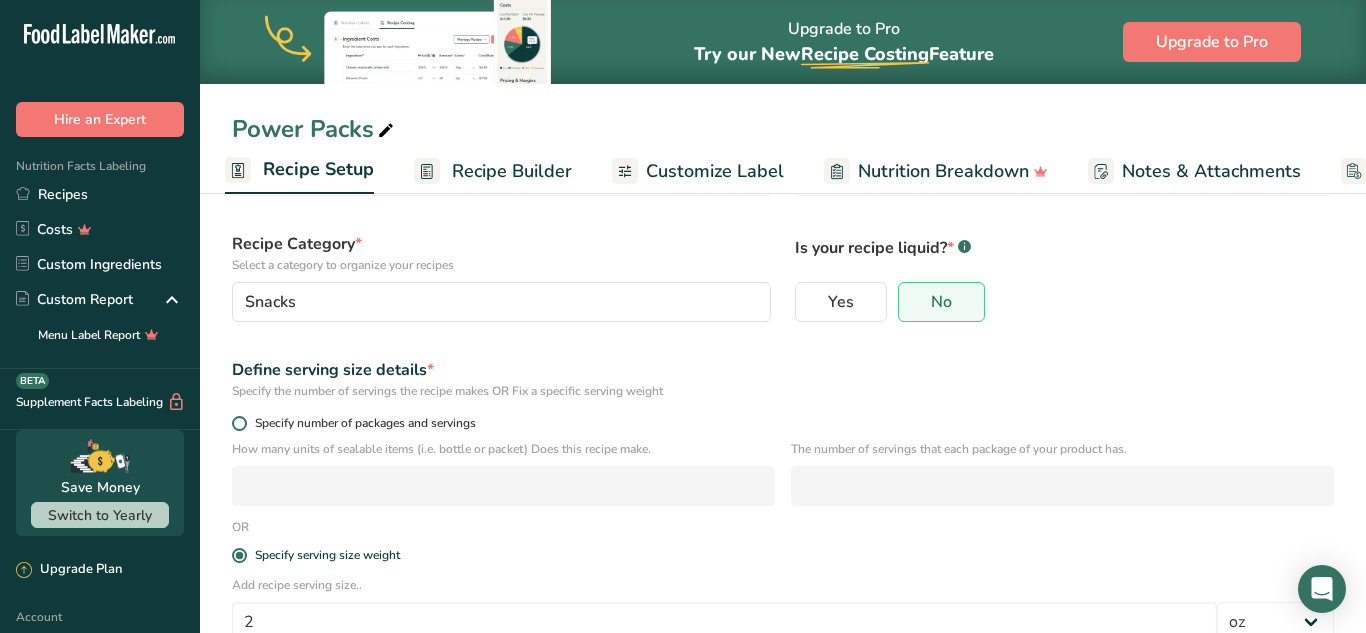 click on "Specify number of packages and servings" at bounding box center (361, 423) 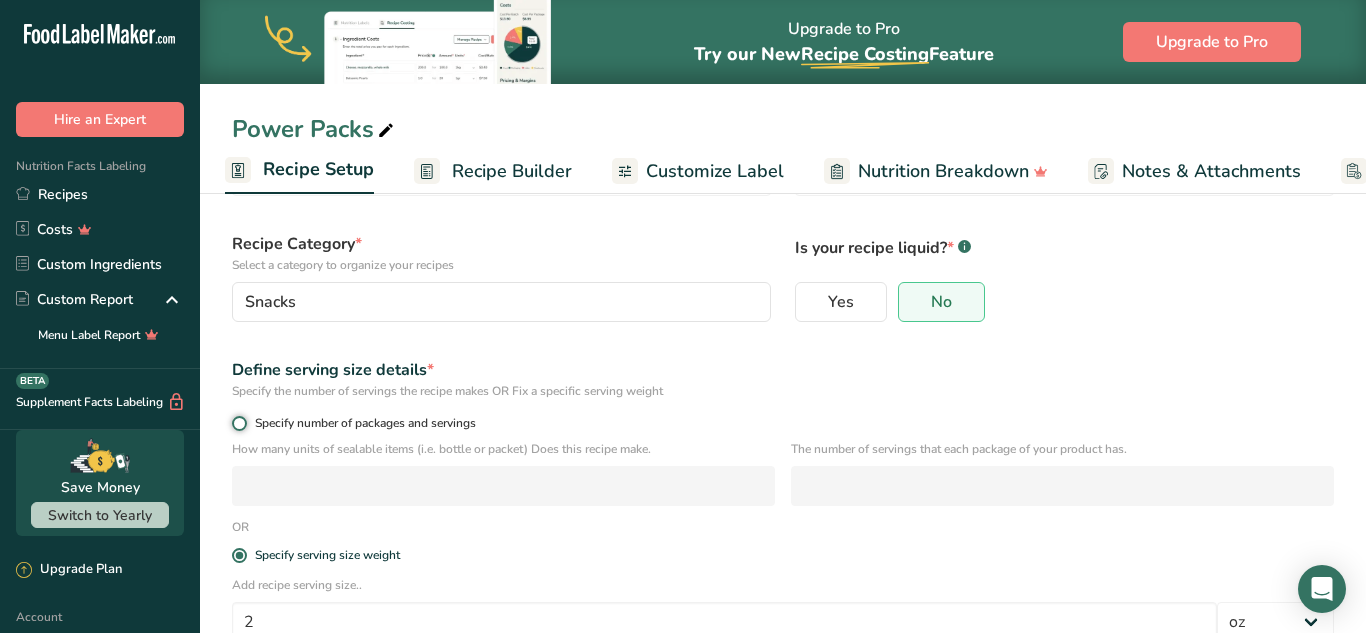click on "Specify number of packages and servings" at bounding box center [238, 423] 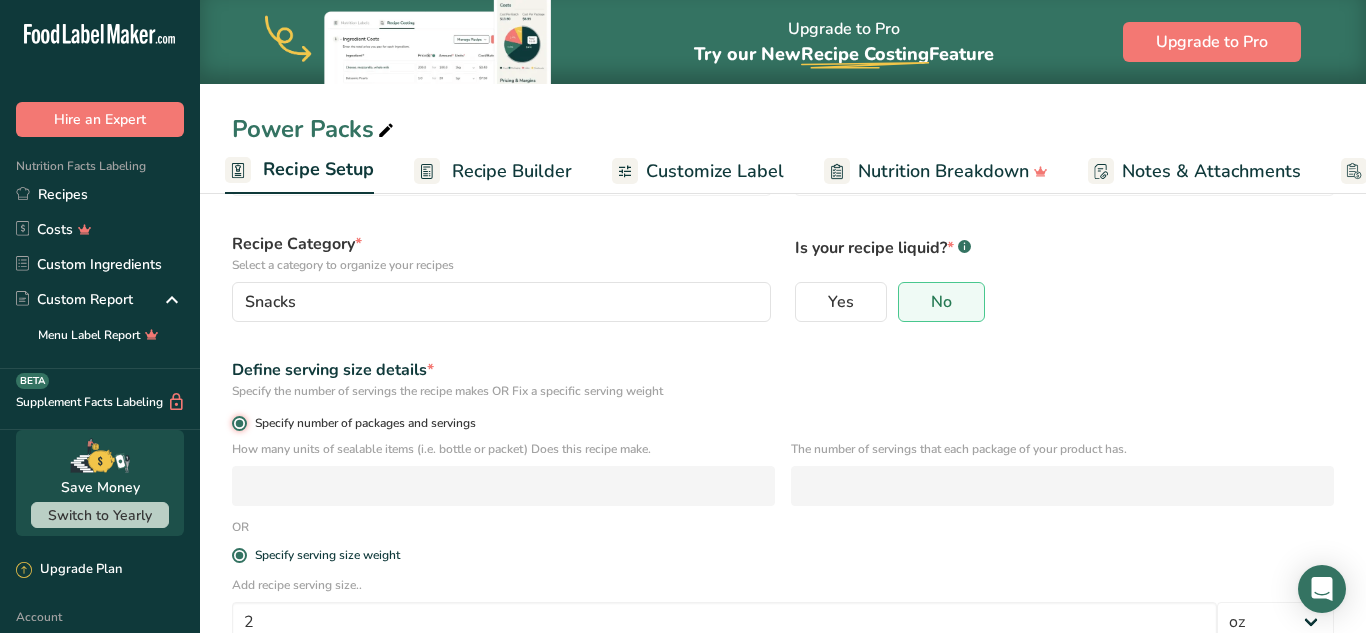radio on "false" 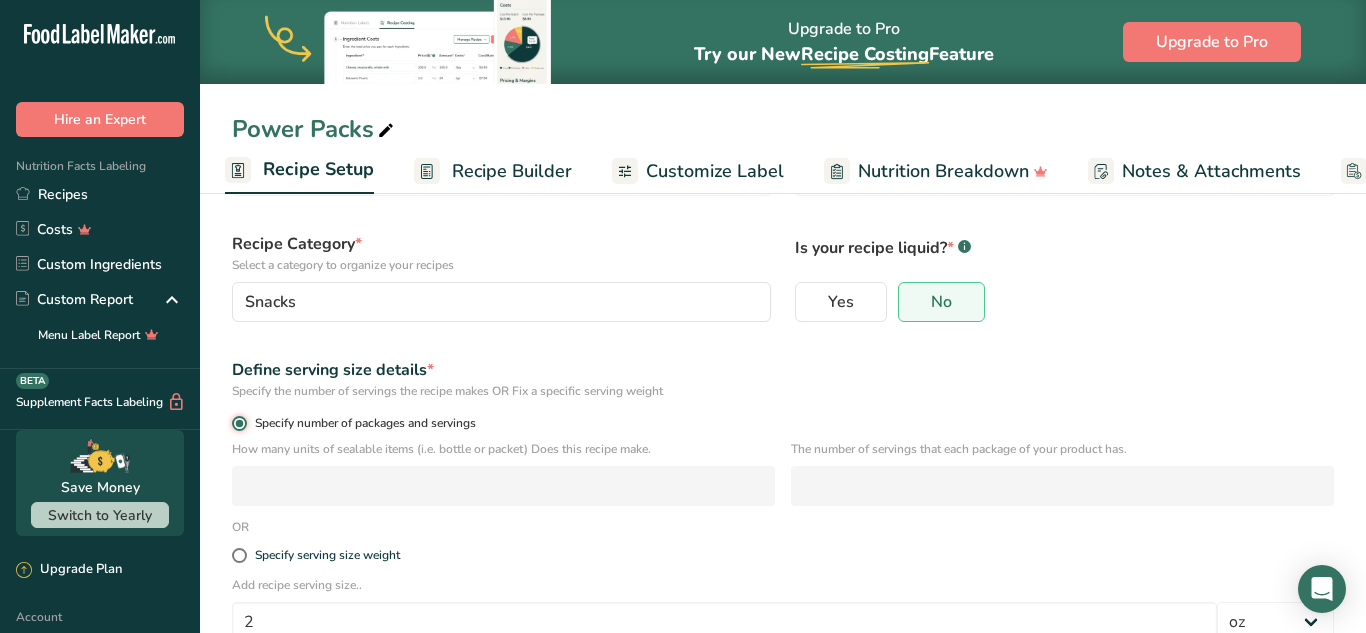 type 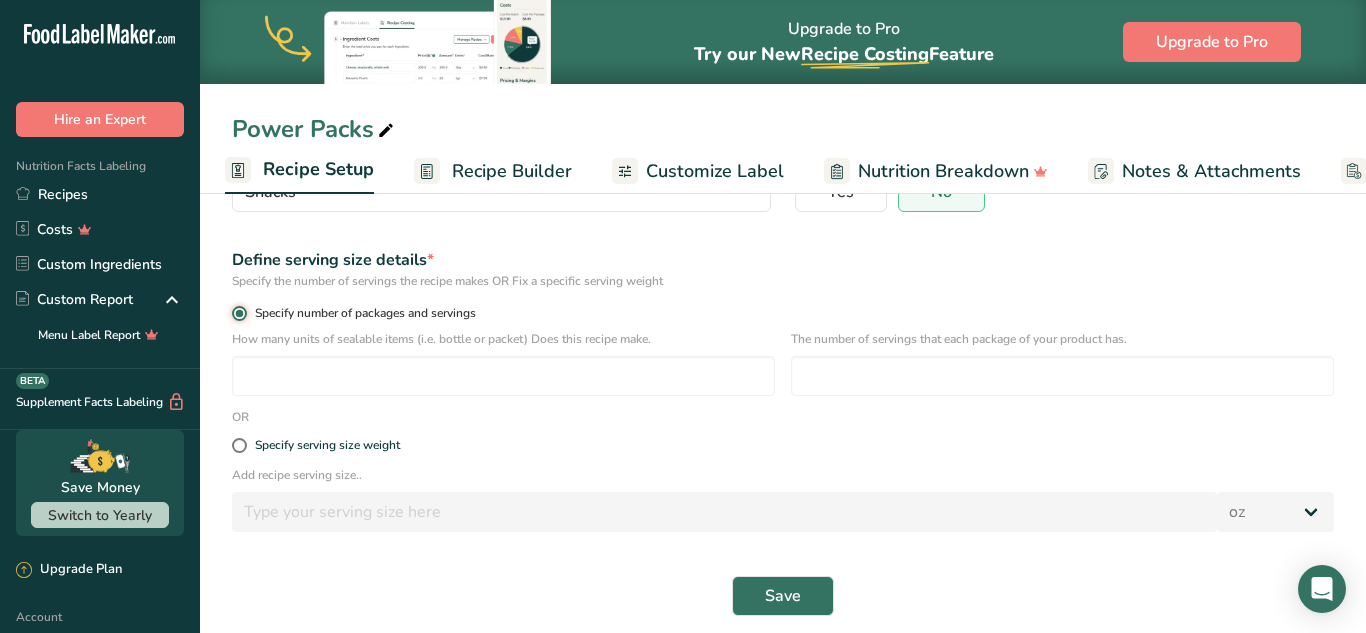 scroll, scrollTop: 228, scrollLeft: 0, axis: vertical 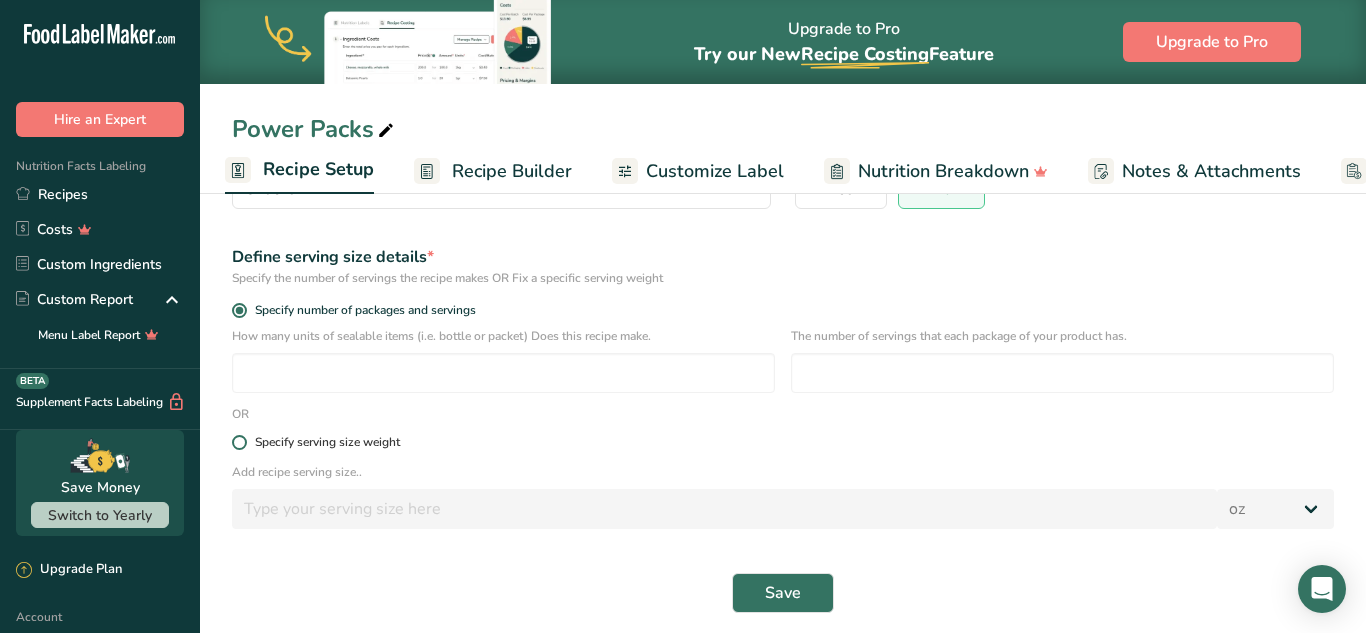 click at bounding box center [239, 442] 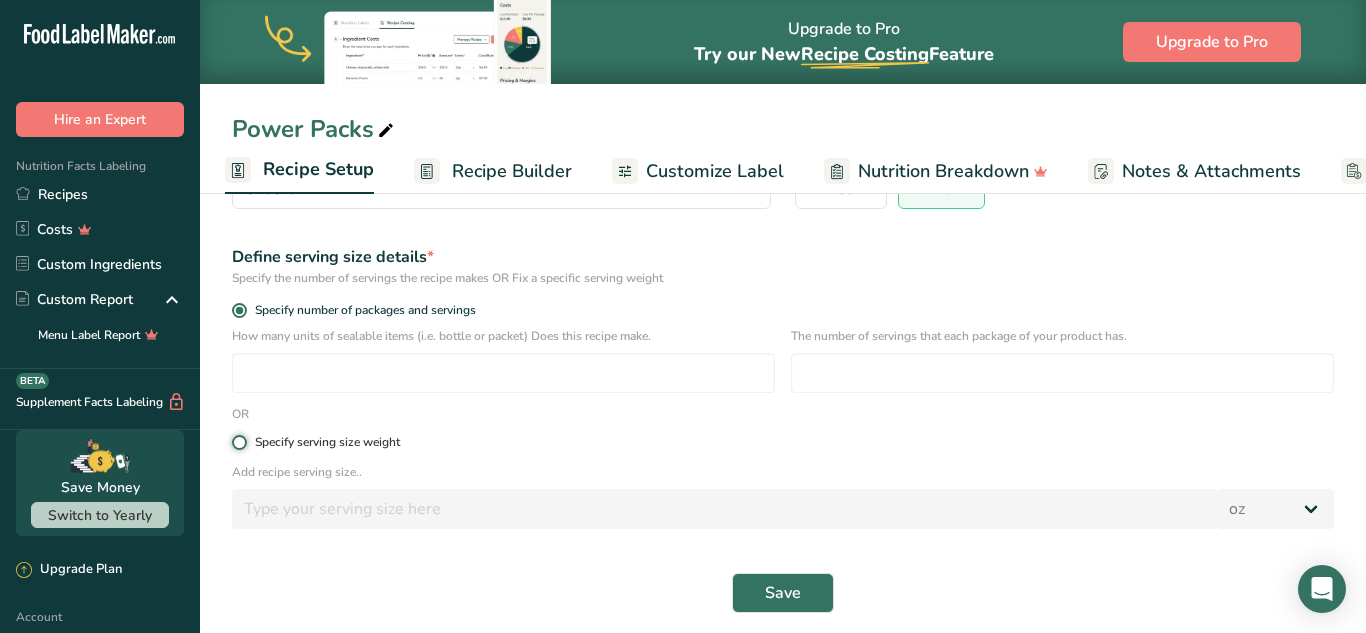 click on "Specify serving size weight" at bounding box center (238, 442) 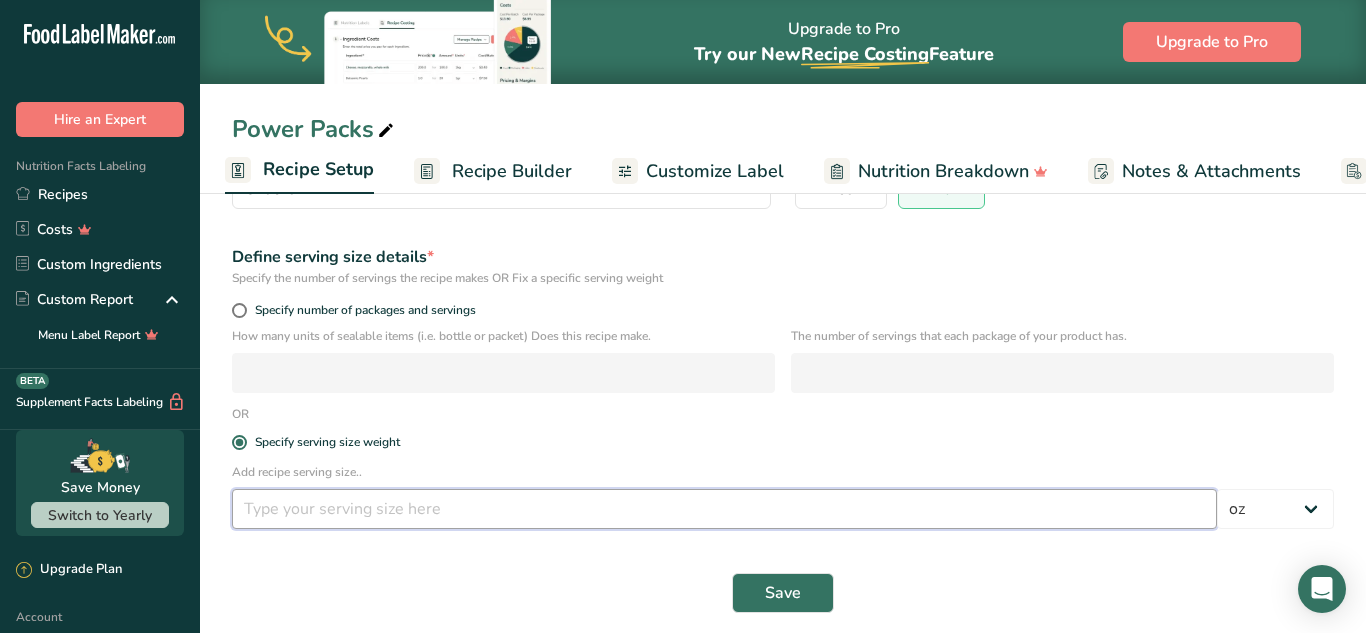 click at bounding box center (724, 509) 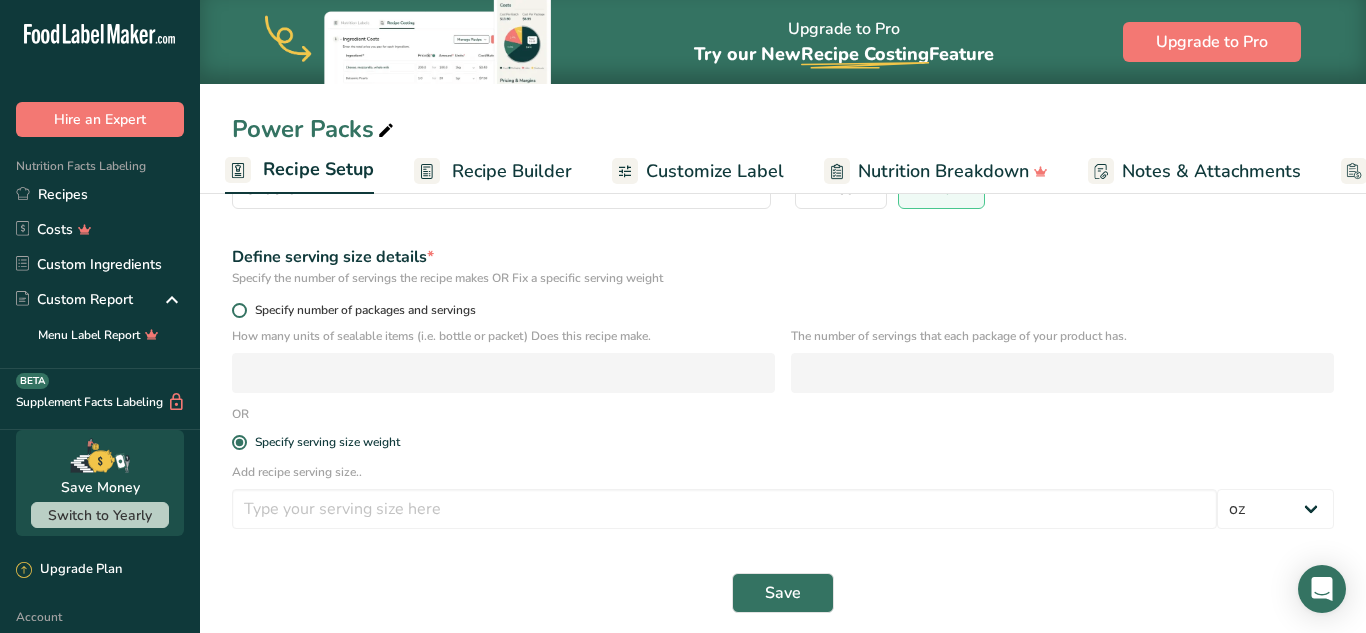 click at bounding box center [239, 310] 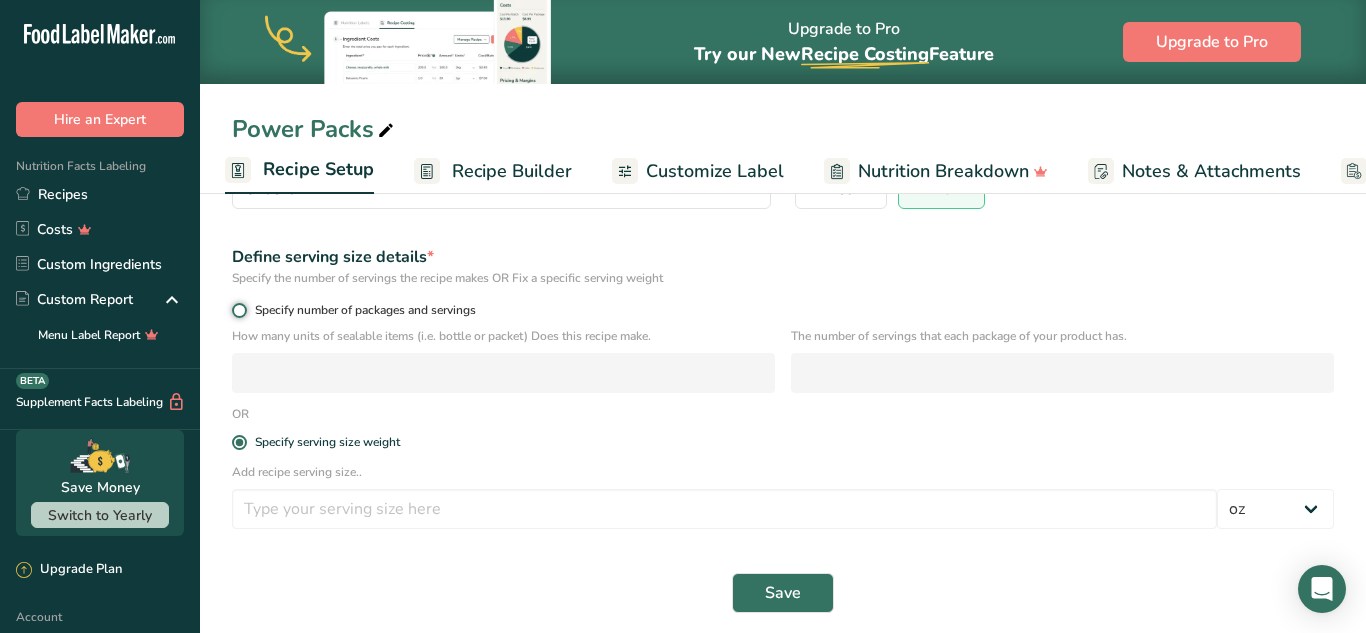 click on "Specify number of packages and servings" at bounding box center [238, 310] 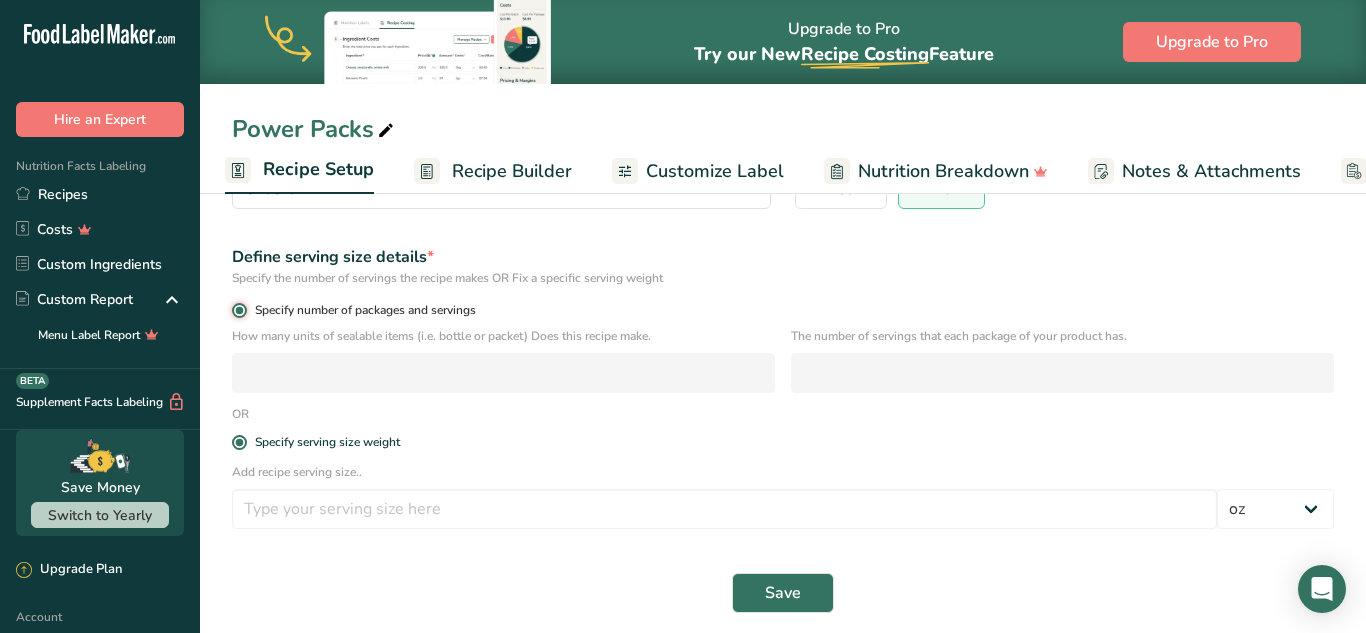 radio on "false" 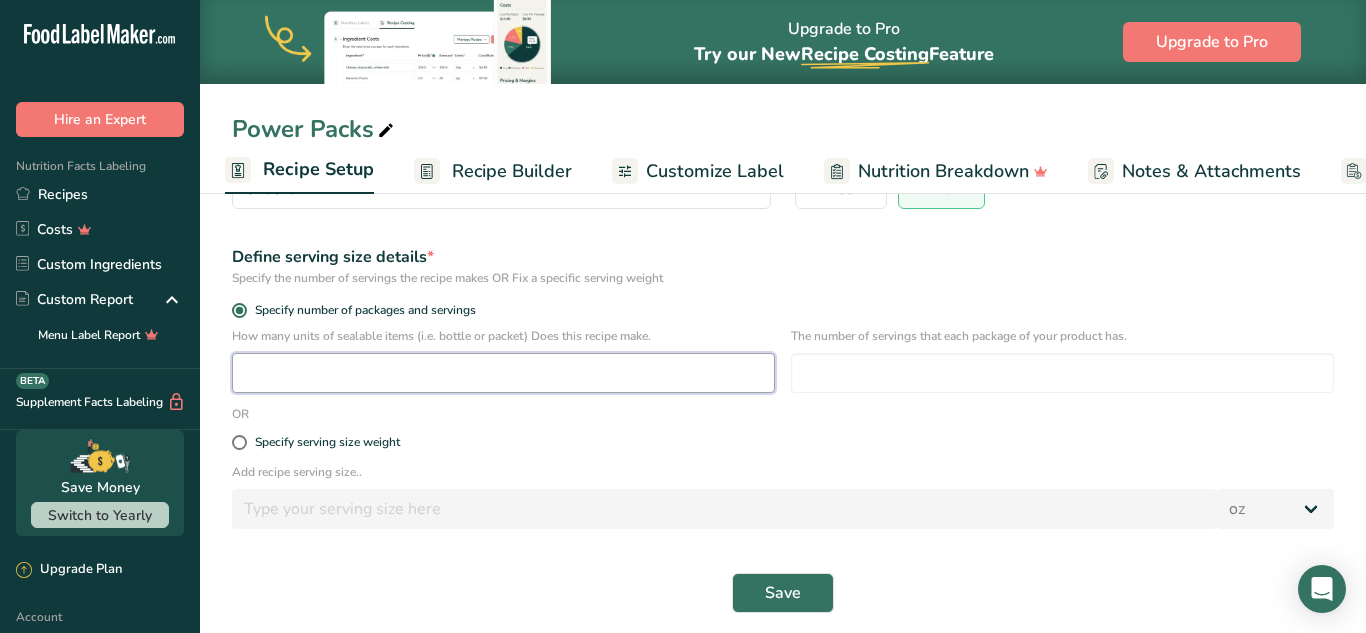 click at bounding box center [503, 373] 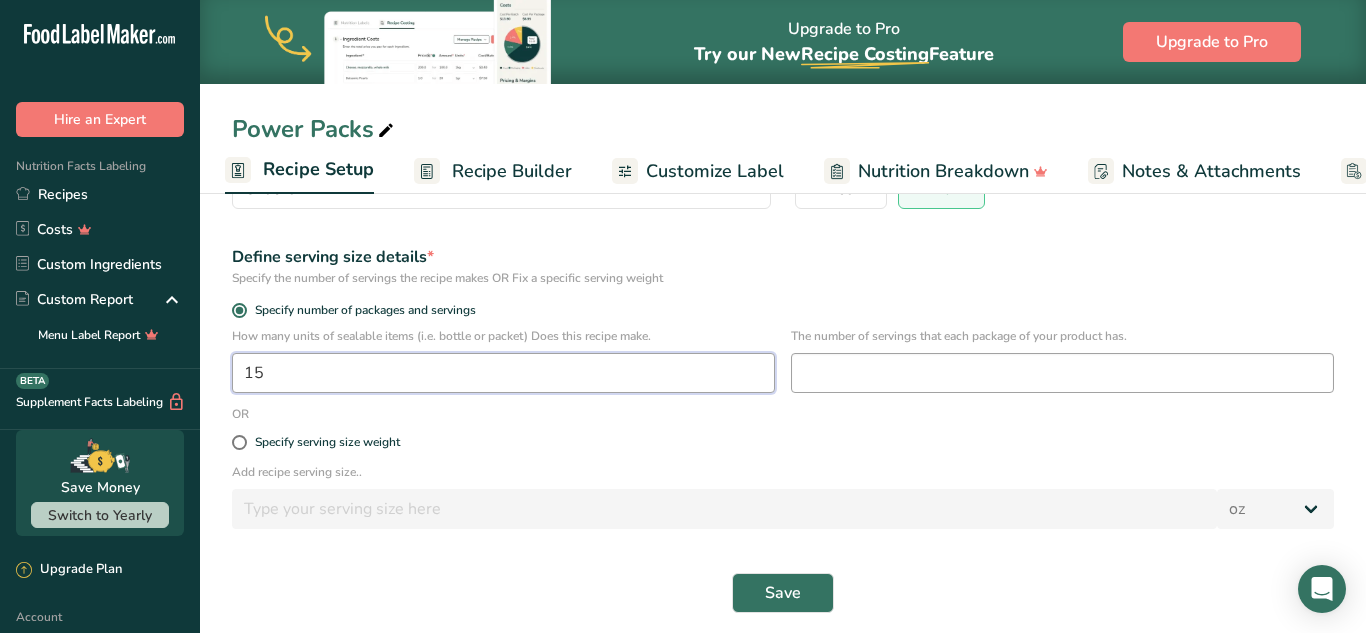 type on "15" 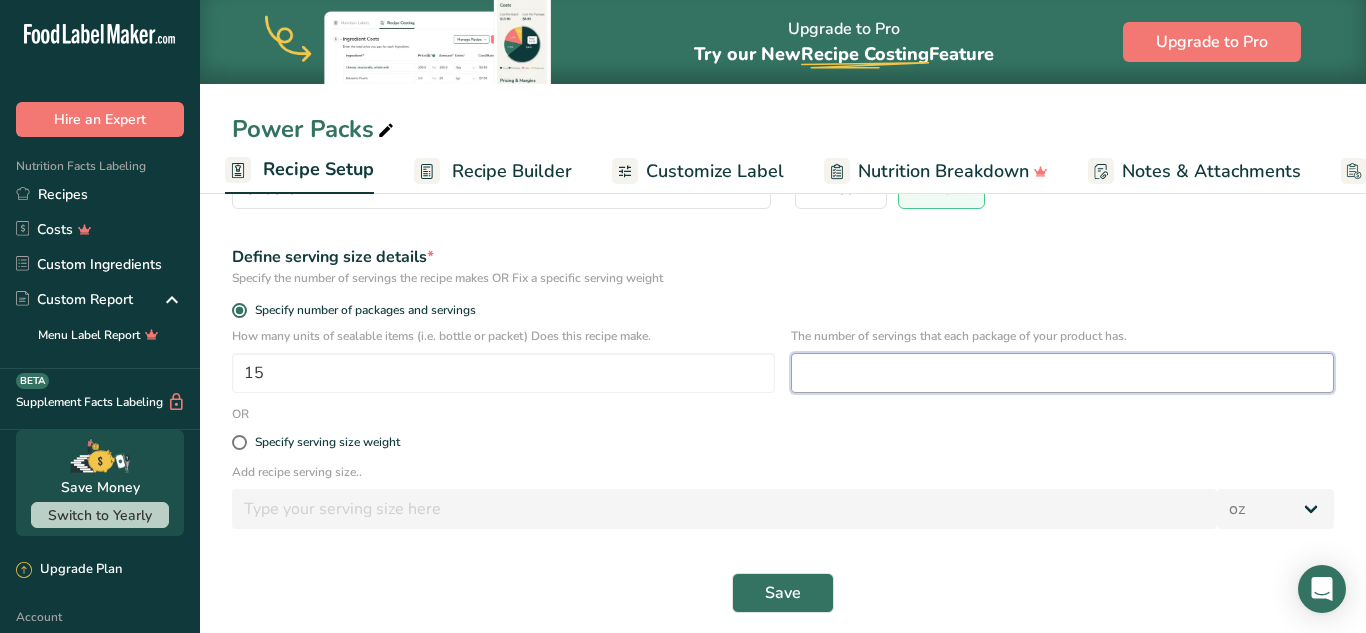 click at bounding box center [1062, 373] 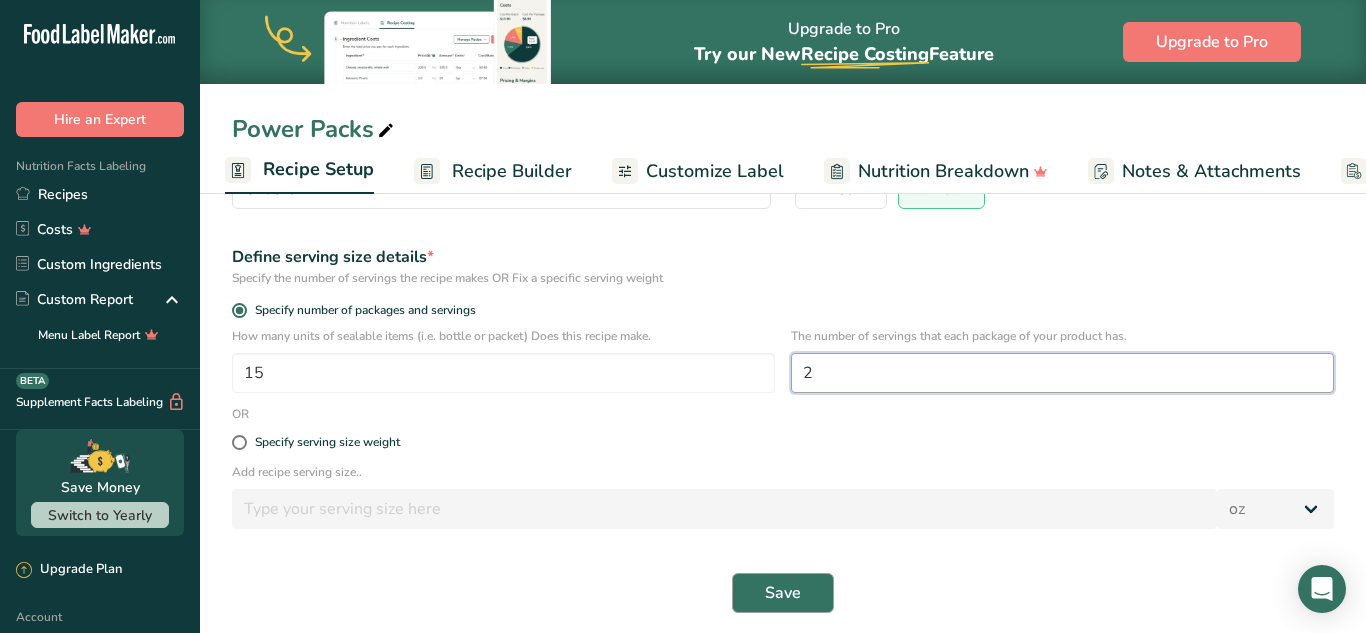 type on "2" 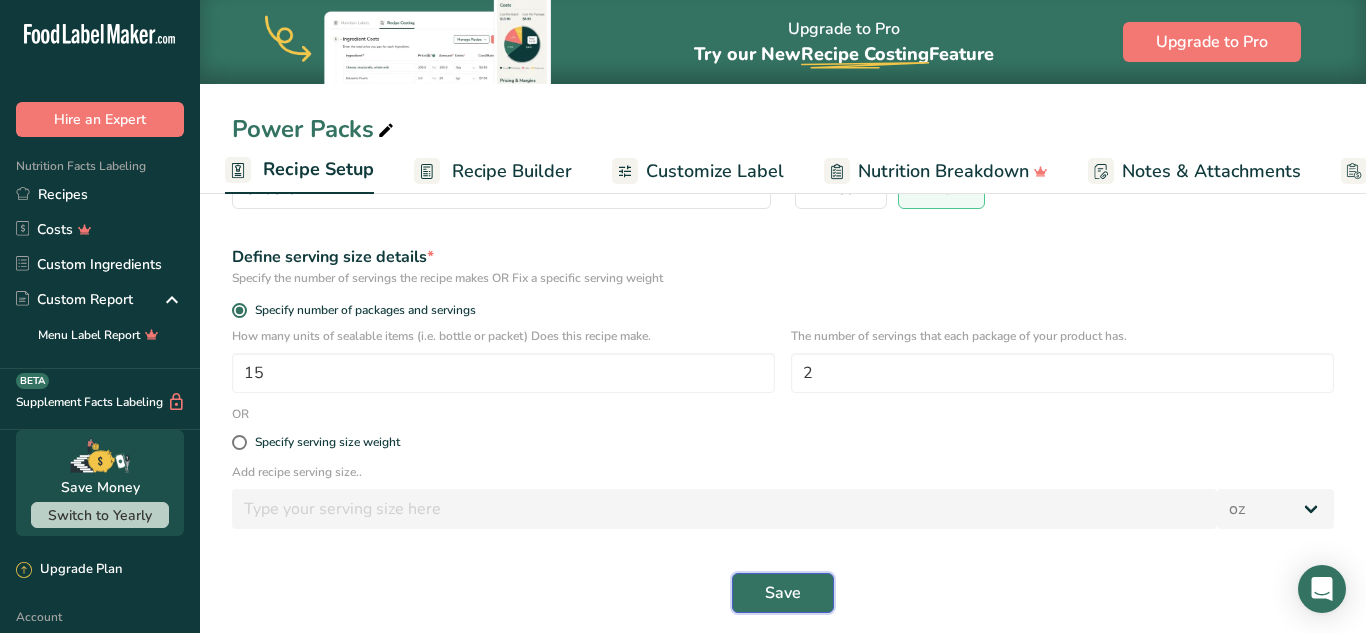 click on "Save" at bounding box center [783, 593] 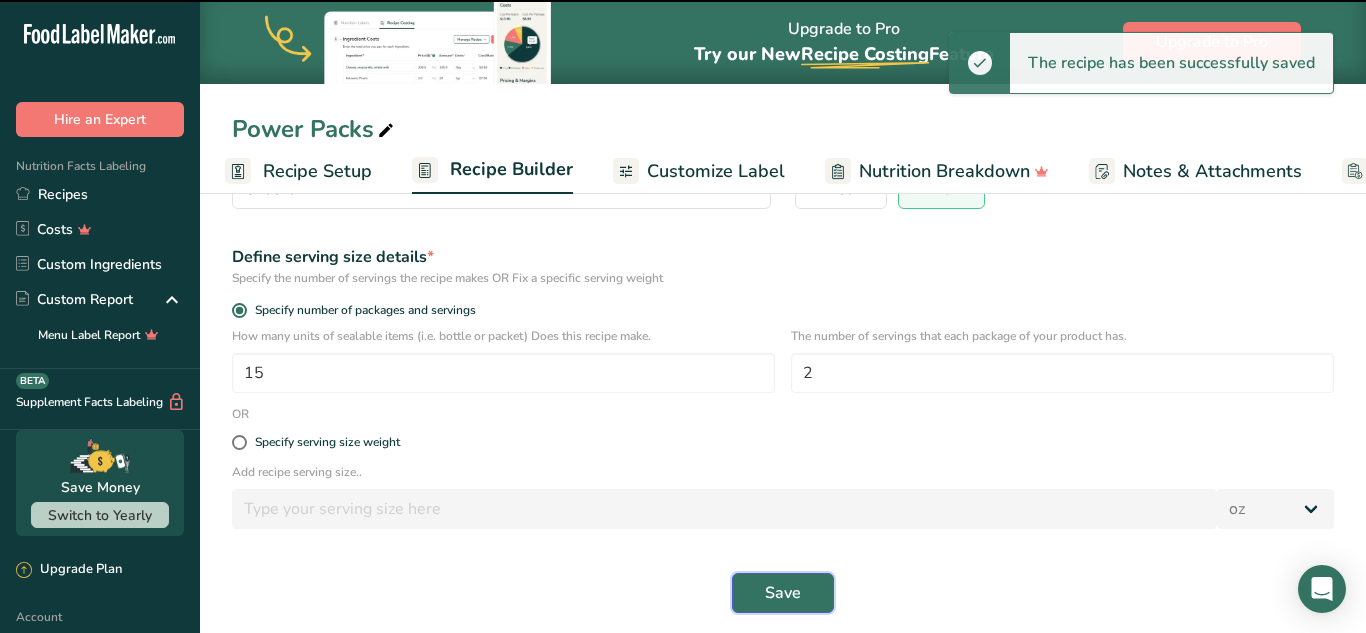 select on "0" 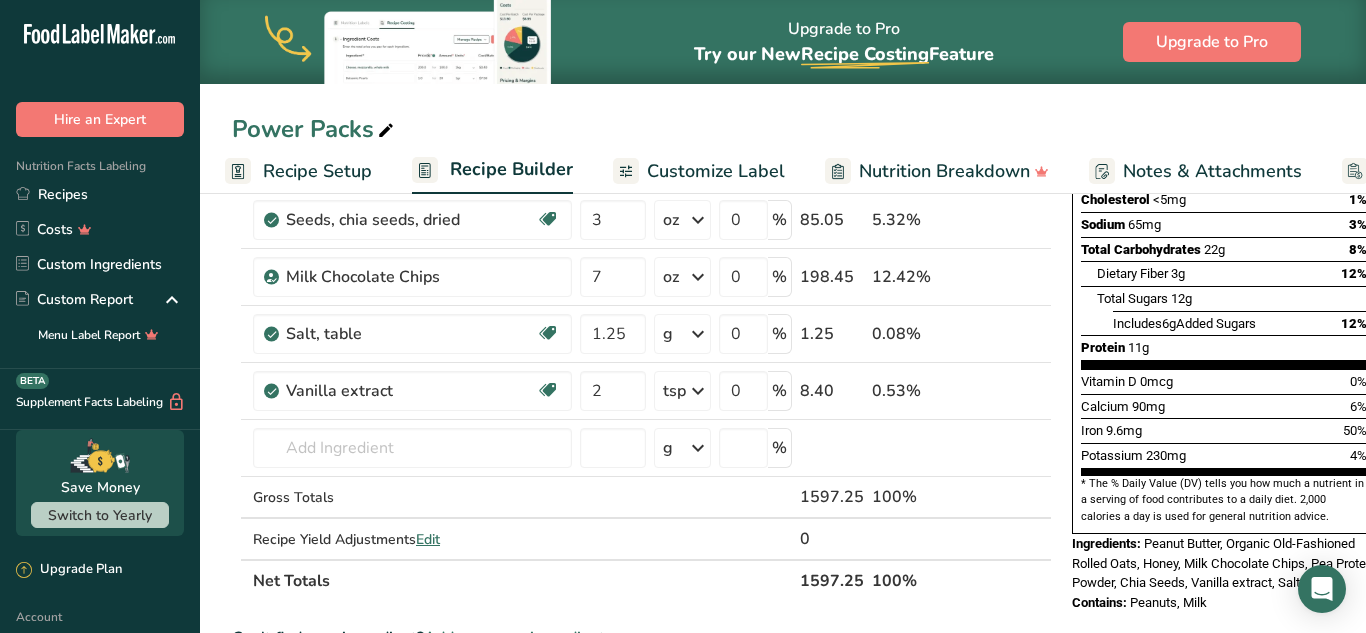 scroll, scrollTop: 379, scrollLeft: 0, axis: vertical 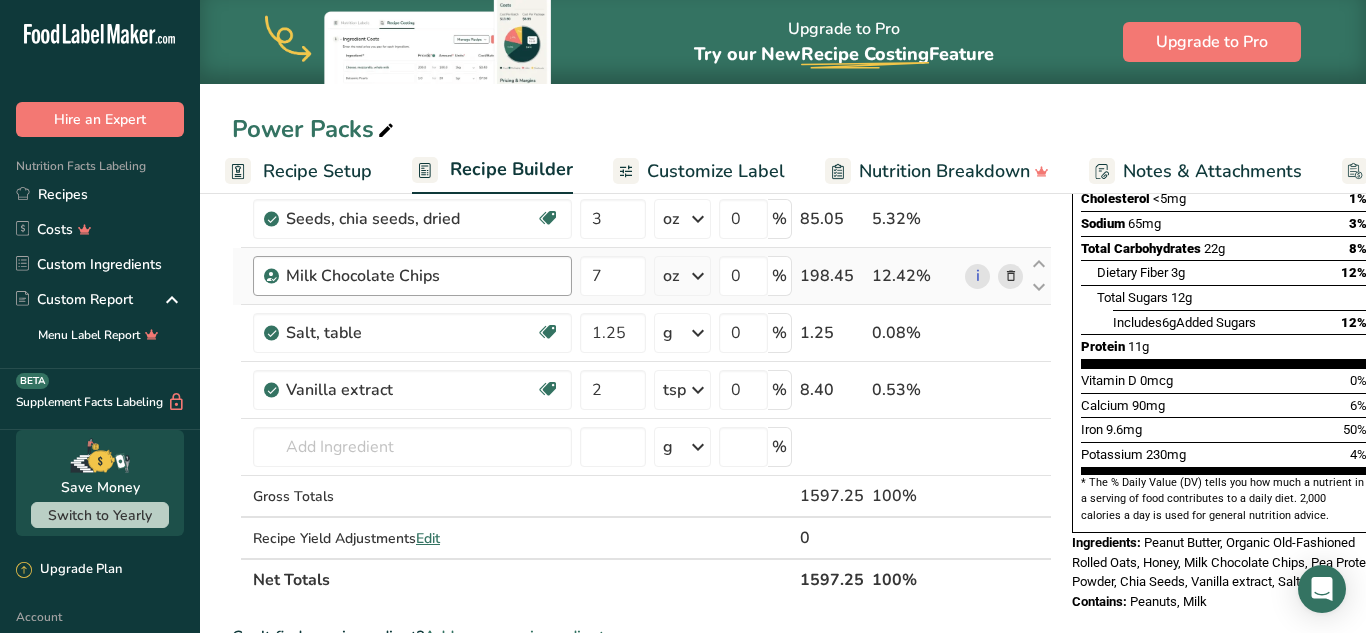 click on "Milk Chocolate Chips" at bounding box center (411, 276) 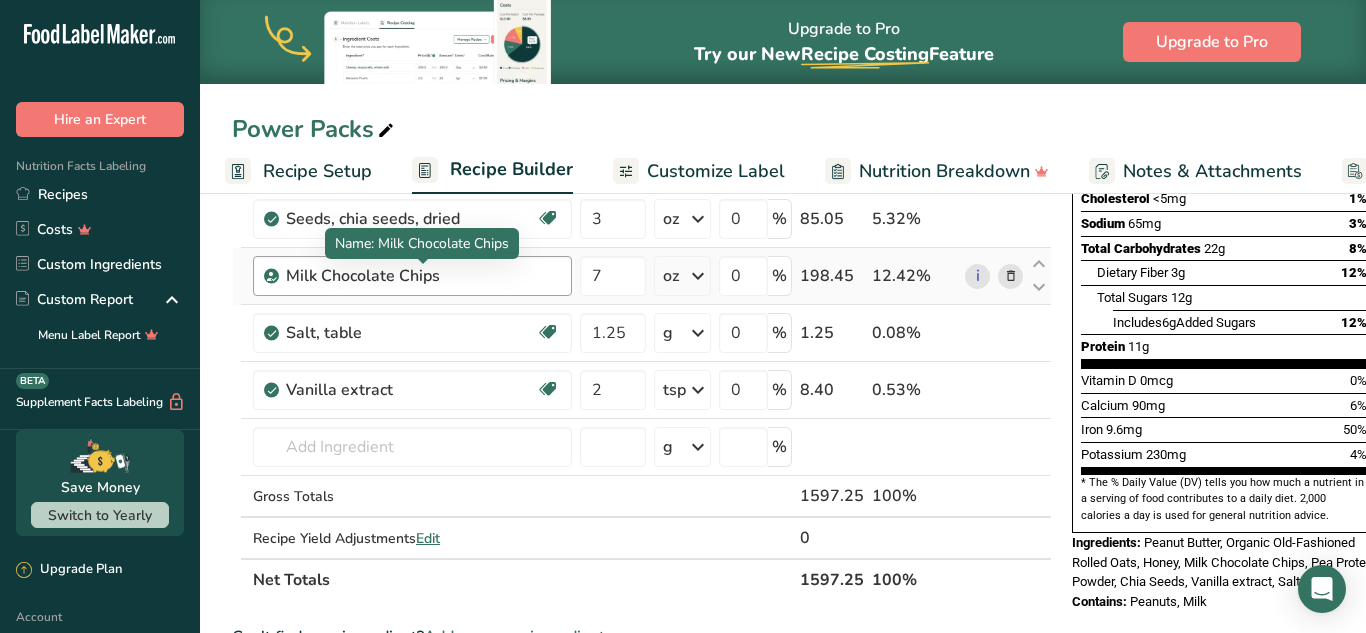click on "Milk Chocolate Chips" at bounding box center (411, 276) 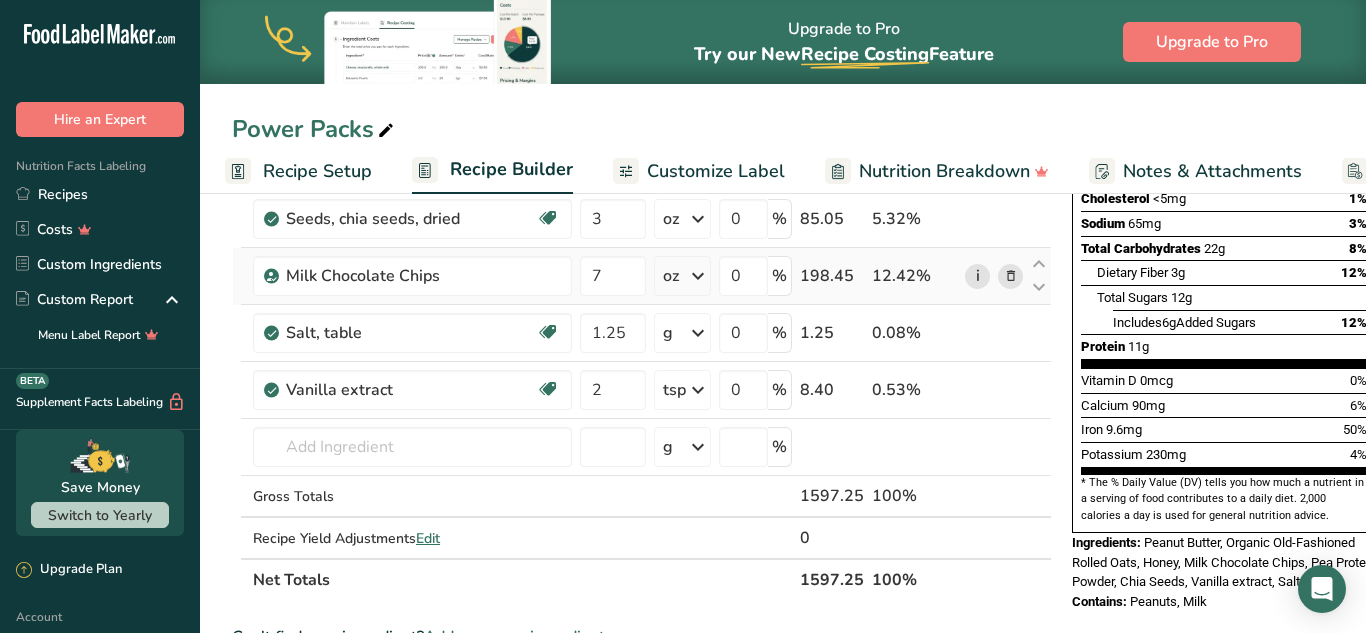 click on "i" at bounding box center [977, 276] 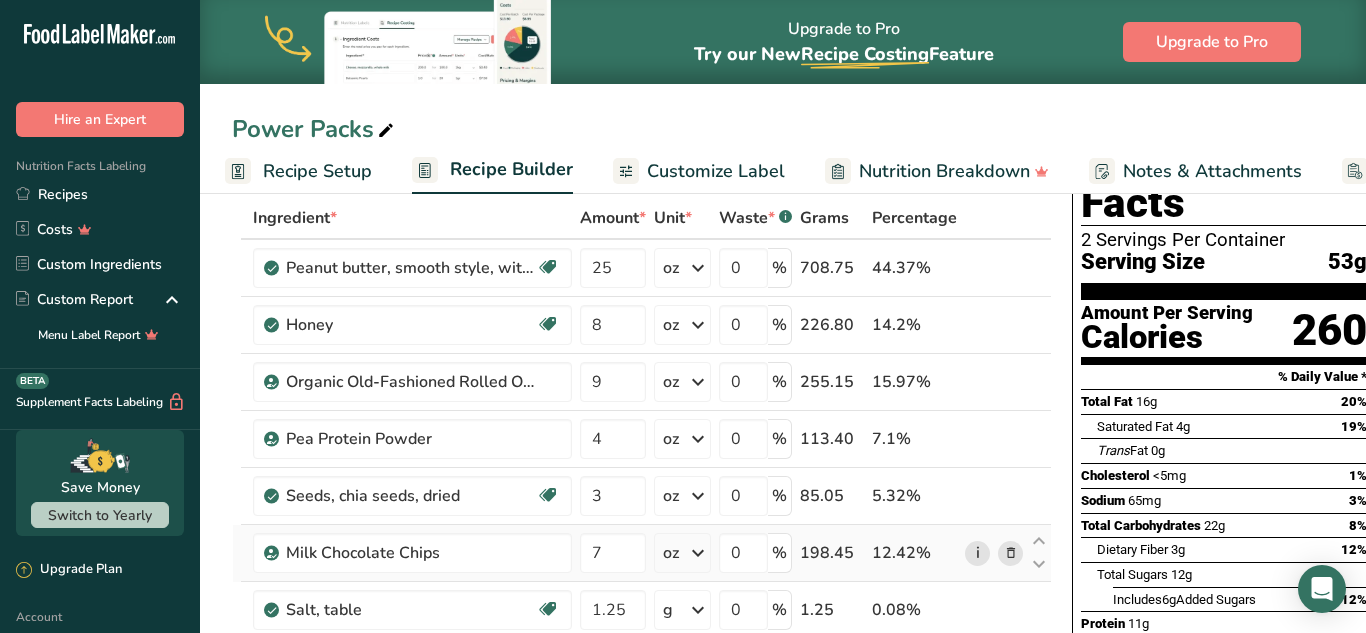 scroll, scrollTop: 106, scrollLeft: 0, axis: vertical 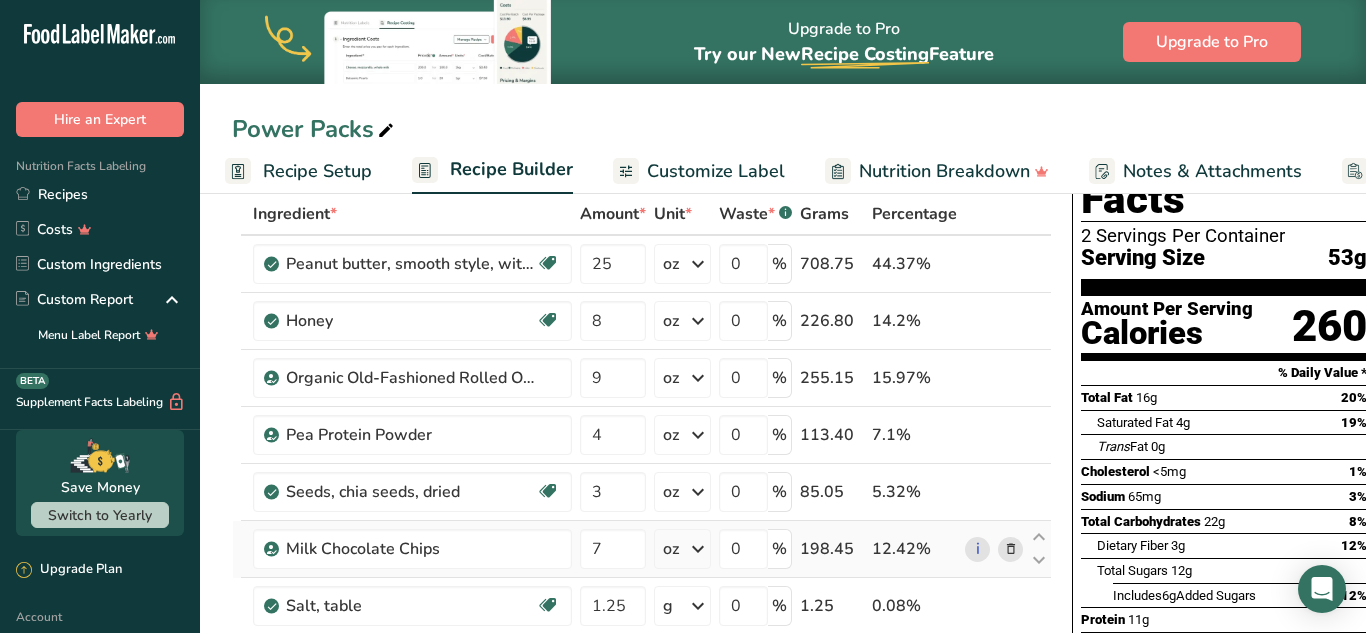 click at bounding box center (272, 549) 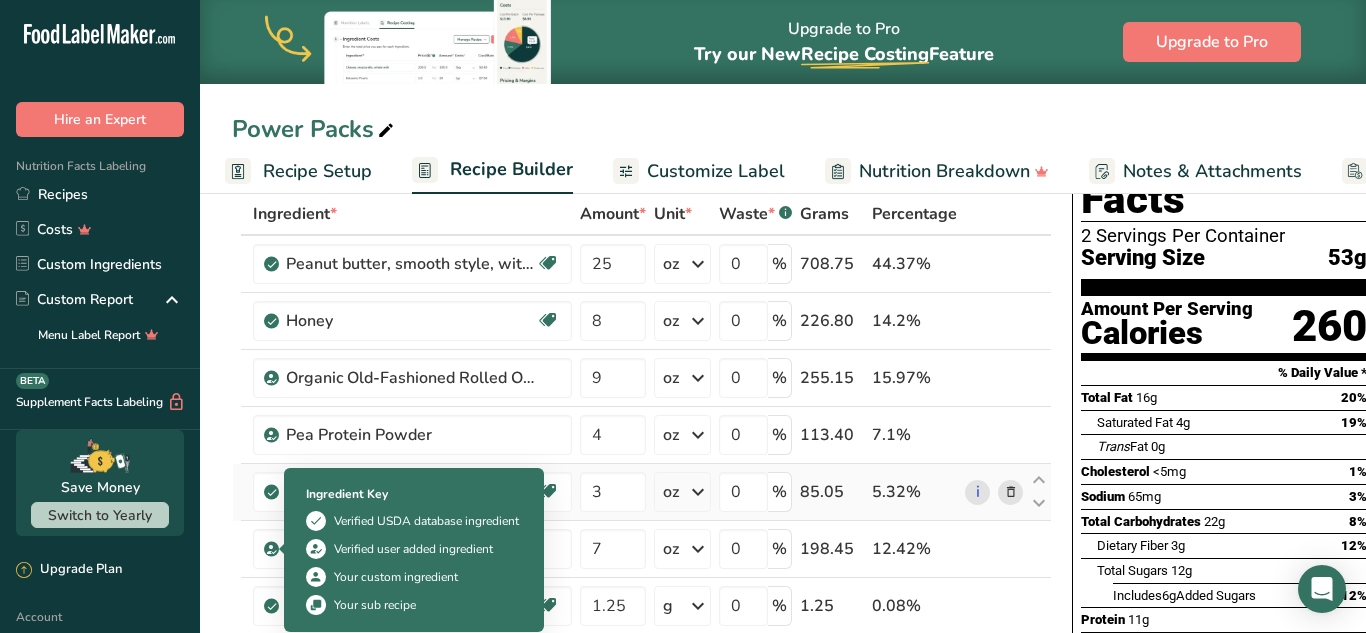 click at bounding box center (245, 492) 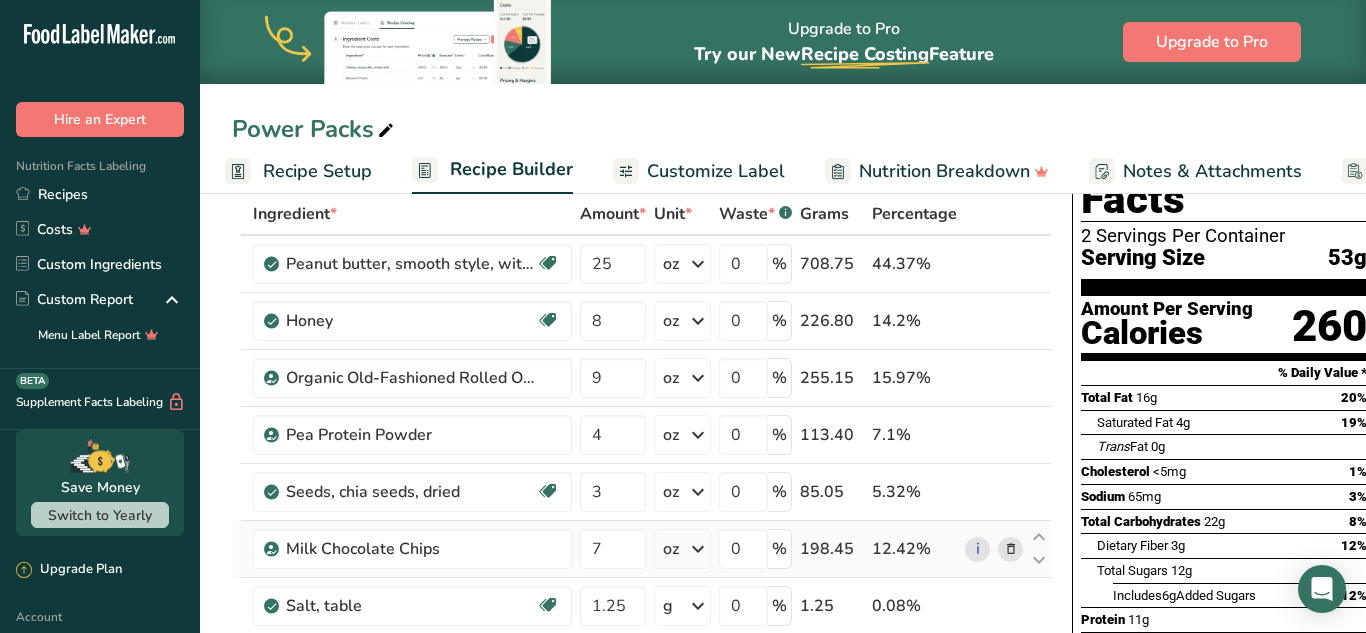 click at bounding box center (271, 549) 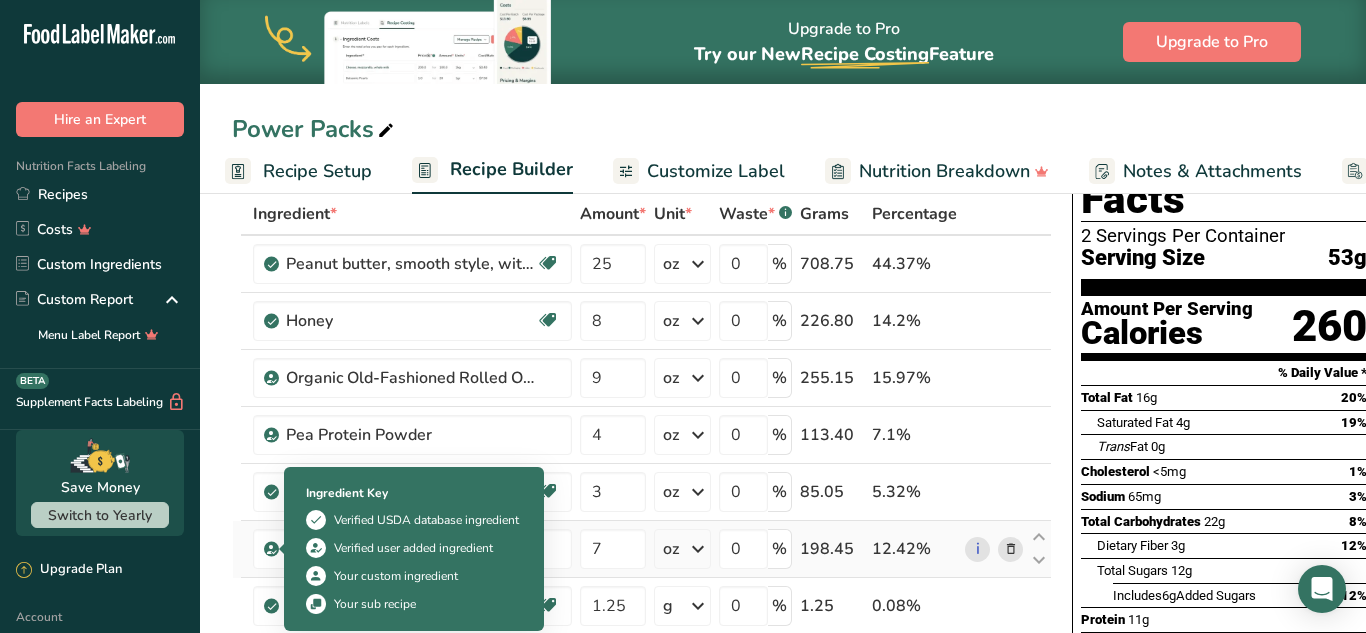 click at bounding box center (272, 549) 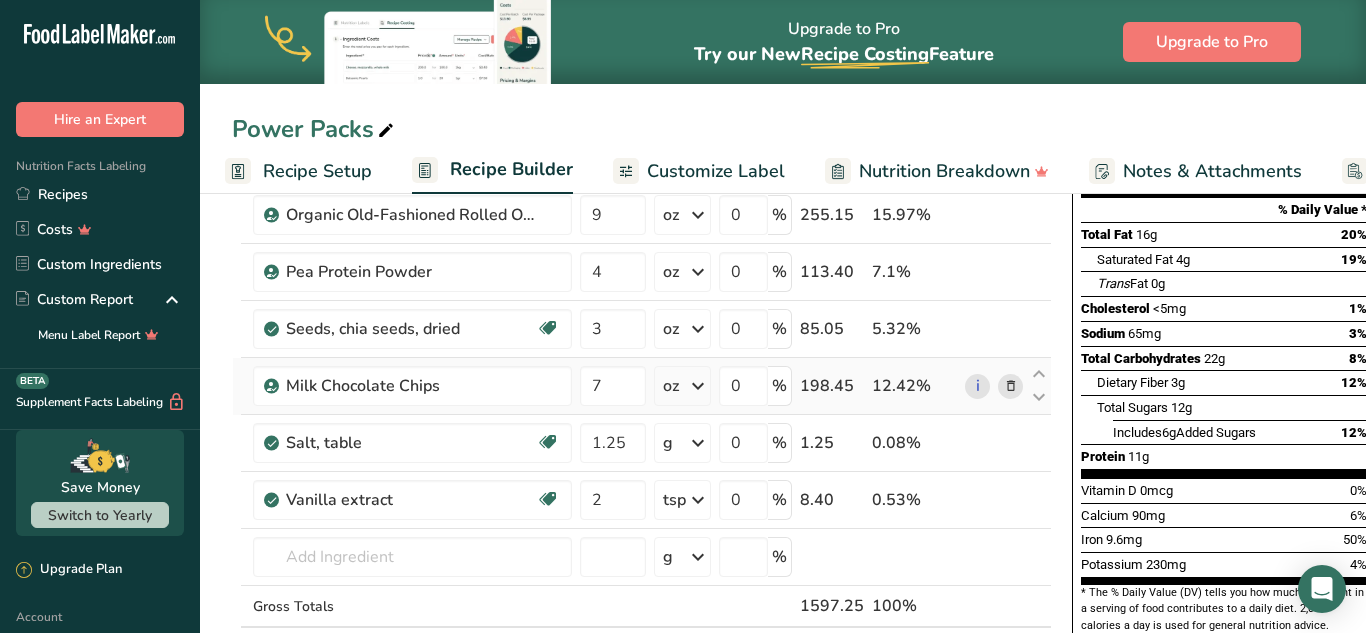 scroll, scrollTop: 271, scrollLeft: 0, axis: vertical 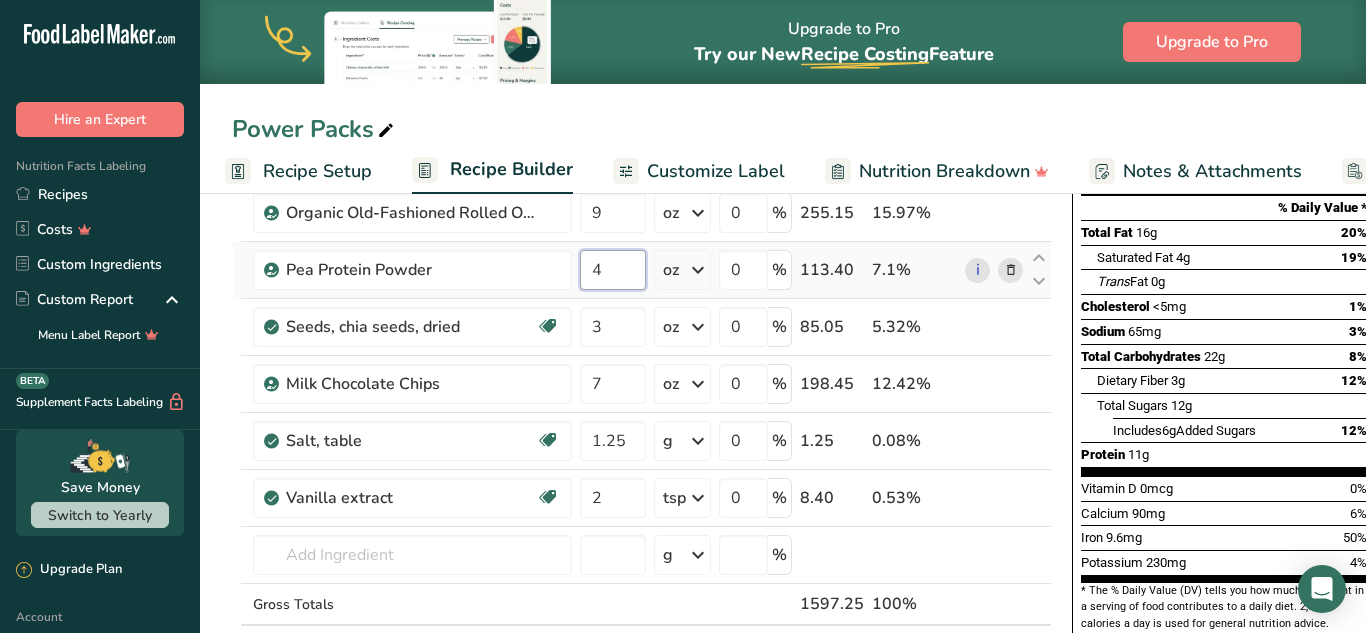 click on "4" at bounding box center [613, 270] 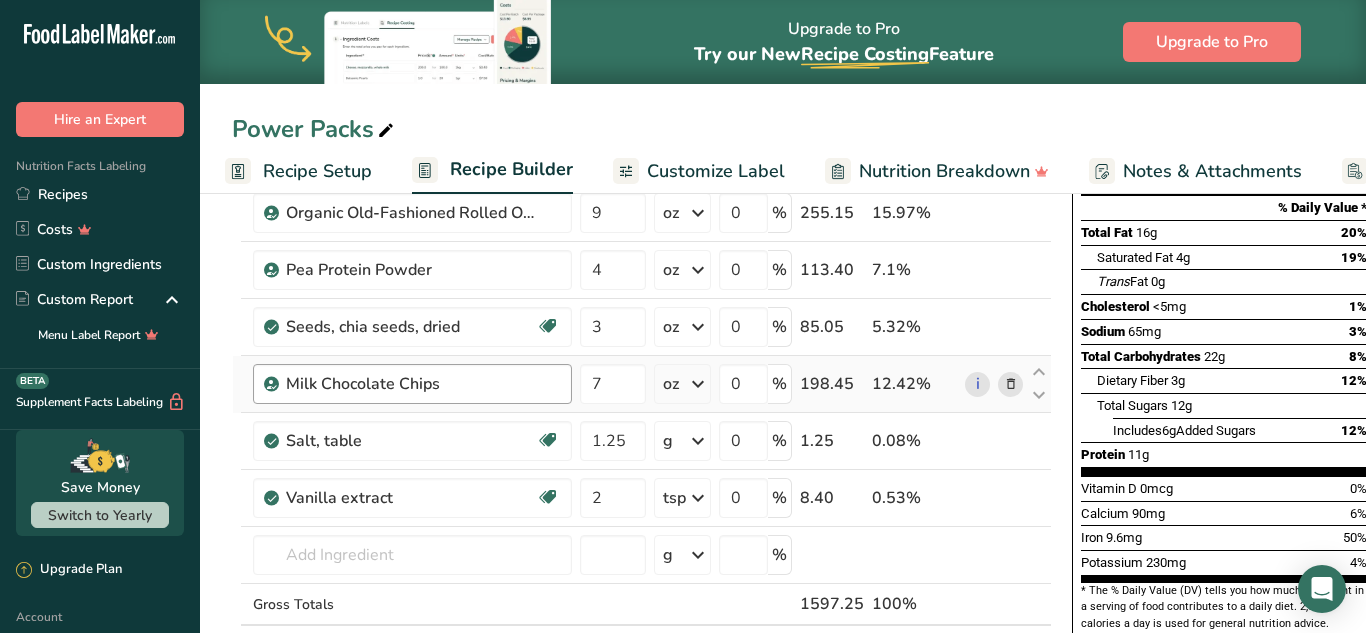 click on "Ingredient *
Amount *
Unit *
Waste *   .a-a{fill:#347362;}.b-a{fill:#fff;}          Grams
Percentage
Peanut butter, smooth style, without salt
Plant-based Protein
Dairy free
Gluten free
Vegan
Vegetarian
Soy free
Source of Healthy Fats
25
oz
Portions
2 tbsp
1 cup
Weight Units
g
kg
mg
See more
Volume Units
l
Volume units require a density conversion. If you know your ingredient's density enter it below. Otherwise, click on "RIA" our AI Regulatory bot - she will be able to help you
1.01
lb/ft3
g/cm3
mL" at bounding box center [642, 368] 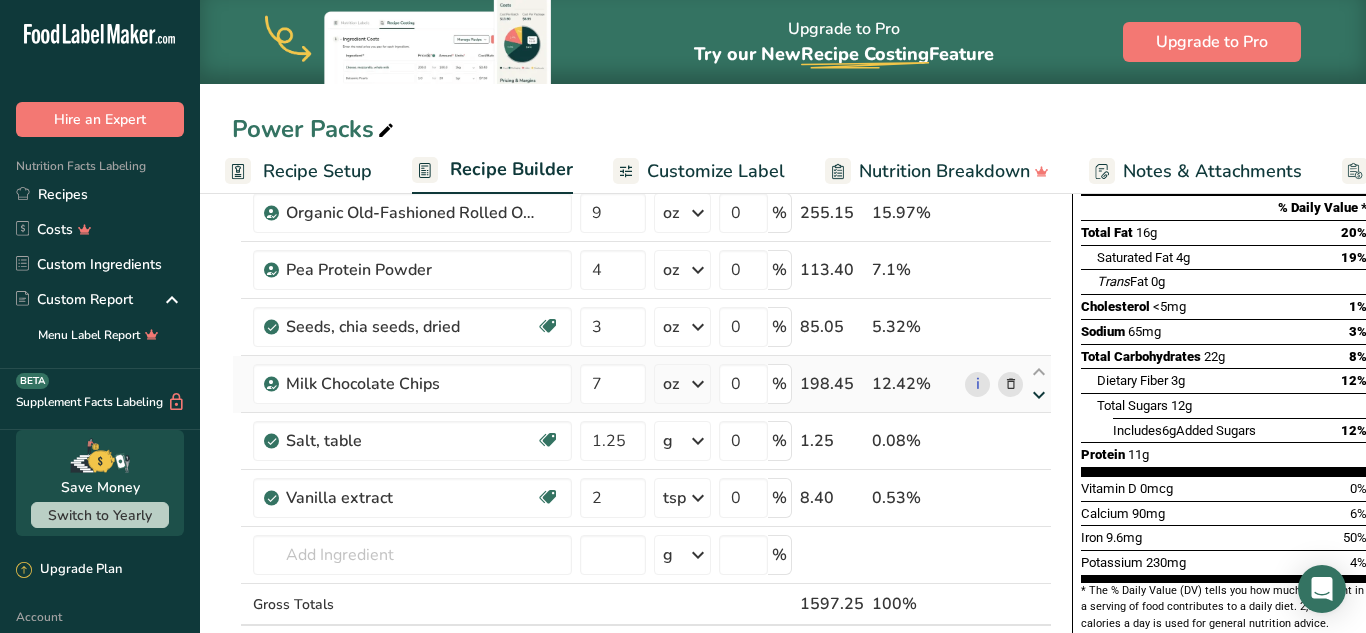 click at bounding box center [1039, 395] 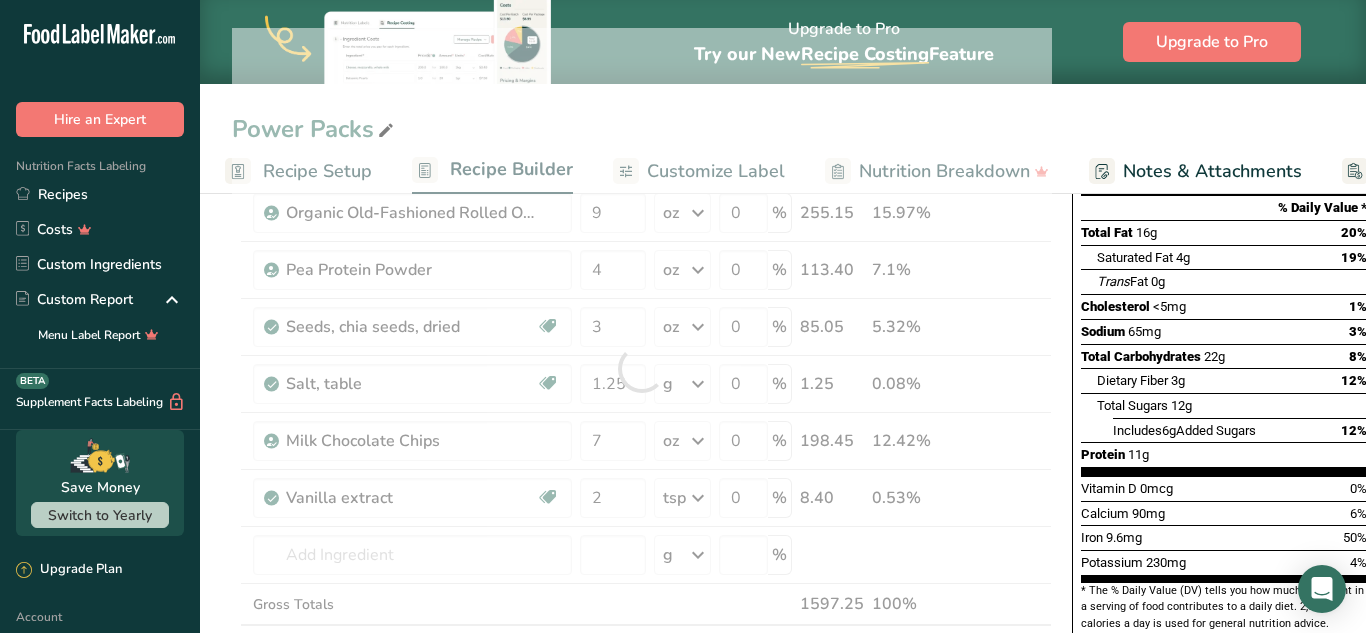 click at bounding box center (642, 368) 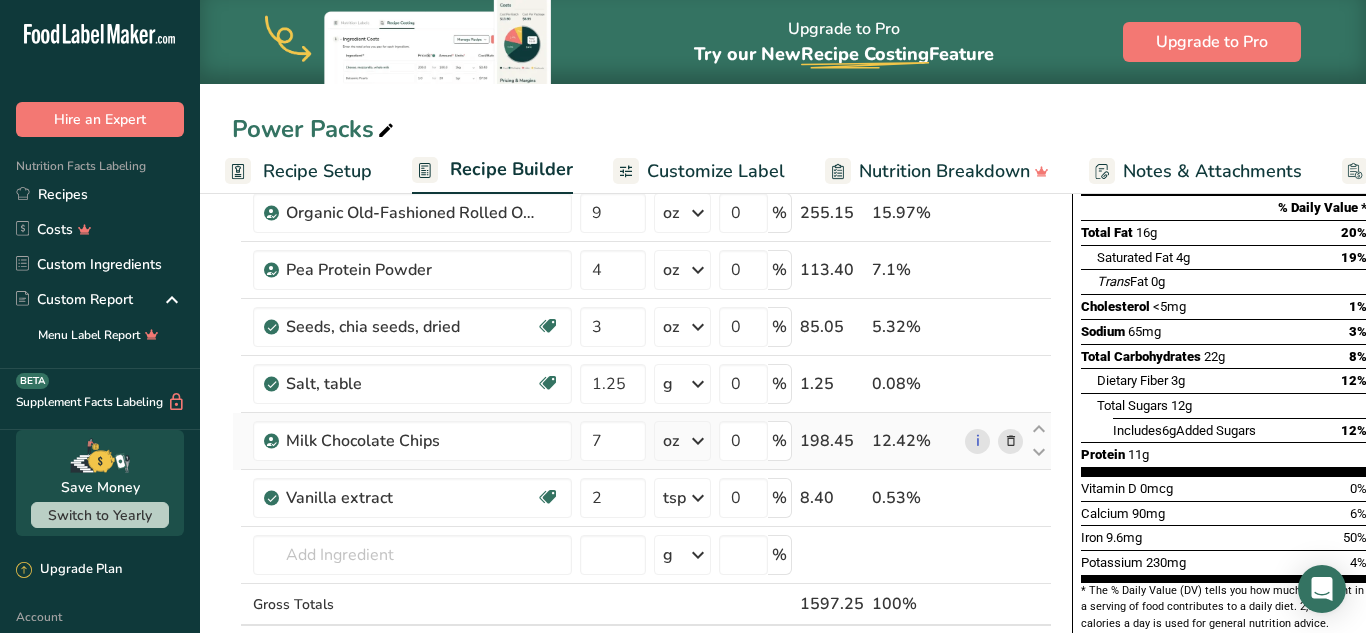 click on "i" at bounding box center (994, 441) 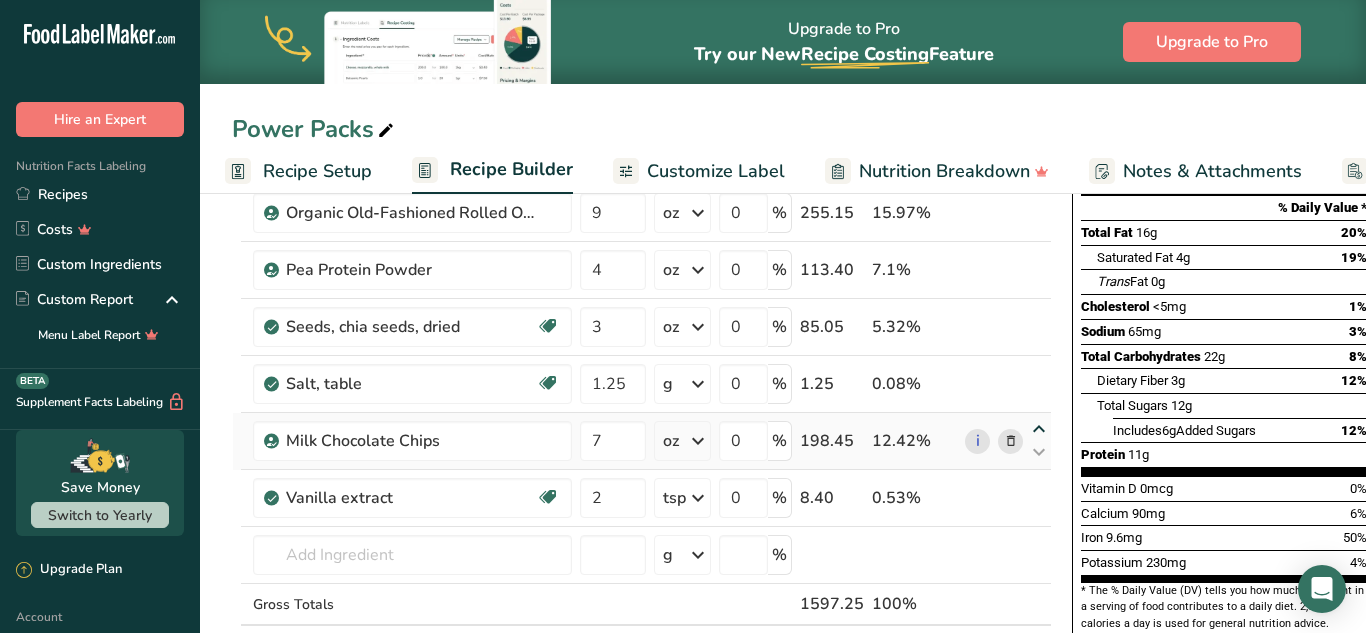 click at bounding box center (1039, 429) 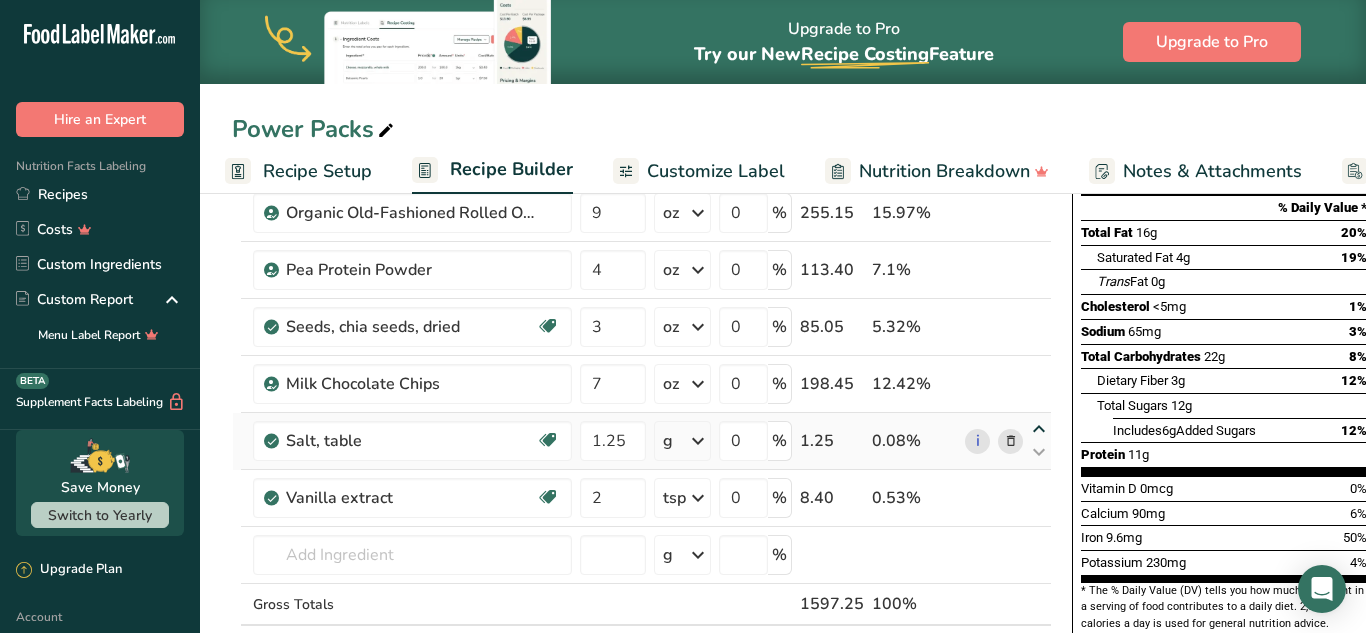 click at bounding box center (1039, 429) 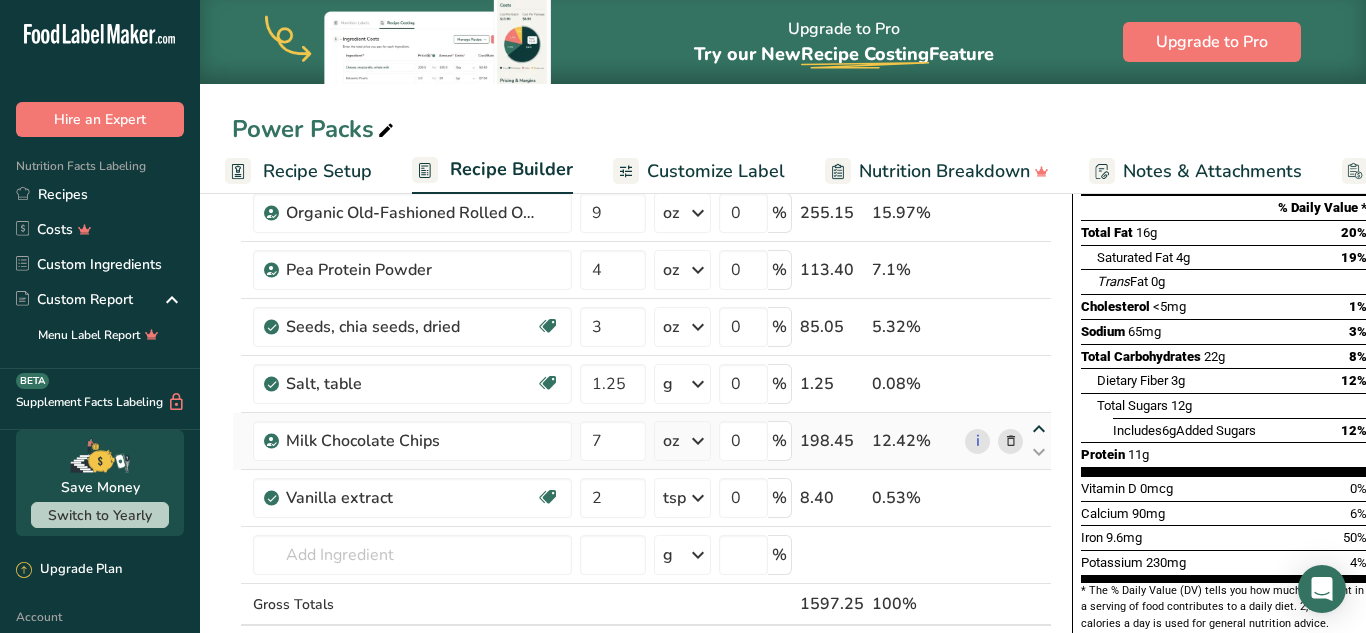click at bounding box center (1039, 429) 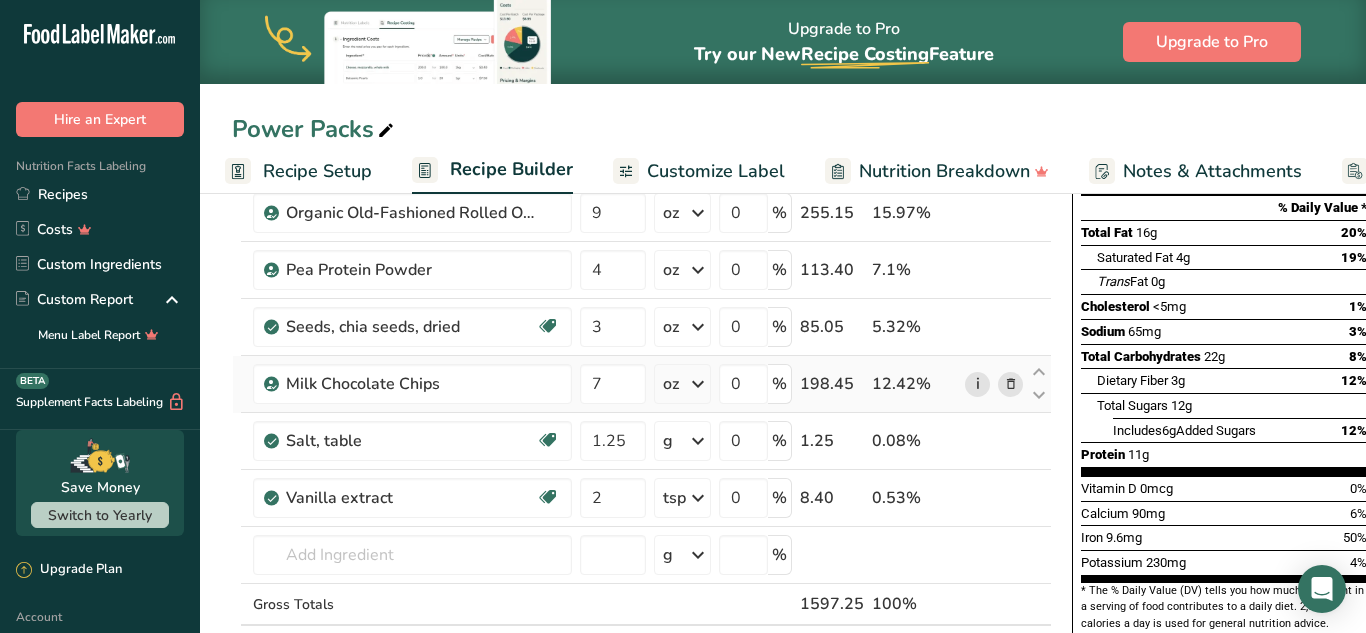 click on "i" at bounding box center [977, 384] 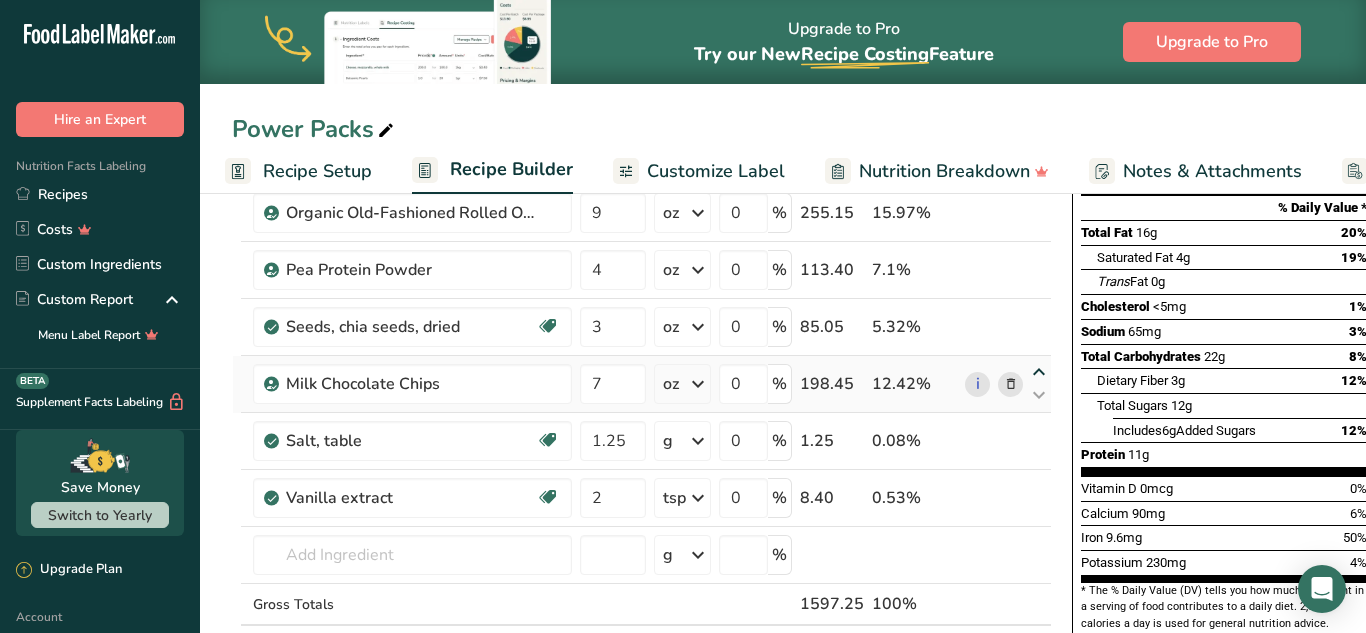 click at bounding box center [1039, 372] 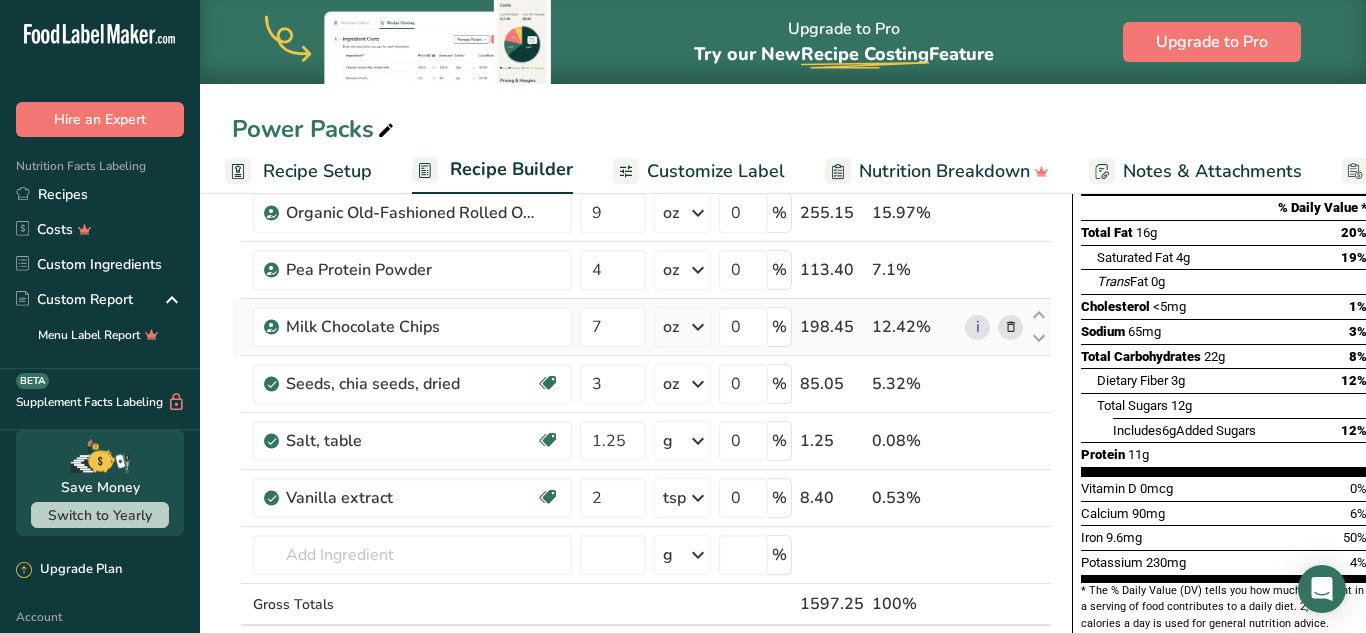 click at bounding box center [1011, 327] 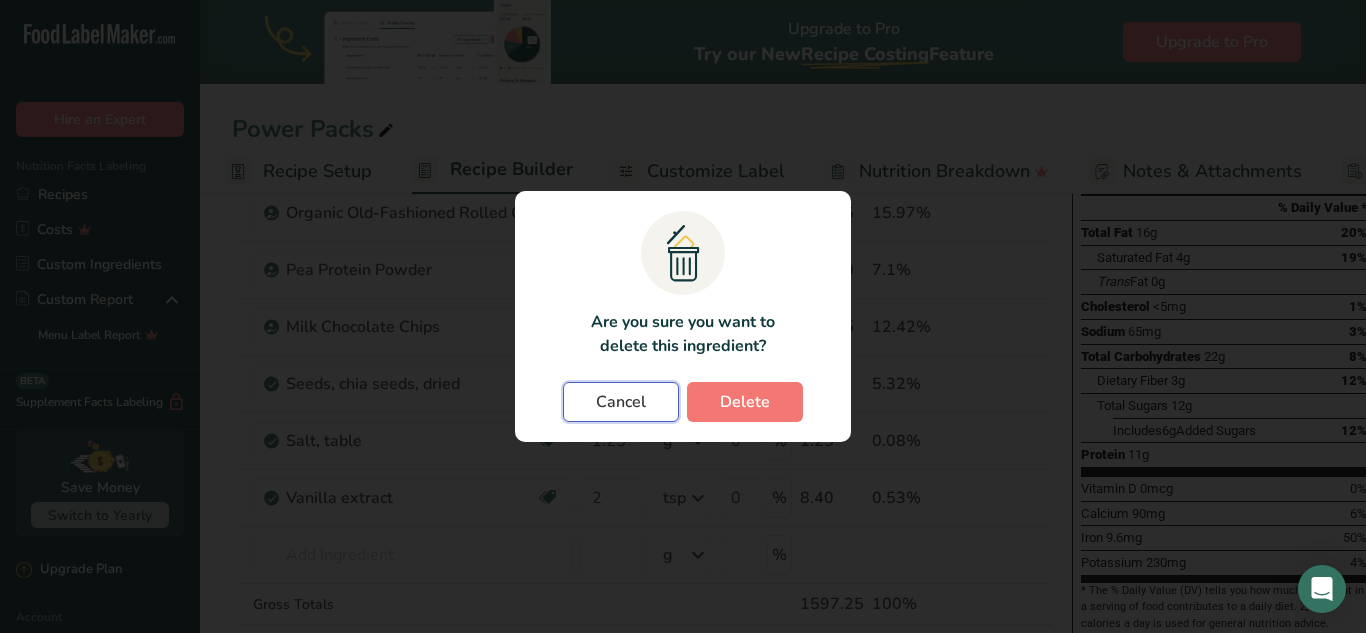 click on "Cancel" at bounding box center [621, 402] 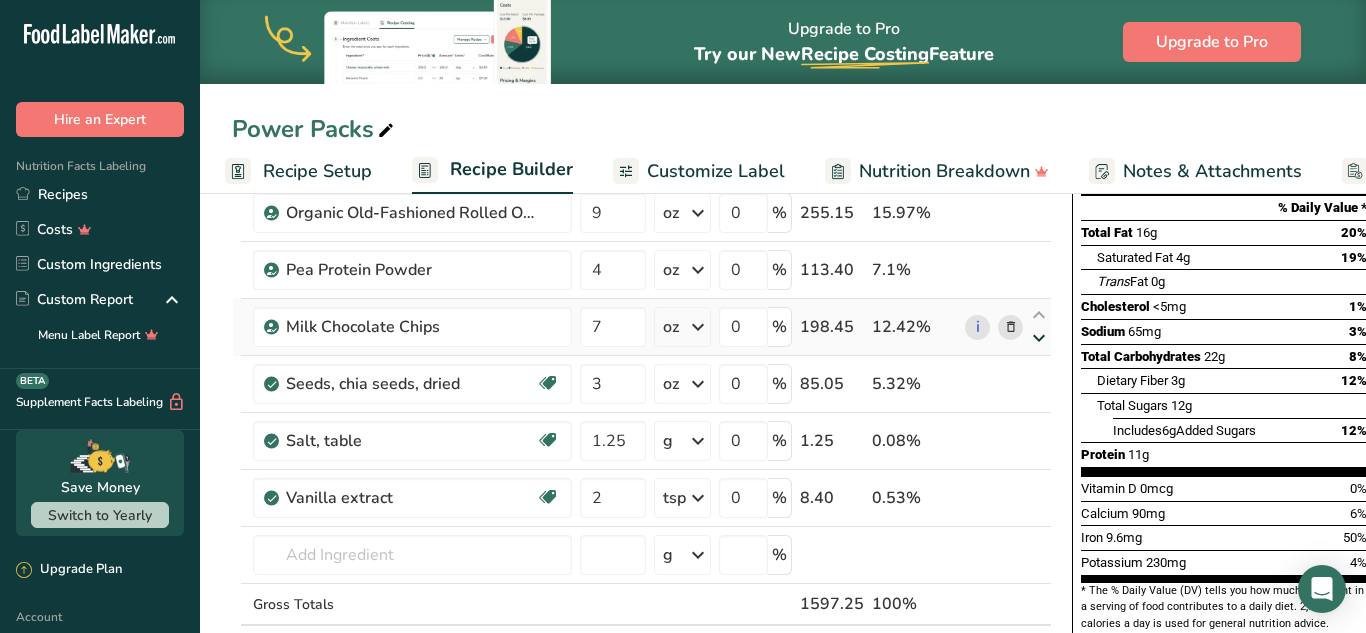 click at bounding box center [1039, 338] 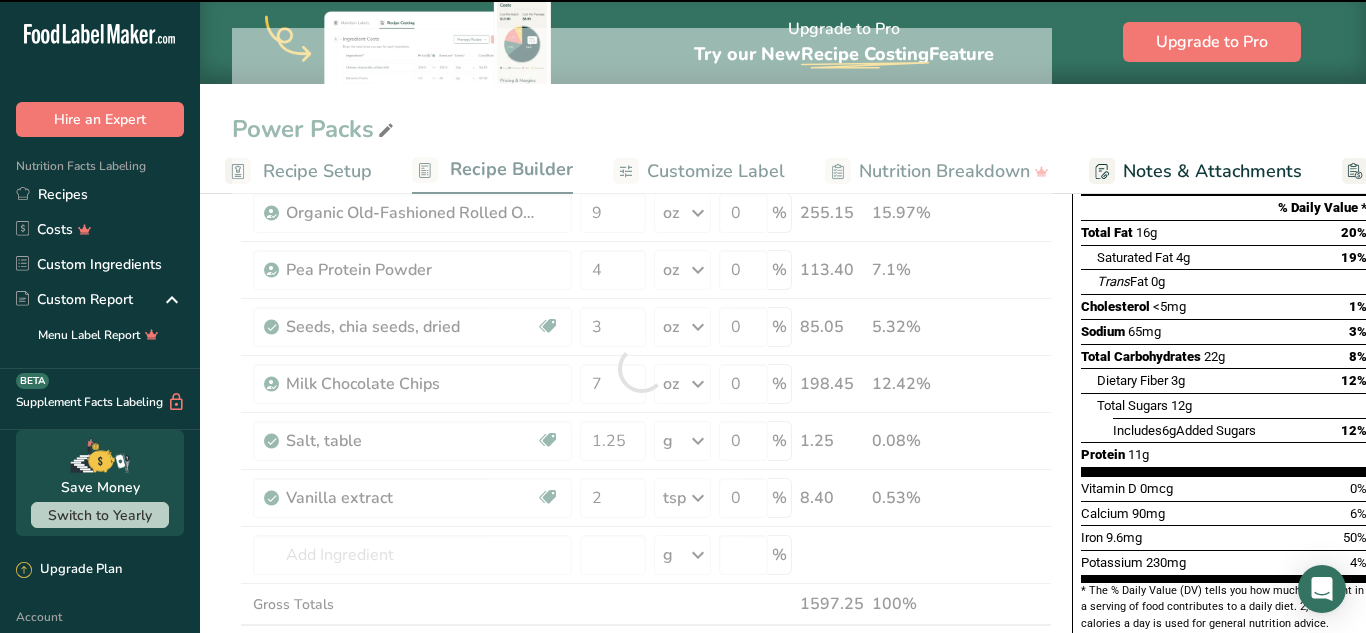click at bounding box center [642, 368] 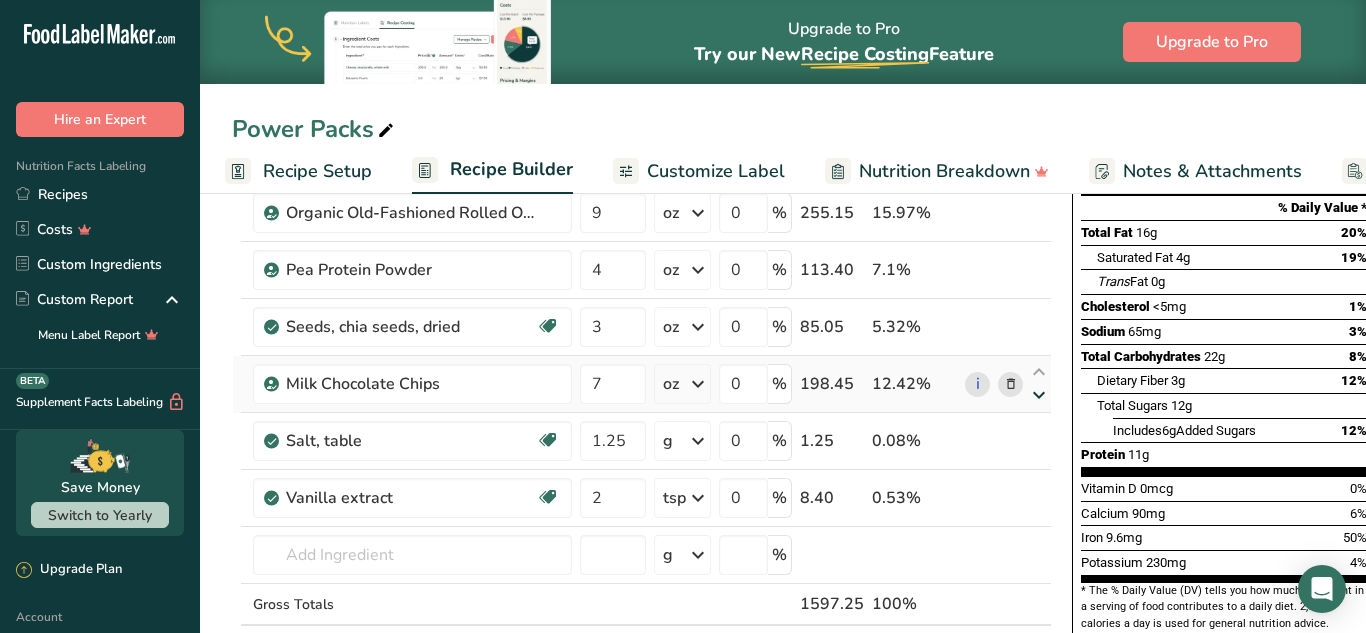 click at bounding box center (1039, 395) 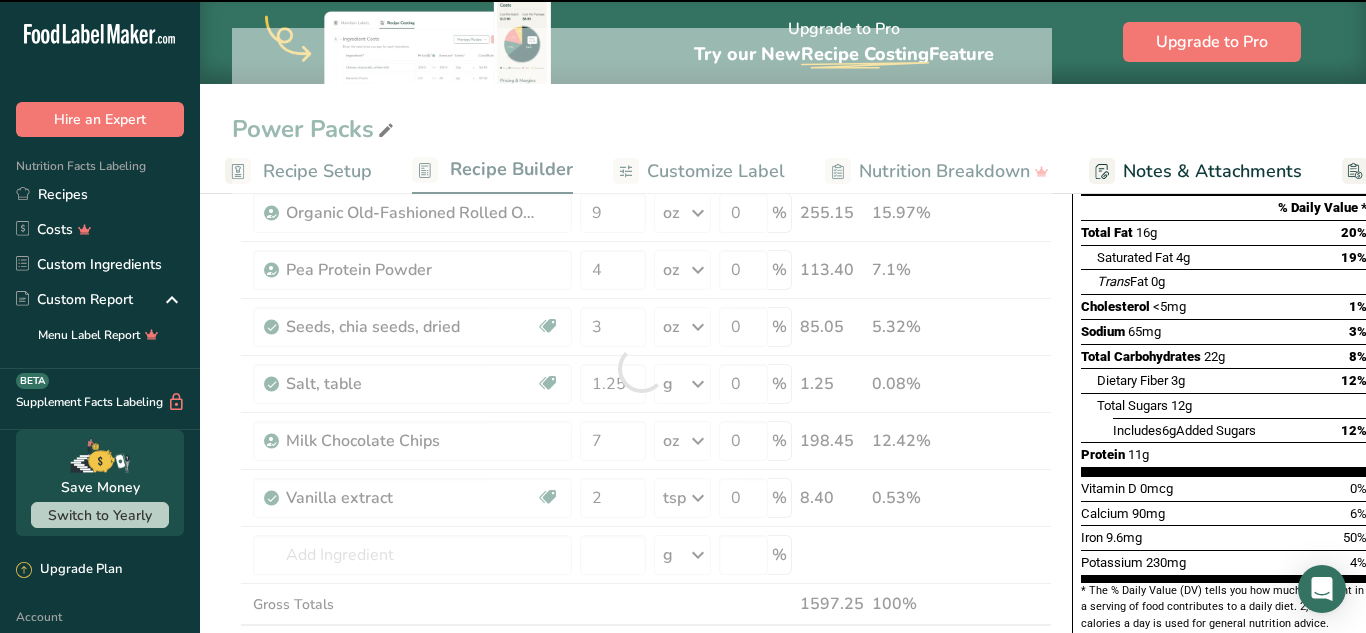 click at bounding box center (642, 368) 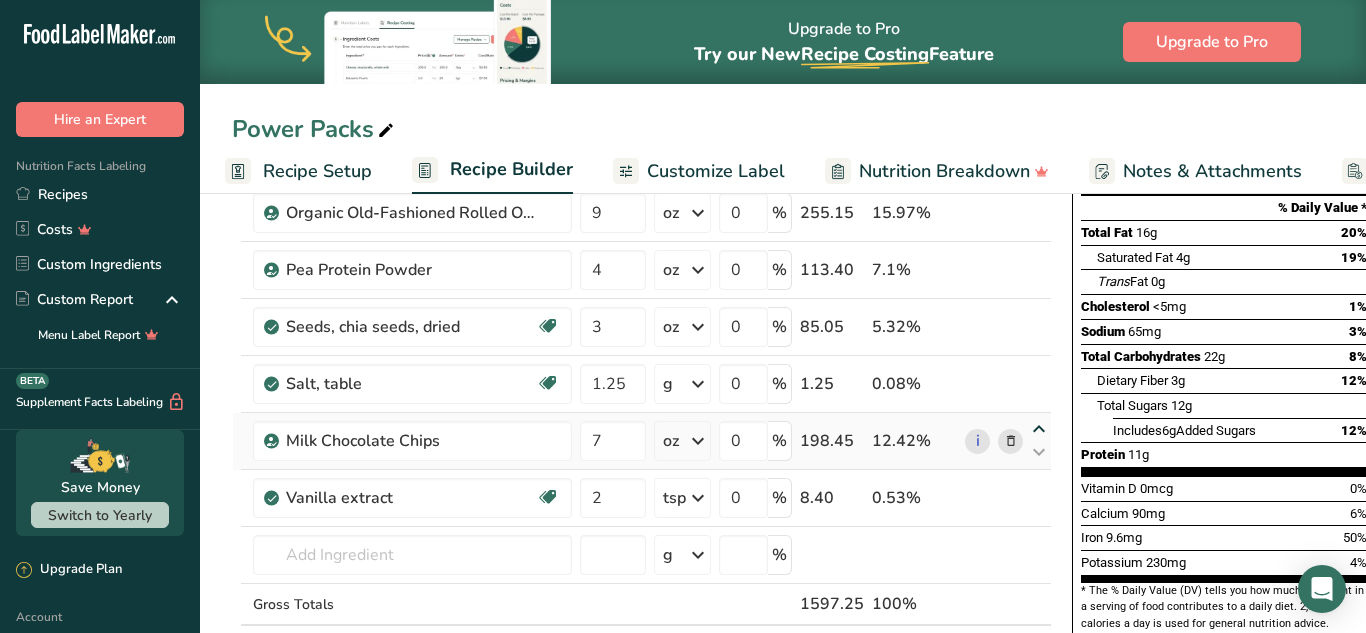 click at bounding box center (1039, 429) 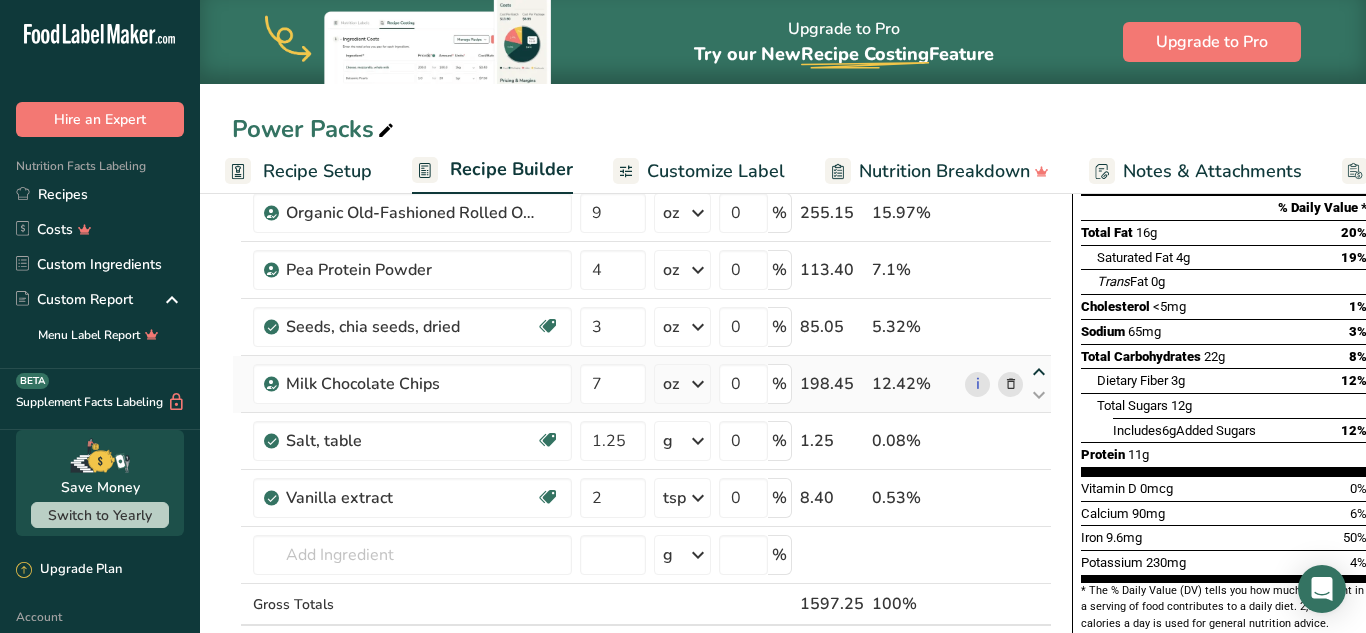 click at bounding box center (1039, 372) 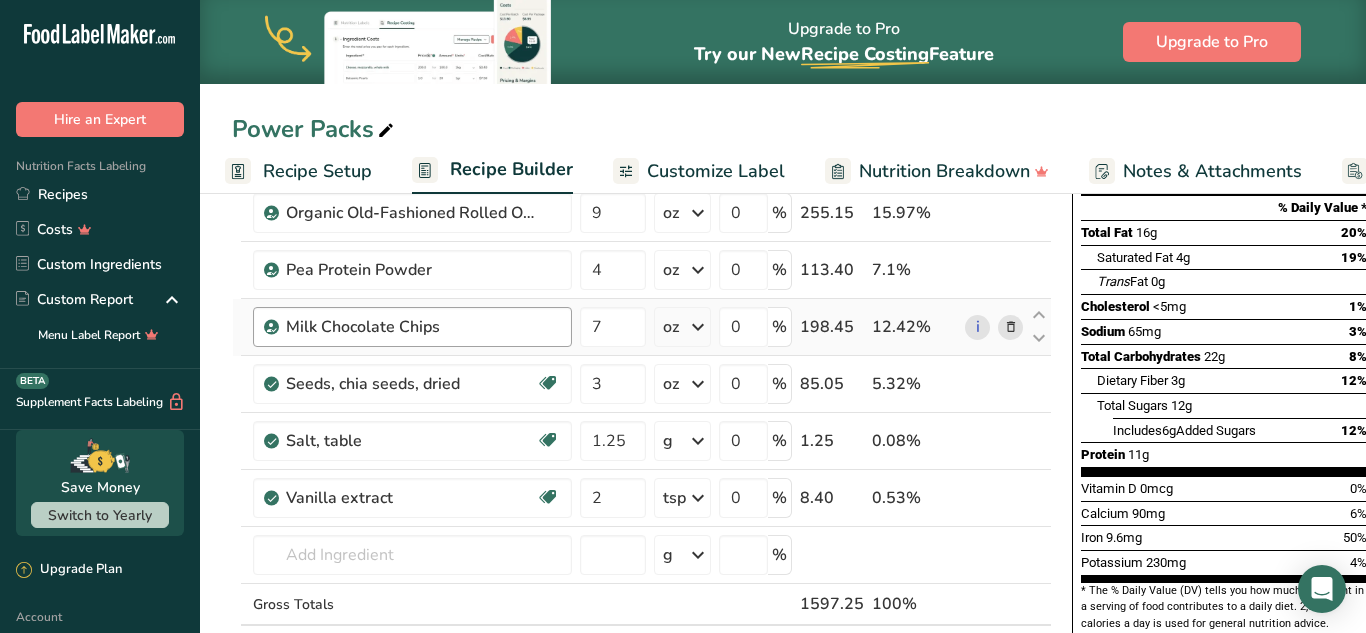 click on "Milk Chocolate Chips" at bounding box center (411, 327) 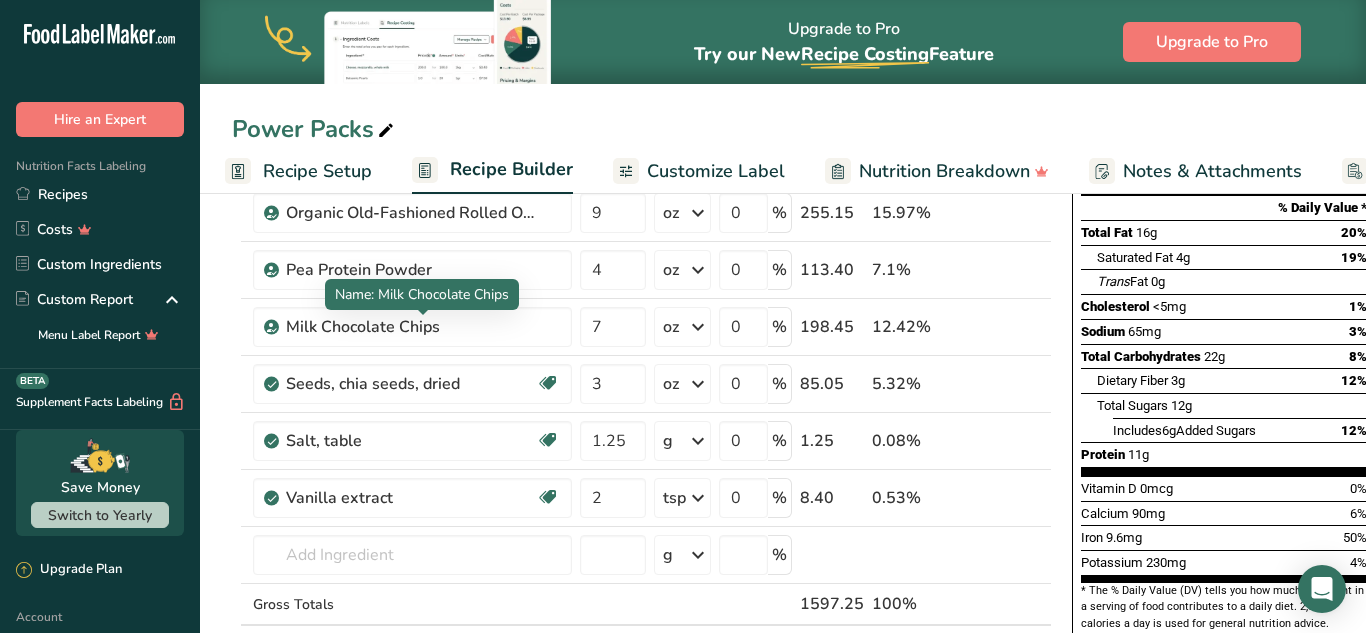 click on "Name: Milk Chocolate Chips" at bounding box center [422, 294] 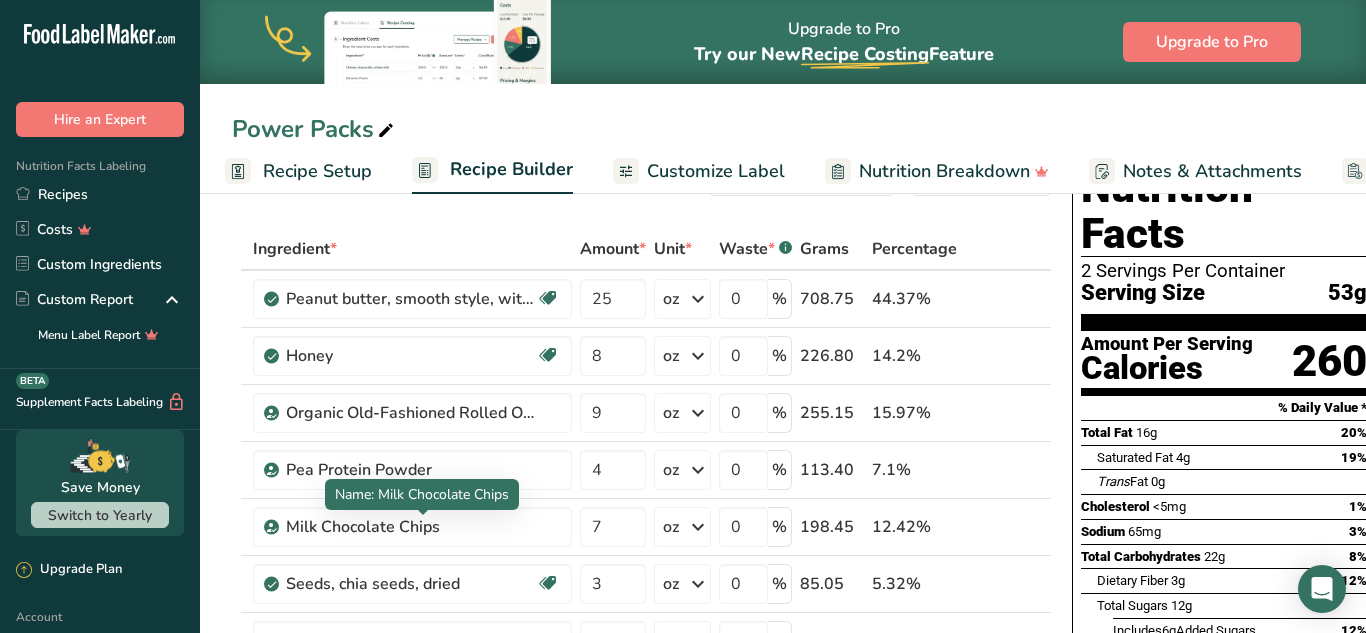 scroll, scrollTop: 0, scrollLeft: 0, axis: both 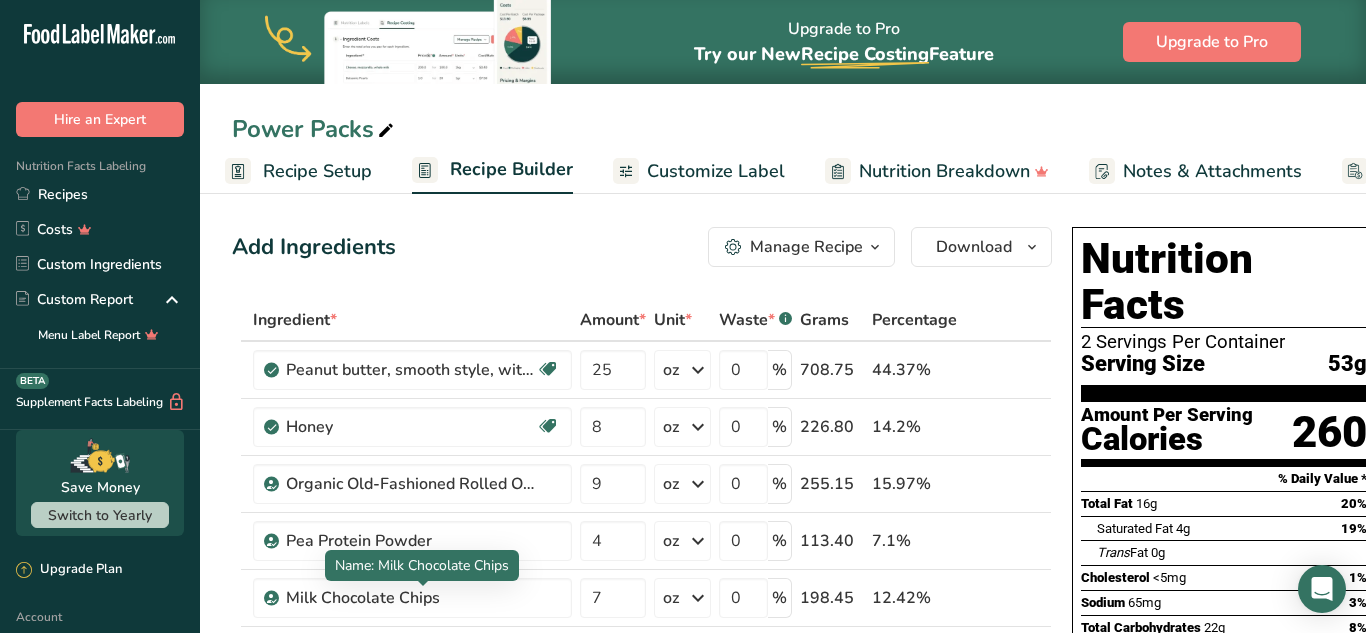 click at bounding box center (875, 247) 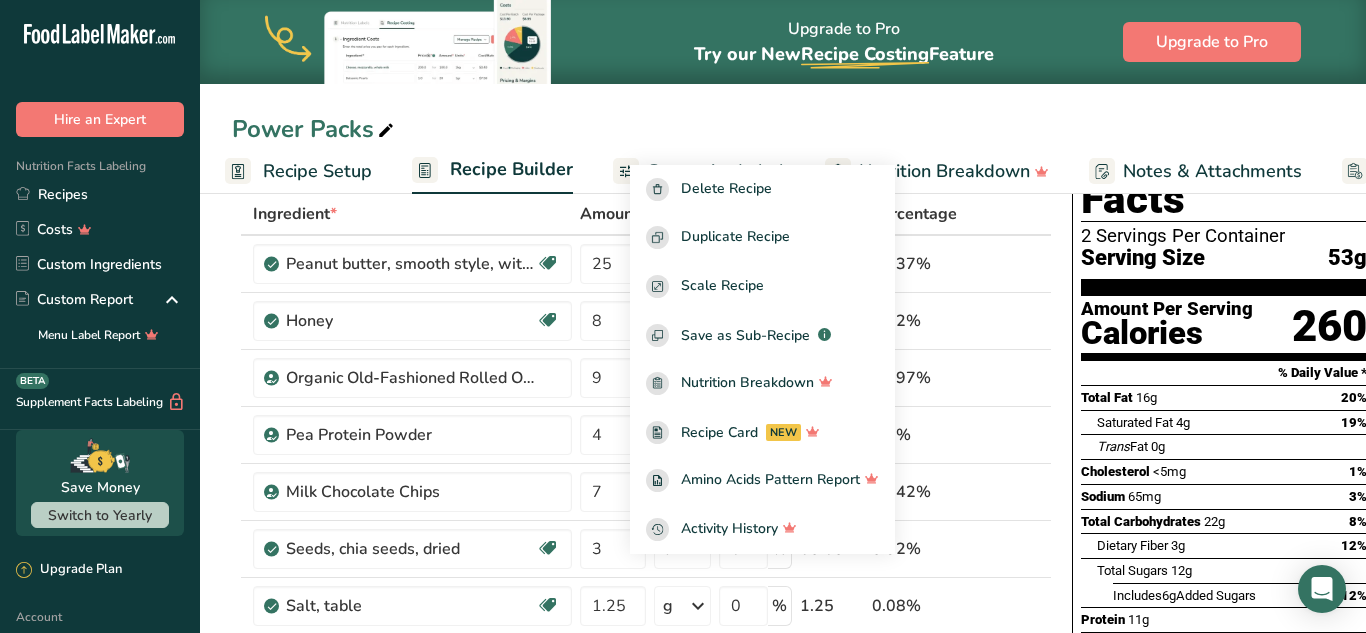 scroll, scrollTop: 107, scrollLeft: 0, axis: vertical 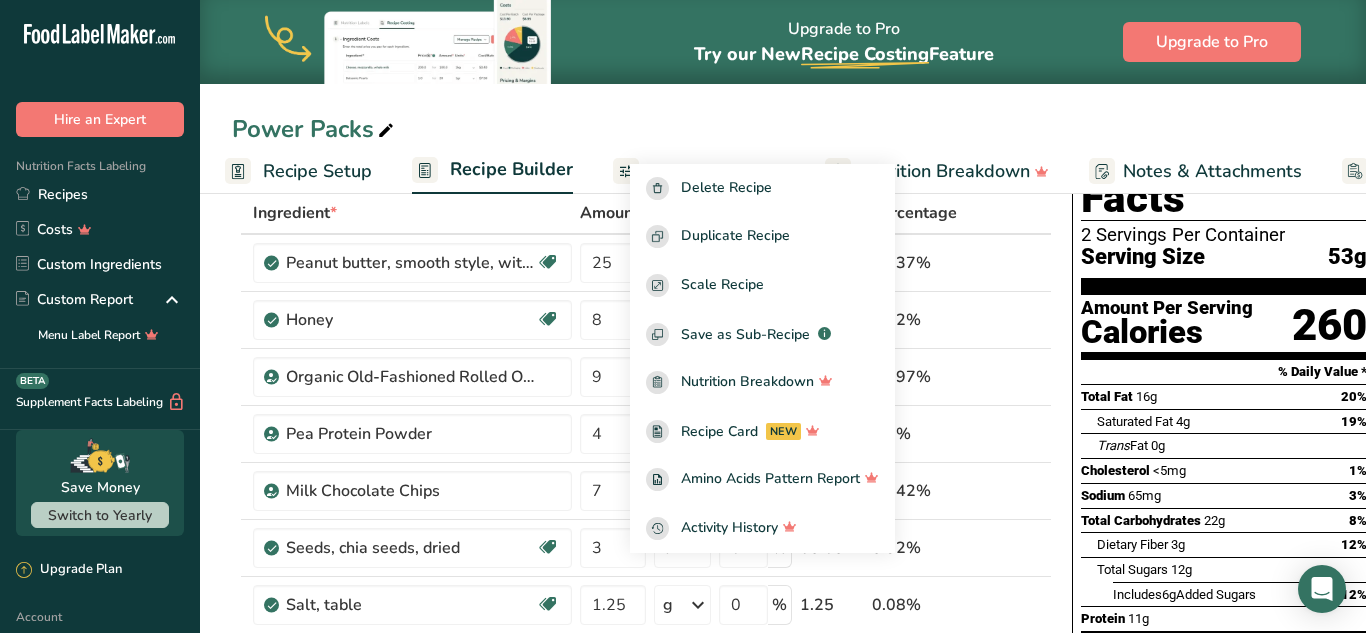 click on "Power Packs" at bounding box center [783, 129] 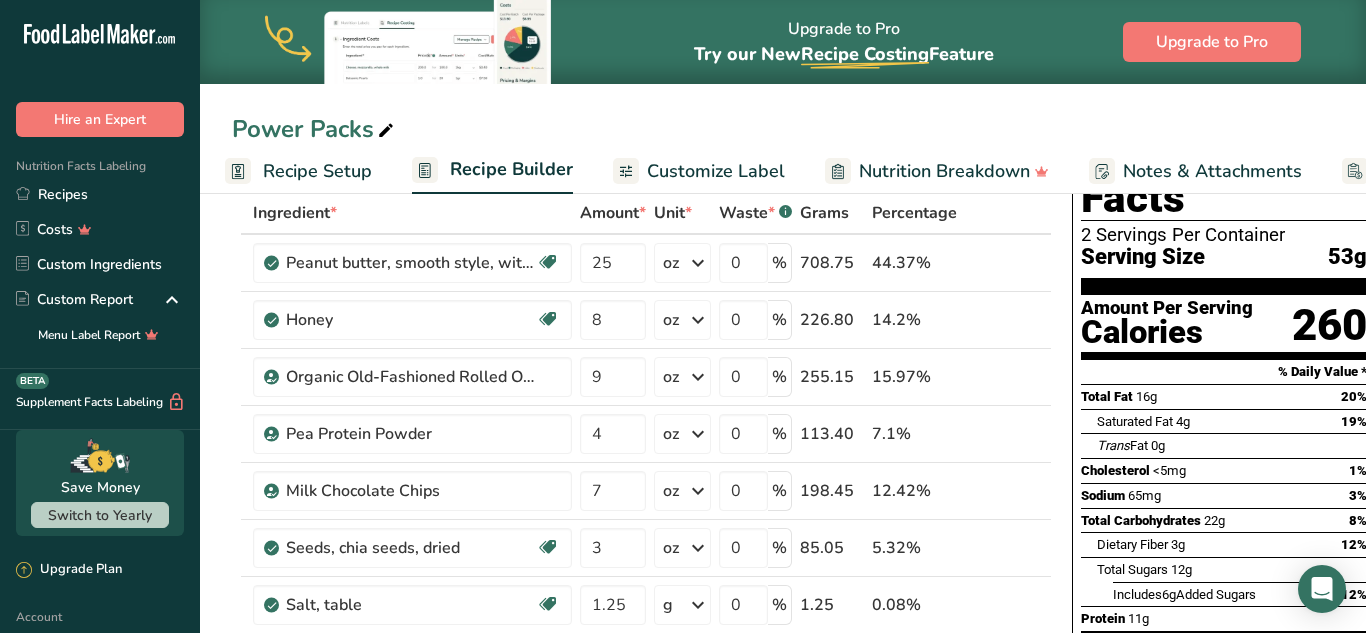 click on "Customize Label" at bounding box center (716, 171) 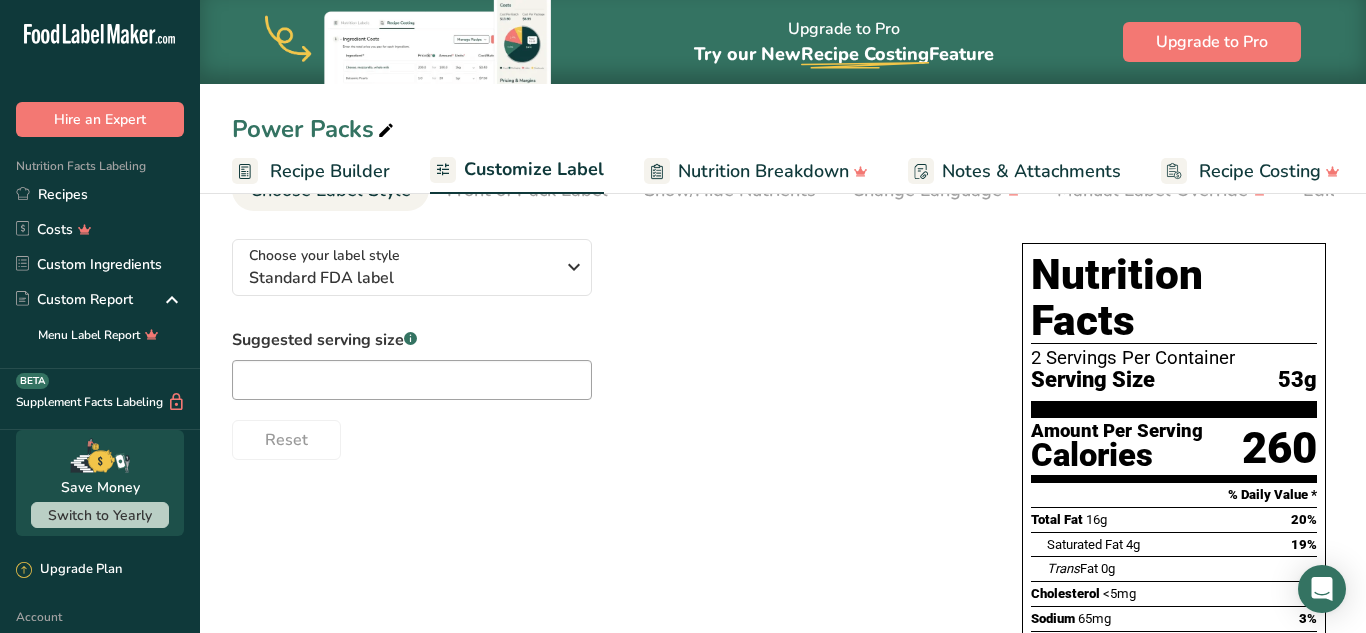 scroll, scrollTop: 0, scrollLeft: 193, axis: horizontal 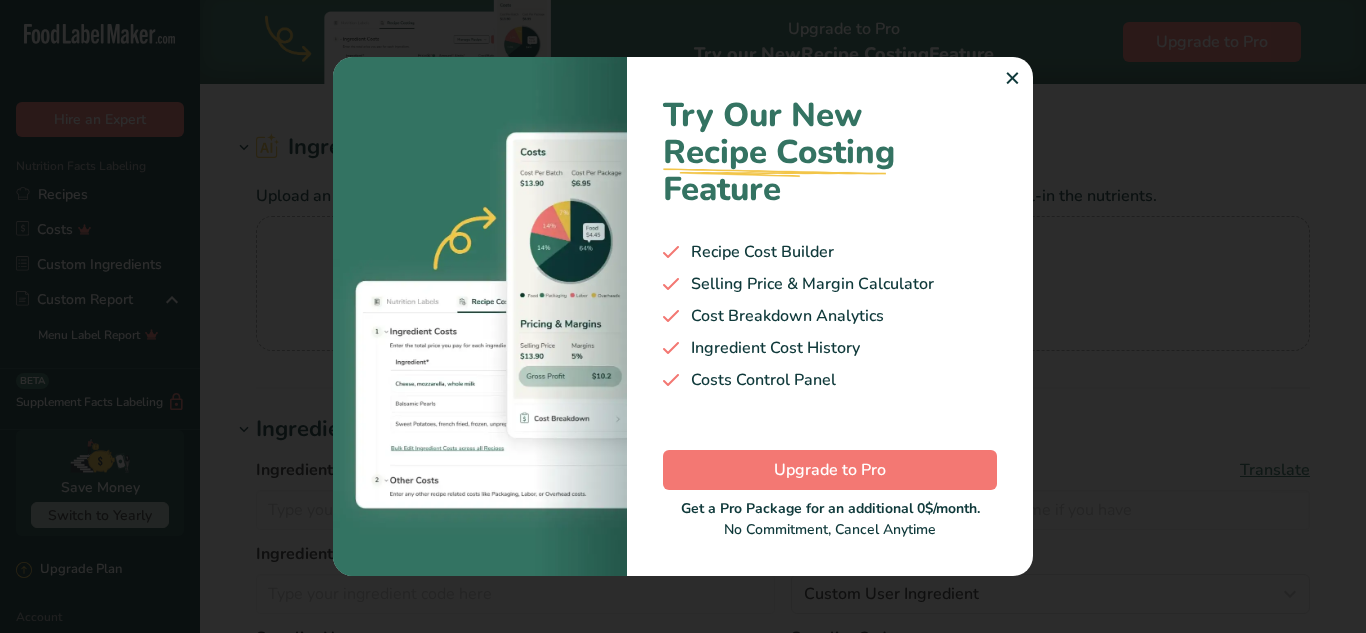 type on "Milk Chocolate Chips" 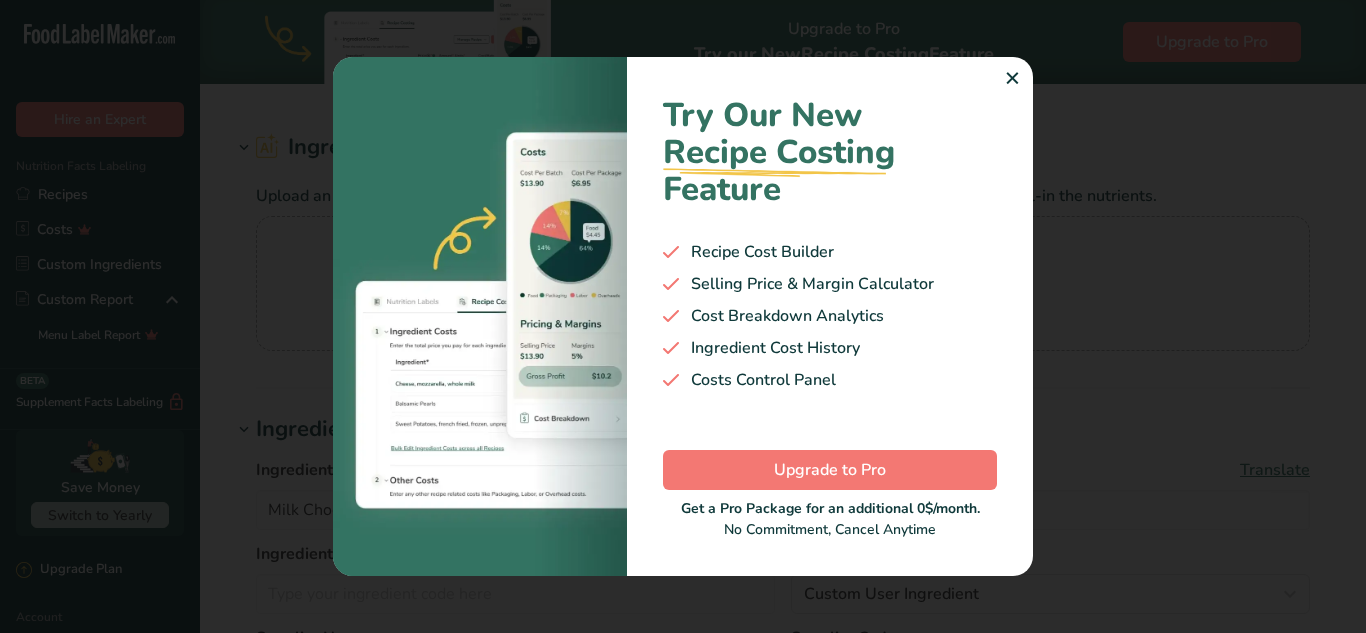 scroll, scrollTop: 0, scrollLeft: 0, axis: both 